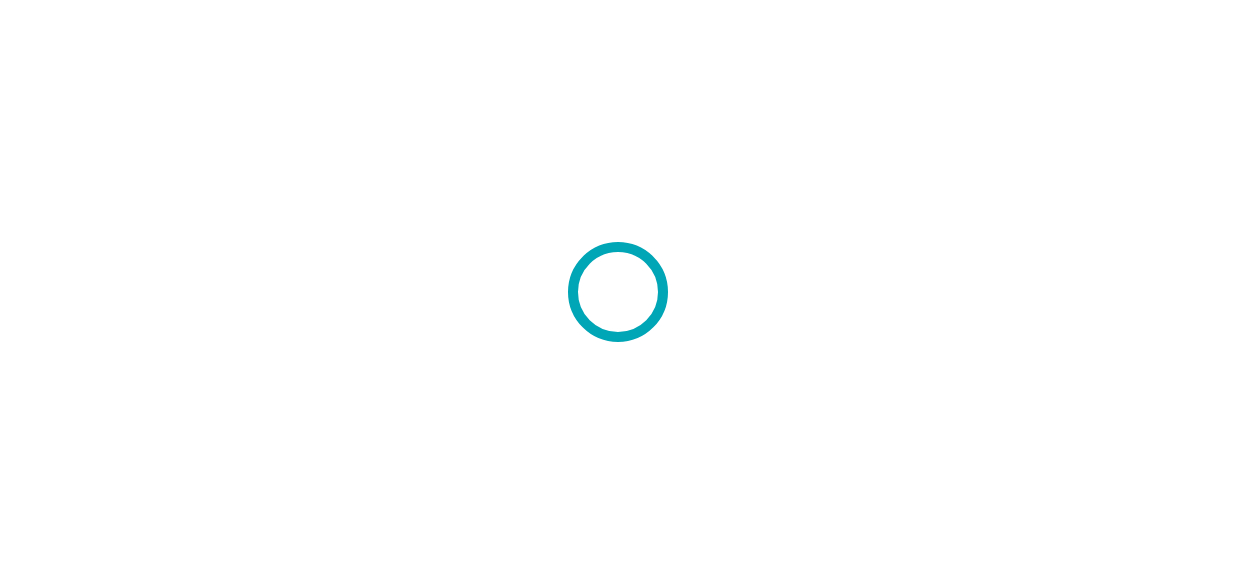 scroll, scrollTop: 0, scrollLeft: 0, axis: both 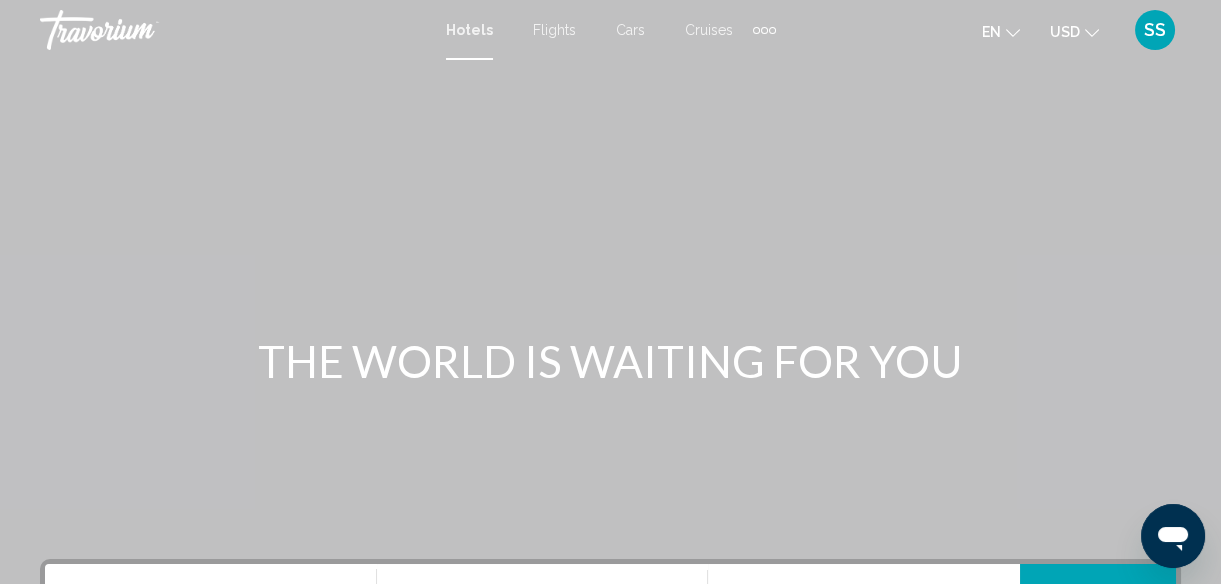click on "Cars" at bounding box center [630, 30] 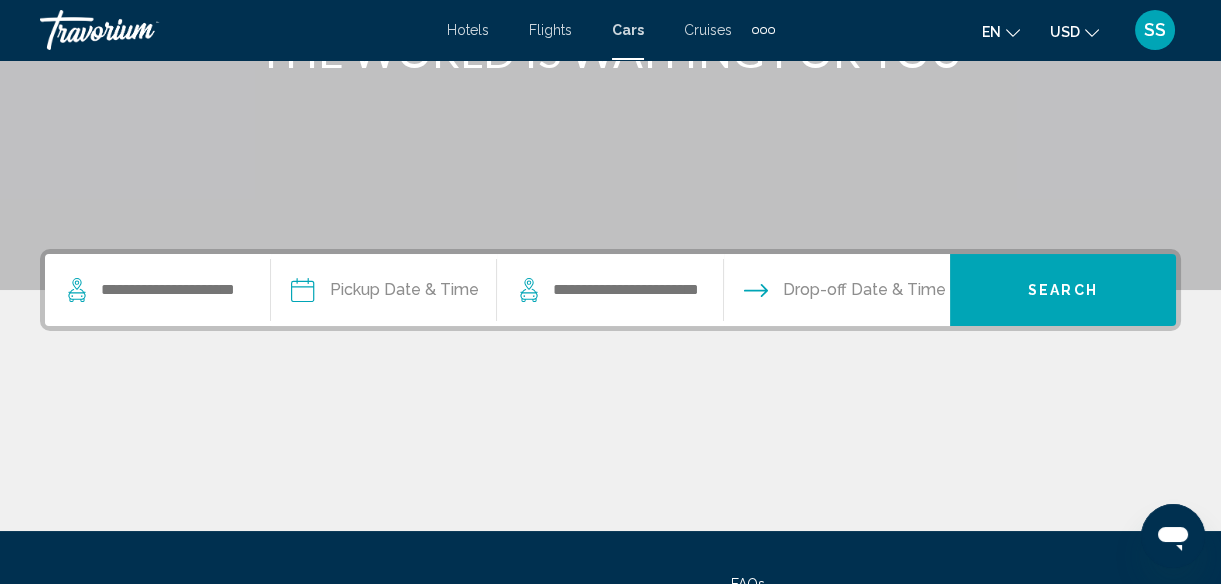 scroll, scrollTop: 313, scrollLeft: 0, axis: vertical 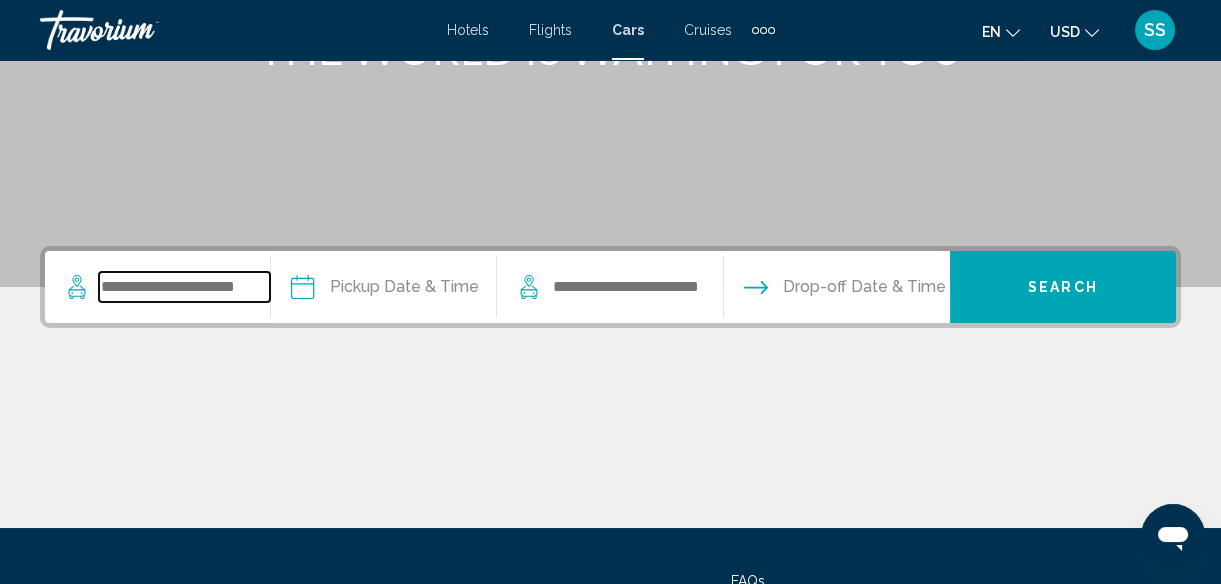 click at bounding box center [184, 287] 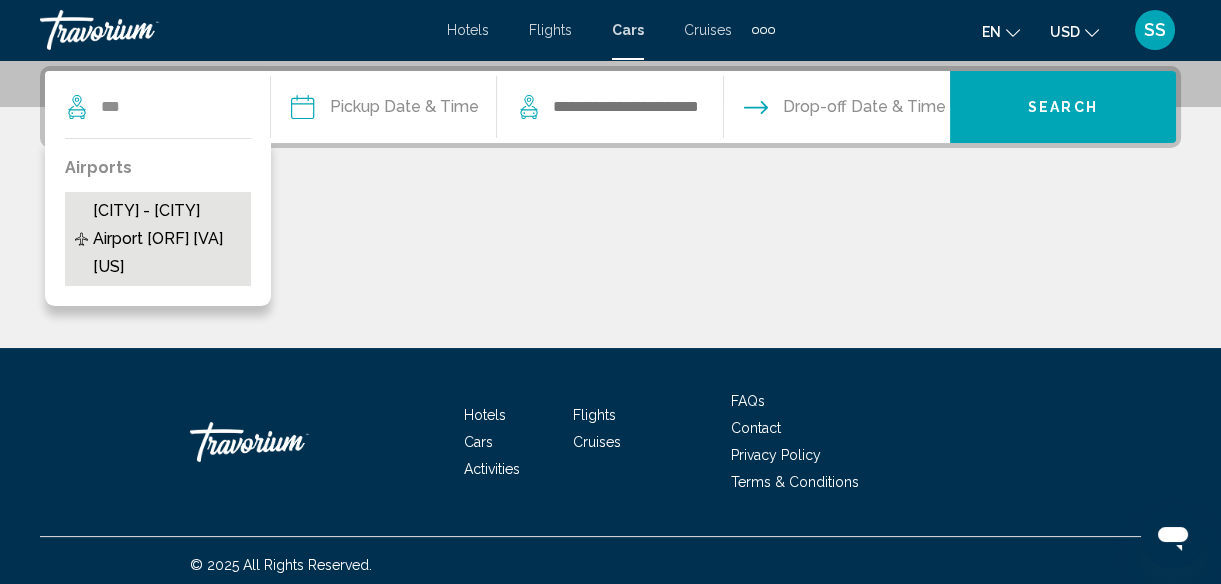 click on "[CITY] - [CITY] Airport [ORF] [VA] [US]" at bounding box center (167, 239) 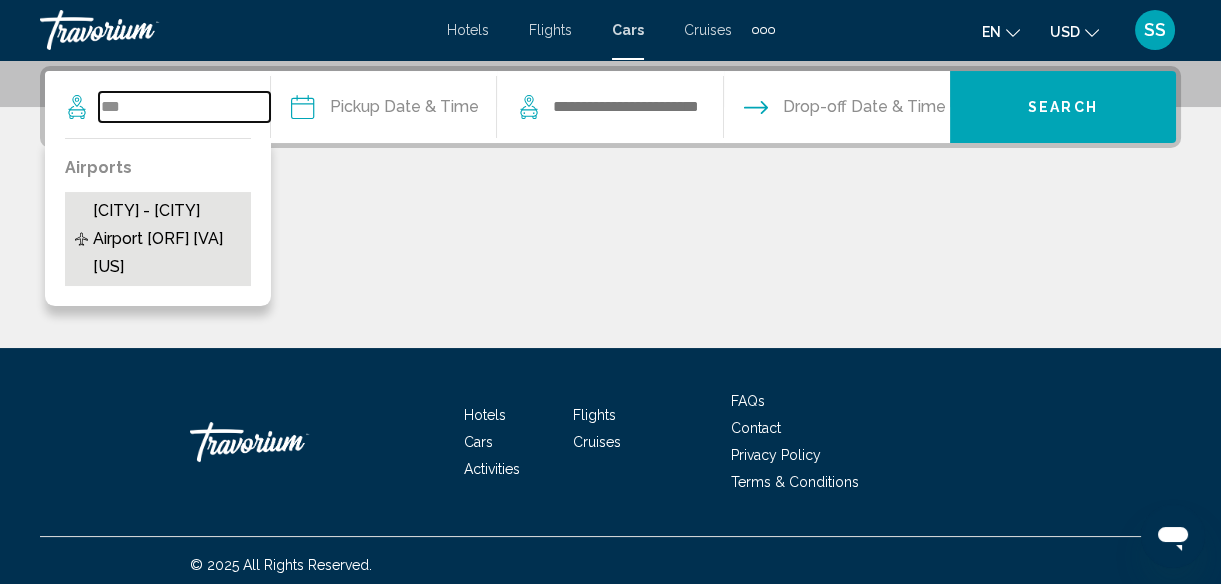 type on "**********" 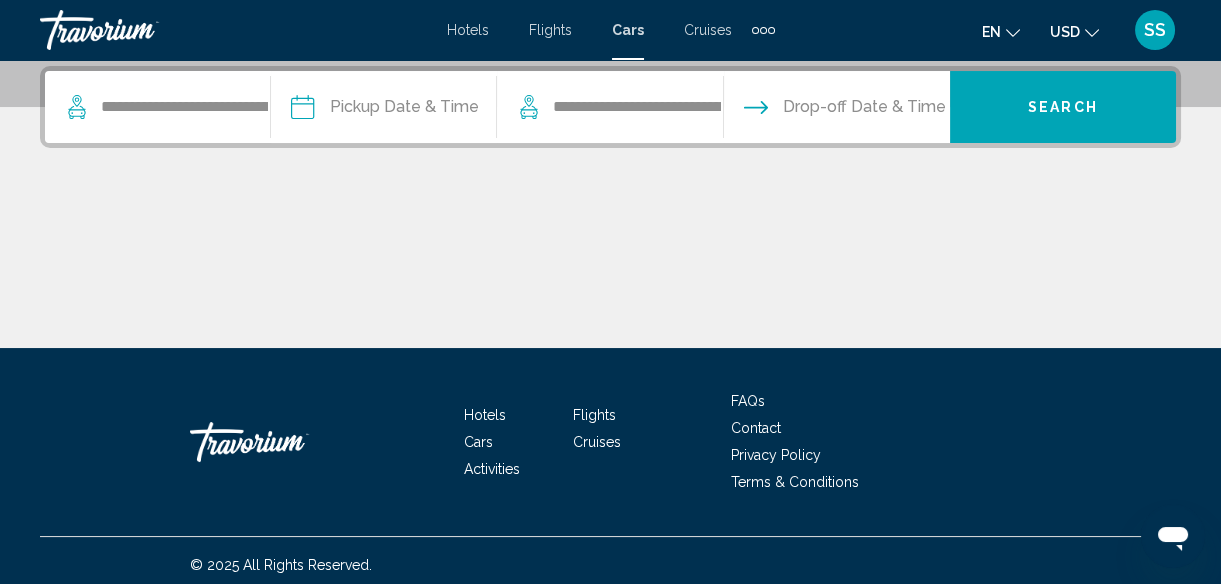 click at bounding box center (383, 110) 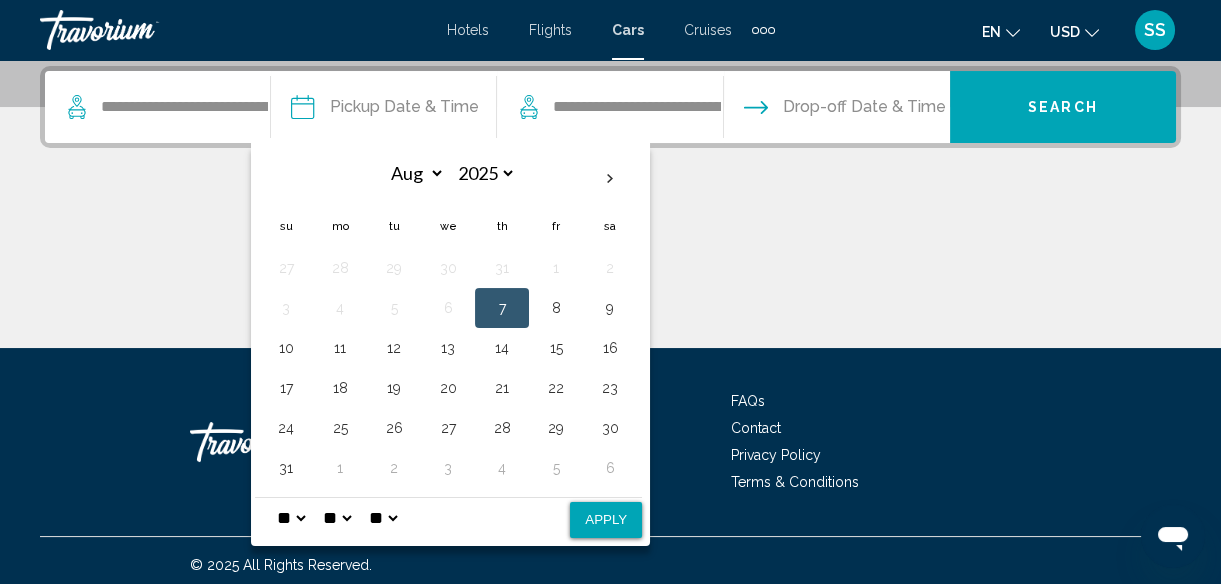 click on "7" at bounding box center (502, 308) 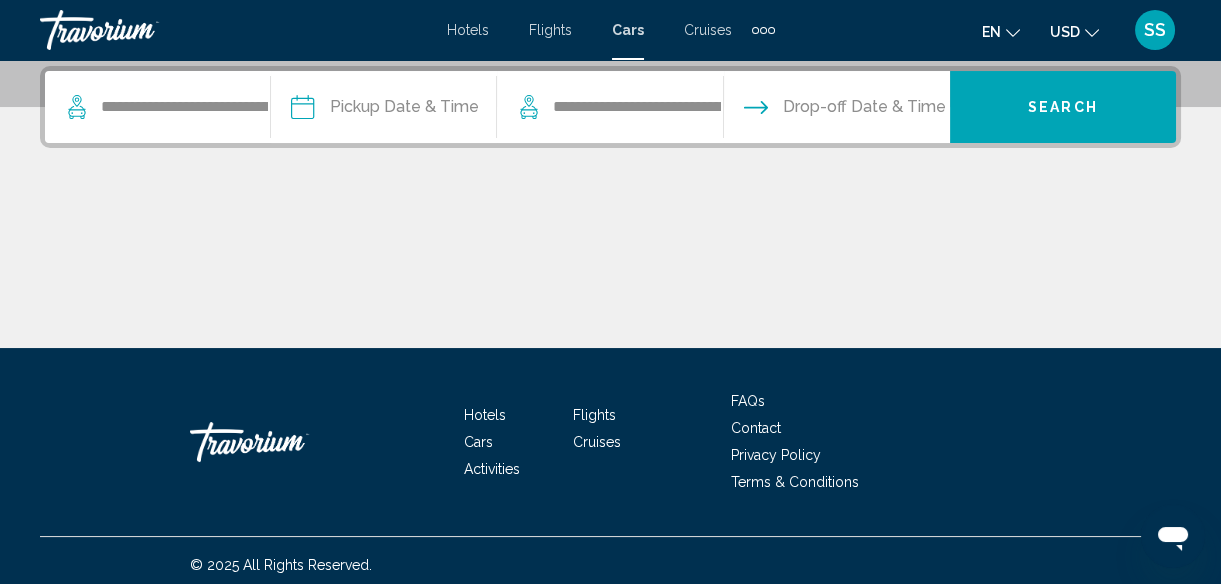 click at bounding box center (383, 110) 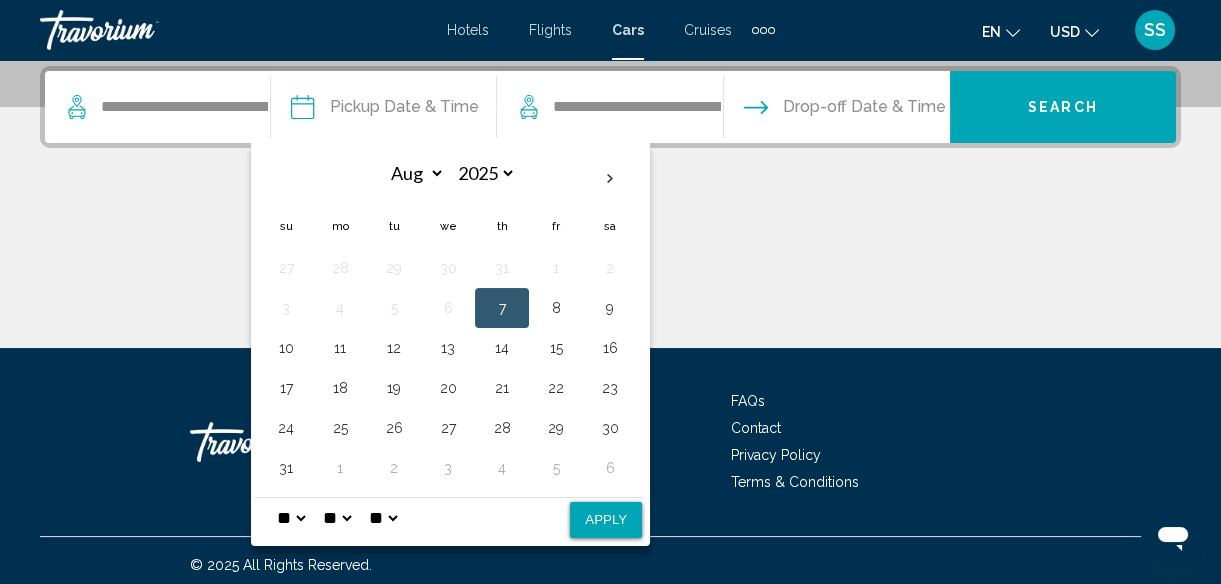 click on "7" at bounding box center [502, 308] 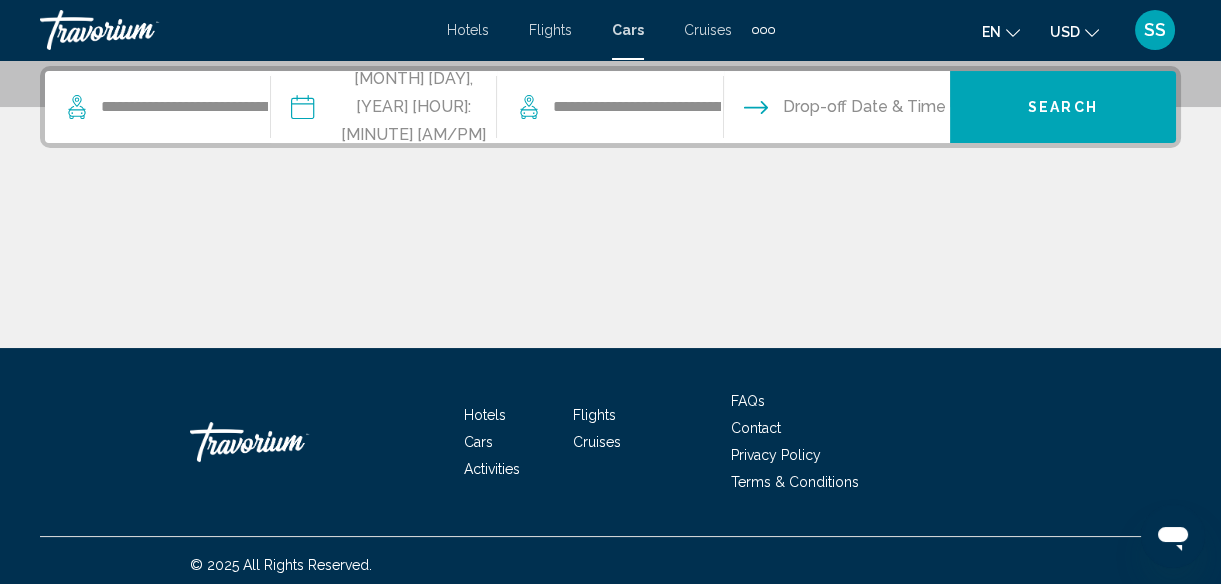 click at bounding box center [836, 110] 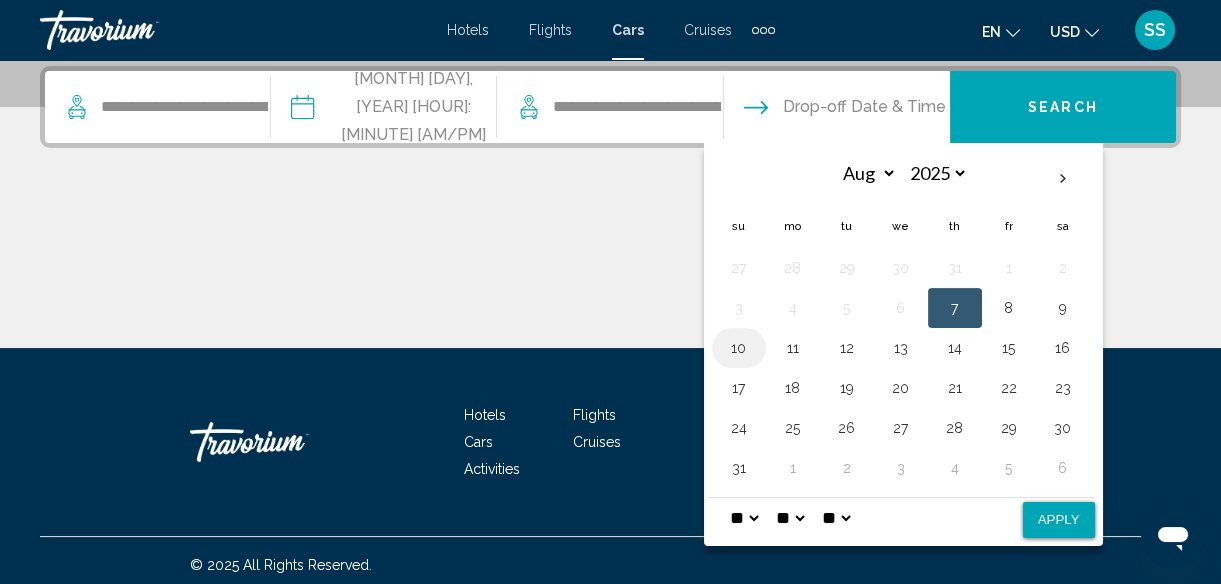 click on "10" at bounding box center [739, 348] 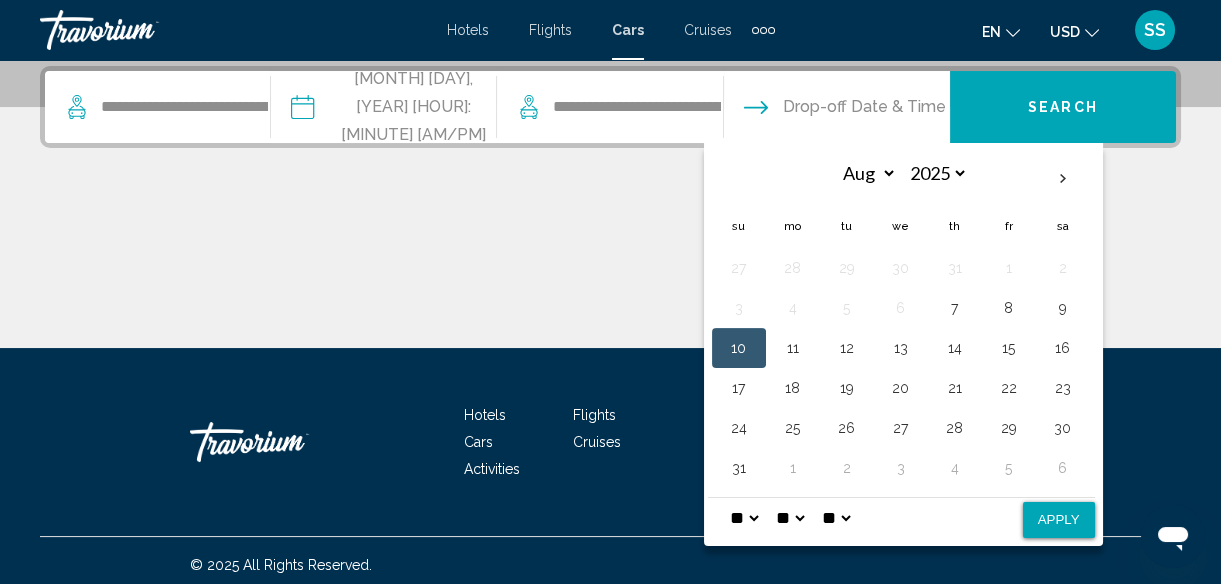 click on "Apply" at bounding box center [1059, 520] 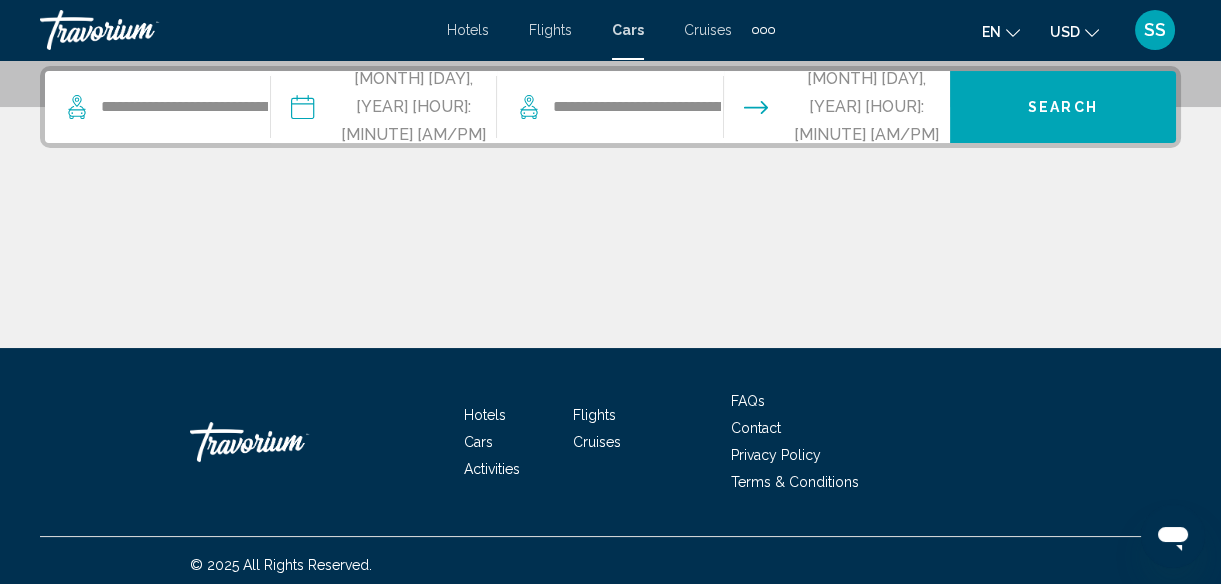 click on "Search" at bounding box center [1063, 108] 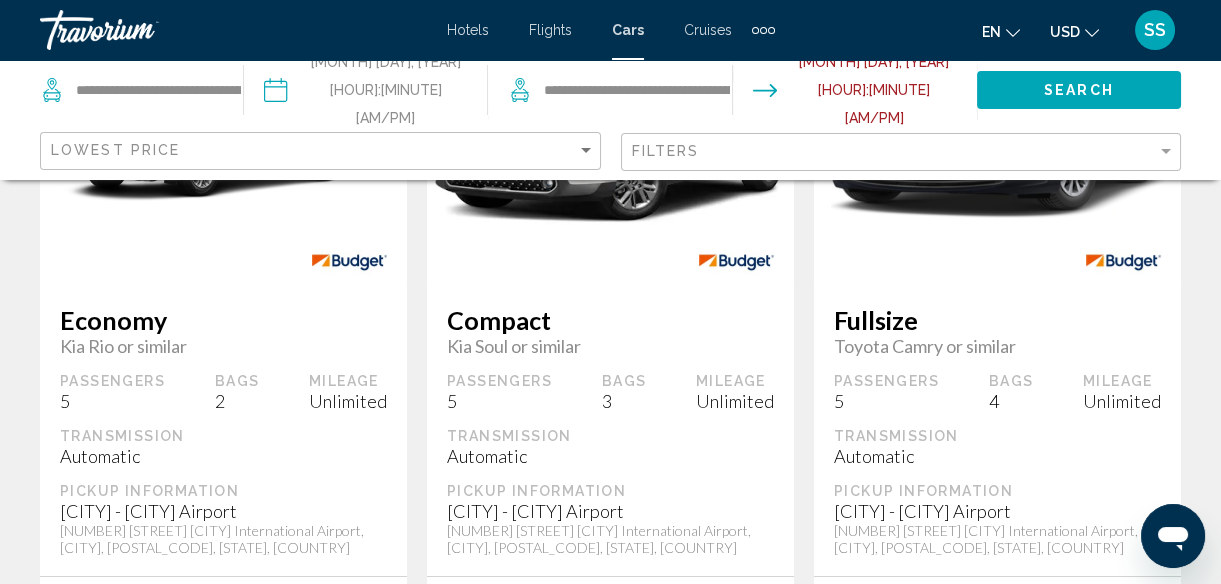 scroll, scrollTop: 0, scrollLeft: 0, axis: both 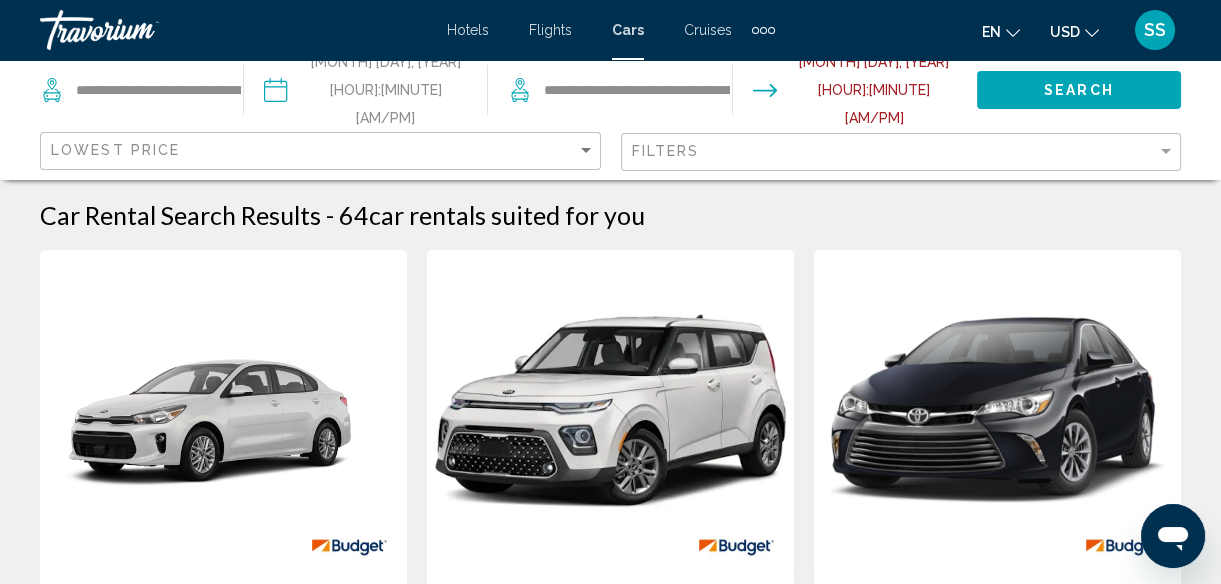 click on "Car Rental Search Results  -   64  car rentals suited for you Save  NaN%  Economy Kia Rio or similar Passengers 5 Bags 2 Mileage Unlimited Transmission Automatic Pickup Information Norfolk - Virginia Beach Airport 2200 Norview Avenue Norfolk International Airport, Norfolk, 23518, VA, Virginia Retail Price  $0.00 USD  You save
100% Refundable until 48 hours before pick-up View Cancel Policy Rental Conditions Prepaid Price Postpaid Price  $204.69 USD  when redeeming 0  Points Reserve and pay now Reserve and pay later You earn  0  Points Save  NaN%  Compact Kia Soul or similar Passengers 5 Bags 3 Mileage Unlimited Transmission Automatic Pickup Information Norfolk - Virginia Beach Airport 2200 Norview Avenue Norfolk International Airport, Norfolk, 23518, VA, Virginia Retail Price  $0.00 USD  You save
100% Refundable until 48 hours before pick-up View Cancel Policy Rental Conditions Prepaid Price Postpaid Price  $207.99 USD  when redeeming 0  Points You earn 5" at bounding box center (610, 1875) 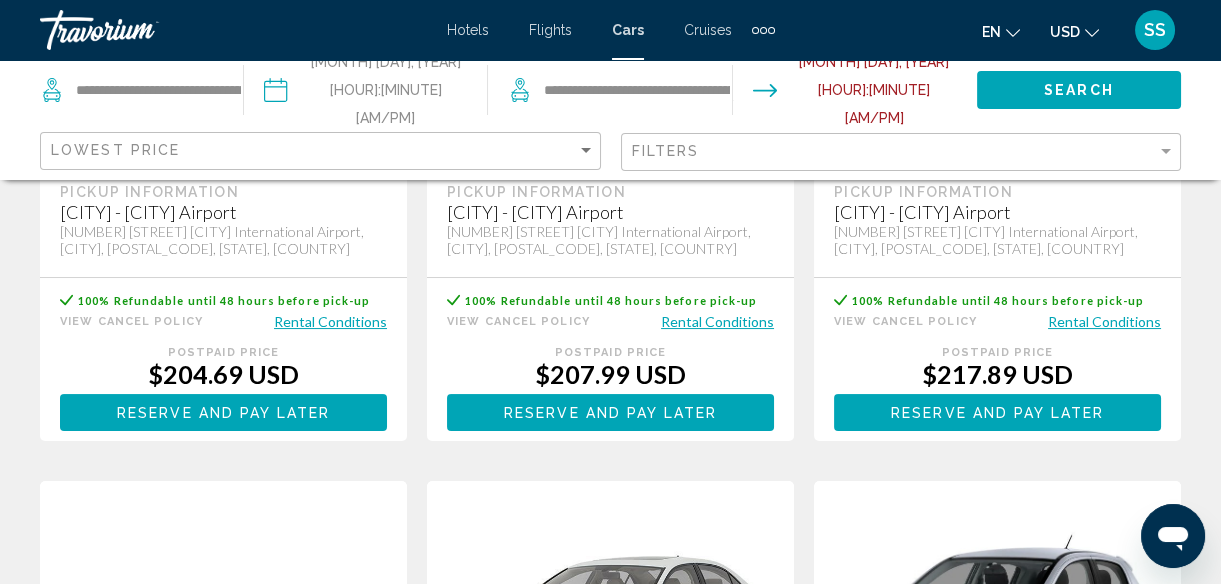scroll, scrollTop: 578, scrollLeft: 0, axis: vertical 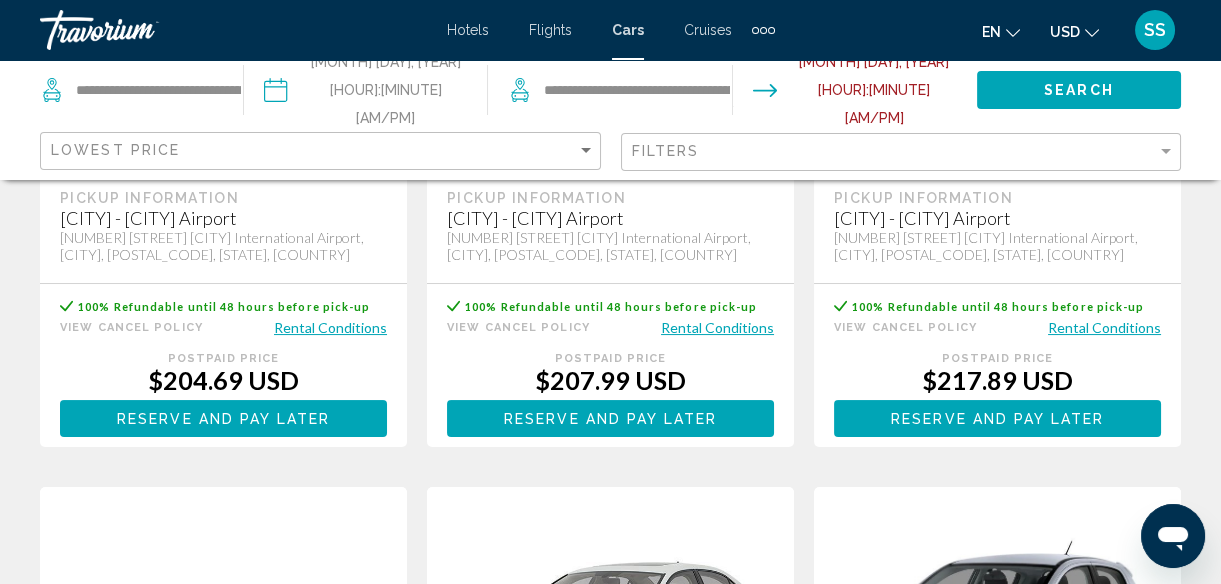 click on "Reserve and pay now Reserve and pay later" at bounding box center [223, 418] 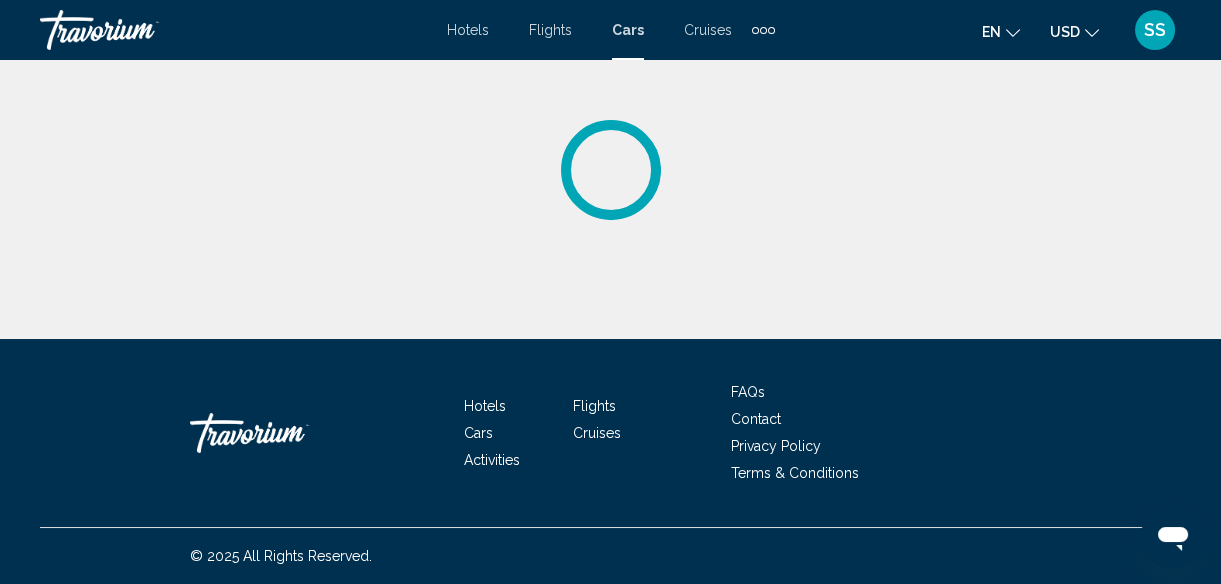 scroll, scrollTop: 0, scrollLeft: 0, axis: both 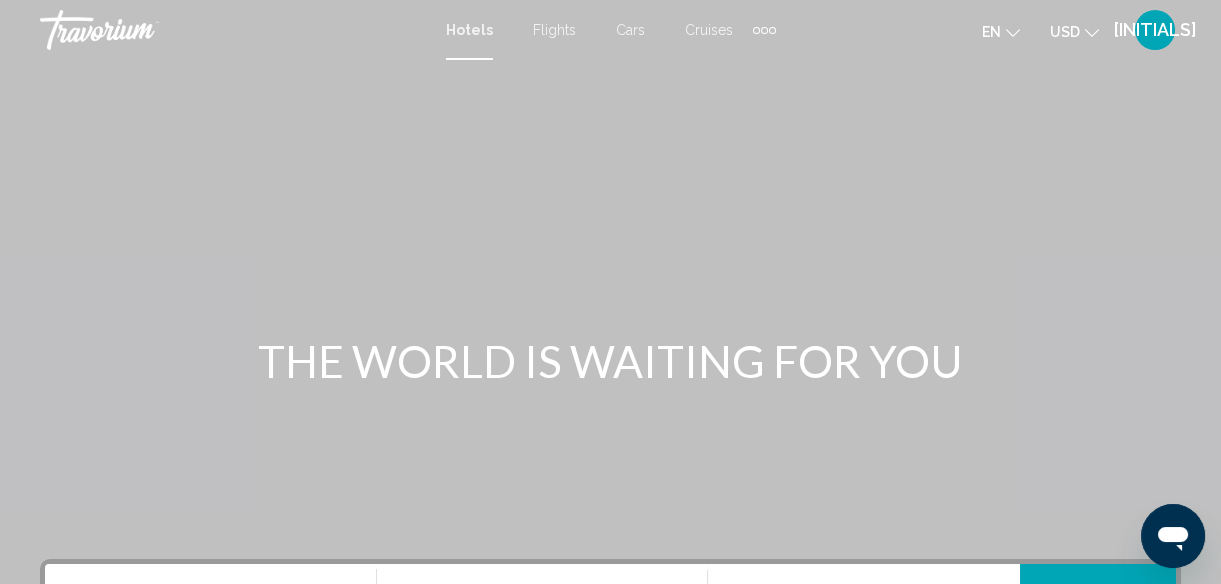 click on "Cars" at bounding box center [630, 30] 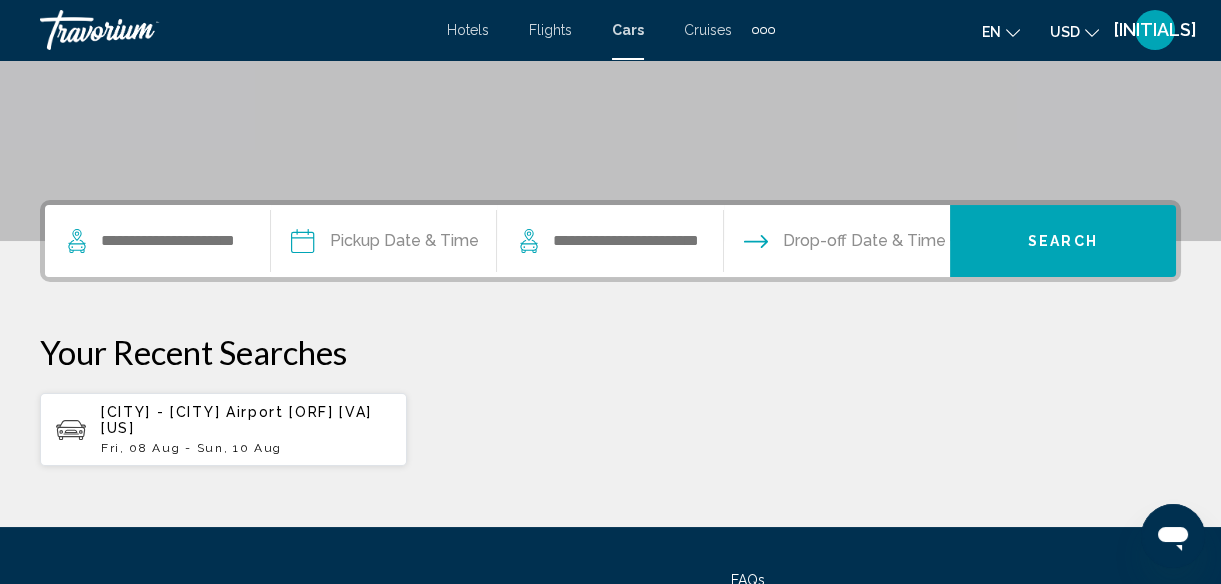 scroll, scrollTop: 387, scrollLeft: 0, axis: vertical 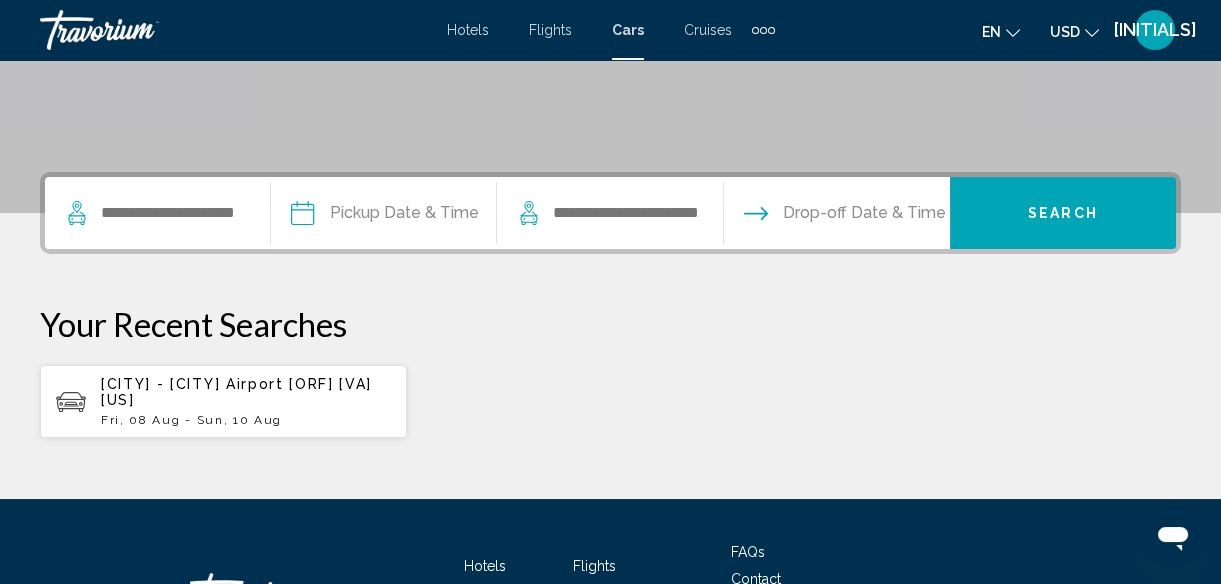 click on "[CITY] - [CITY] Airport [ORF] [VA] [US]" at bounding box center (236, 392) 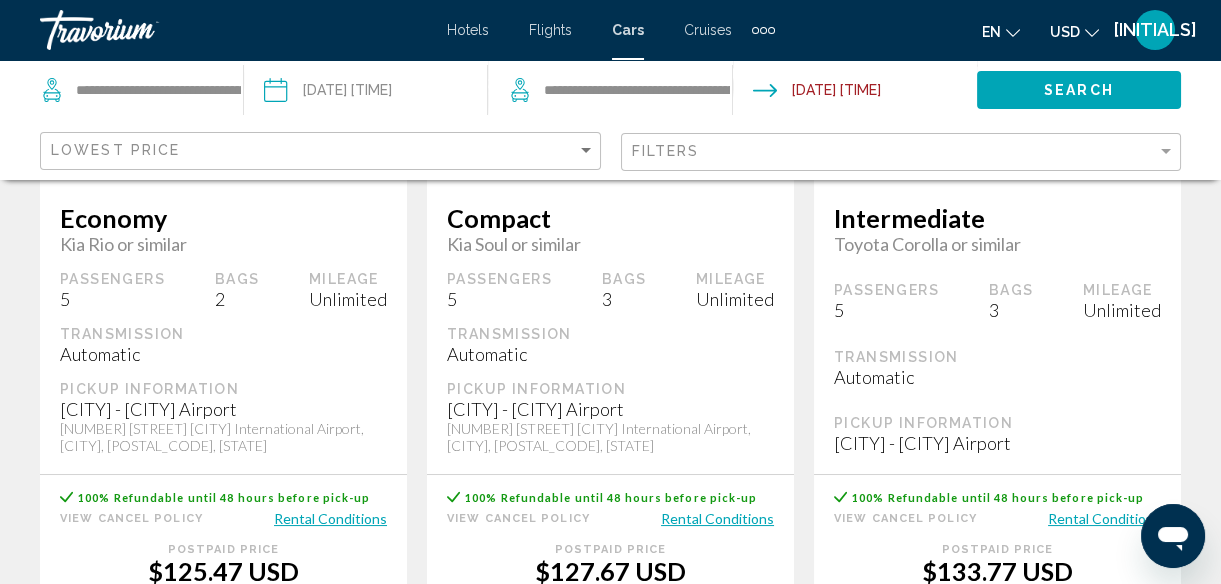 scroll, scrollTop: 0, scrollLeft: 0, axis: both 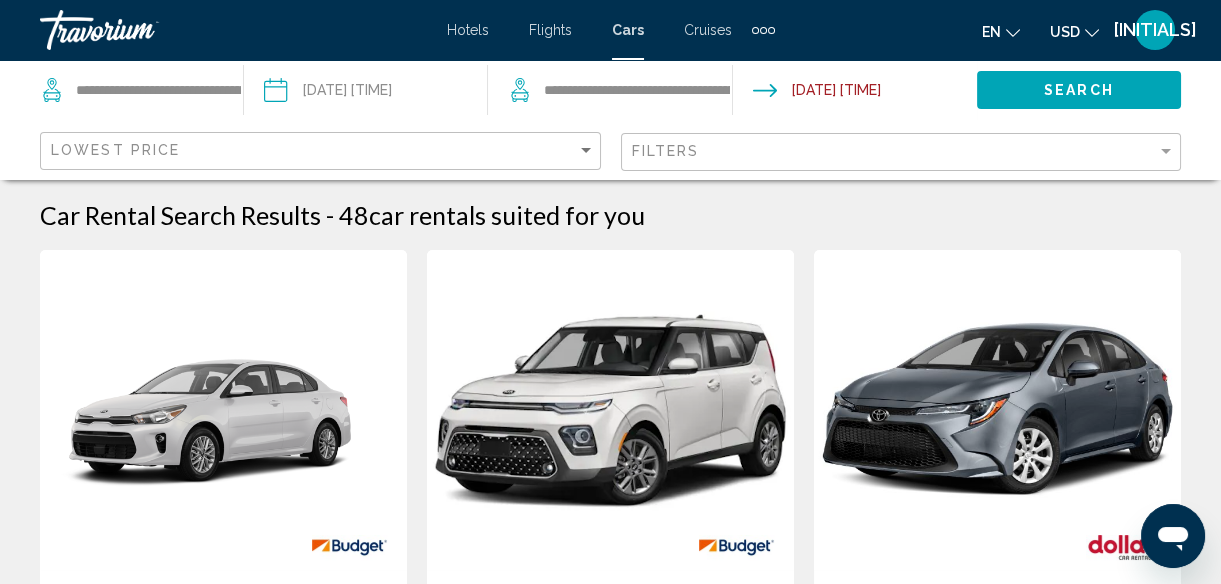 click at bounding box center (365, 93) 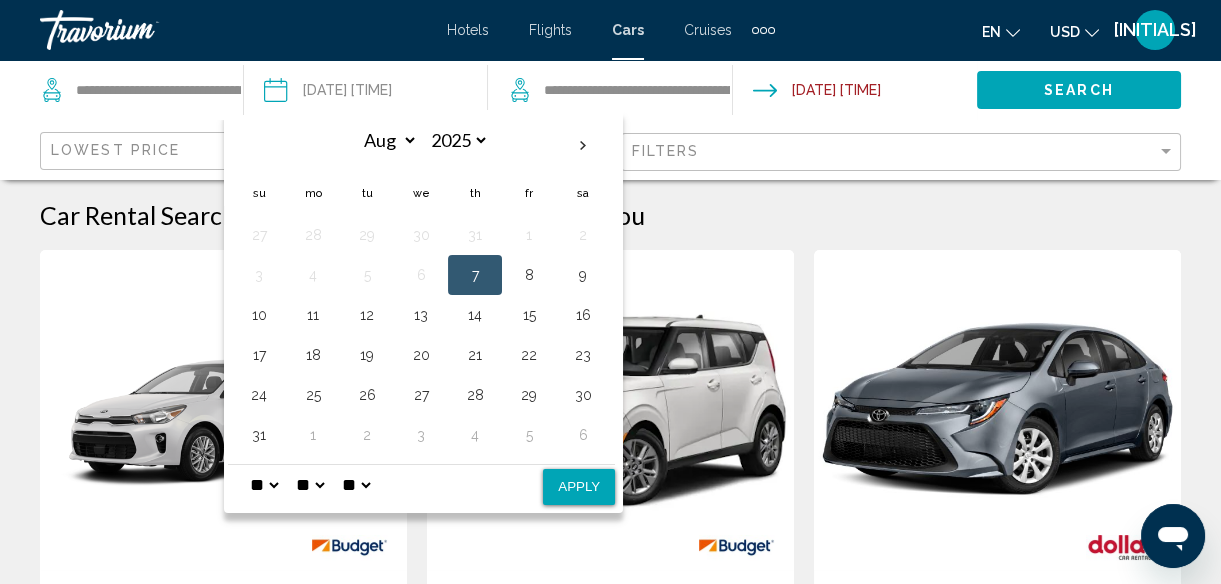 click on "7" at bounding box center [475, 275] 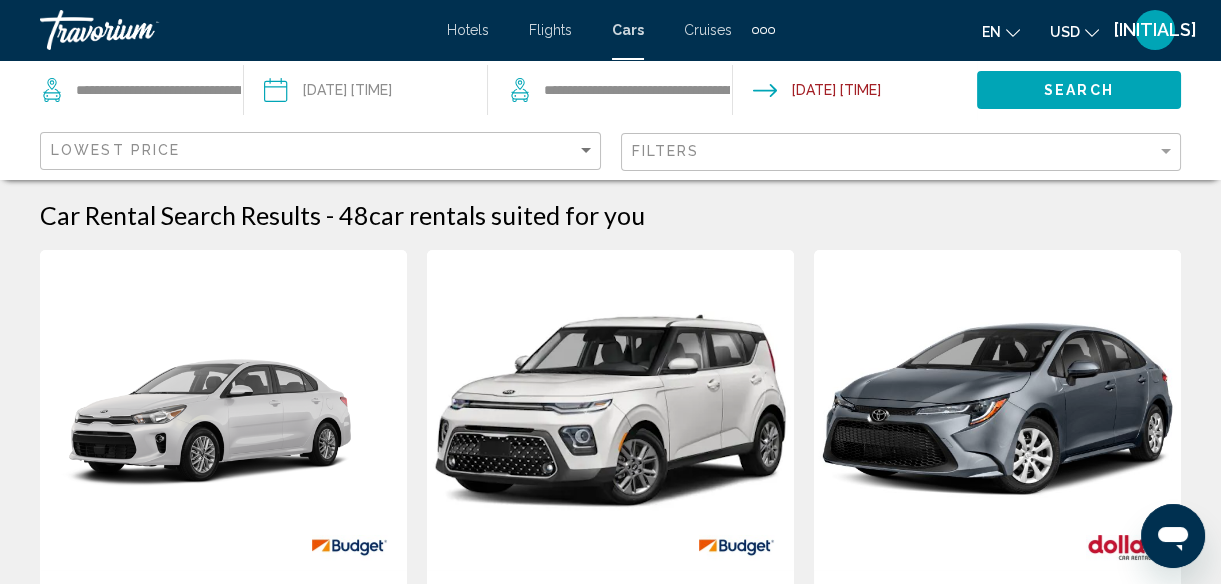 click at bounding box center [854, 93] 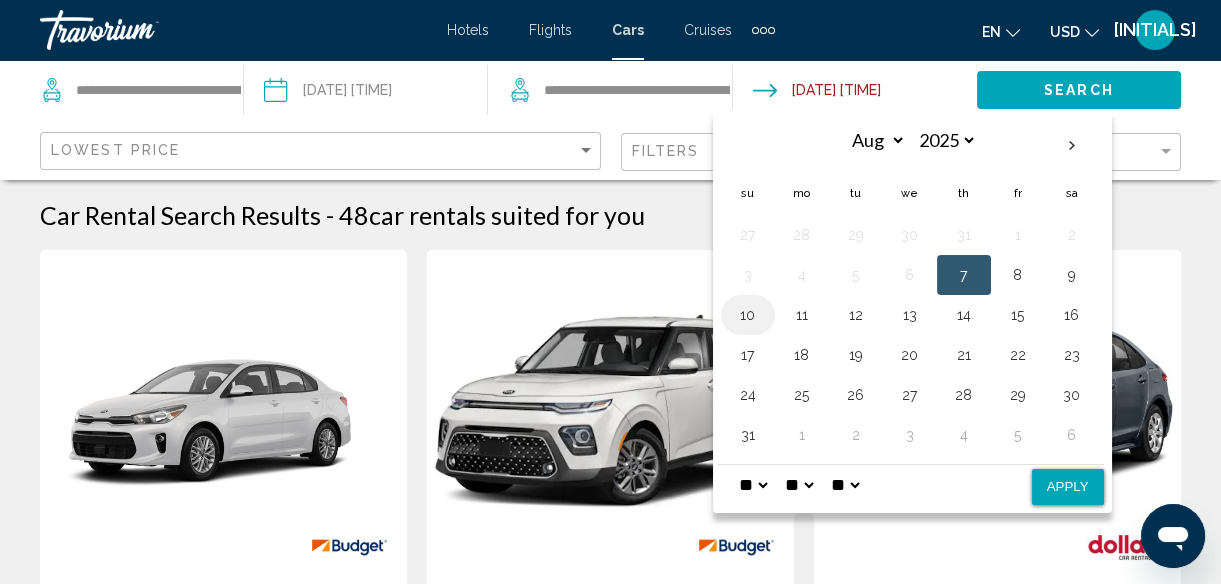 click on "10" at bounding box center [748, 315] 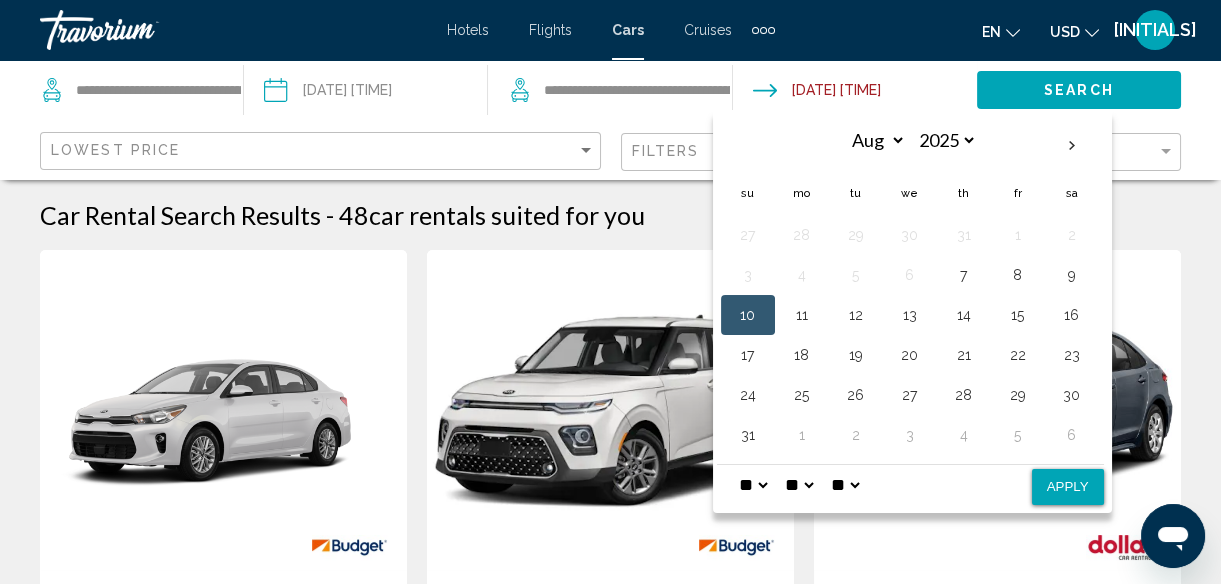 click on "Apply" at bounding box center (1068, 487) 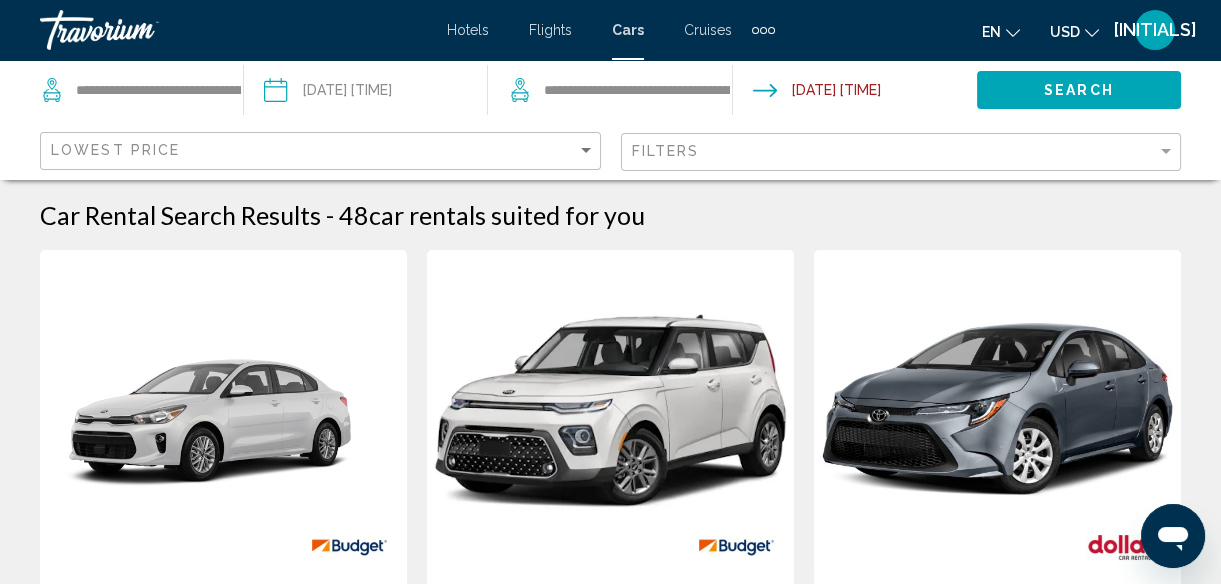 click on "**********" at bounding box center (365, 93) 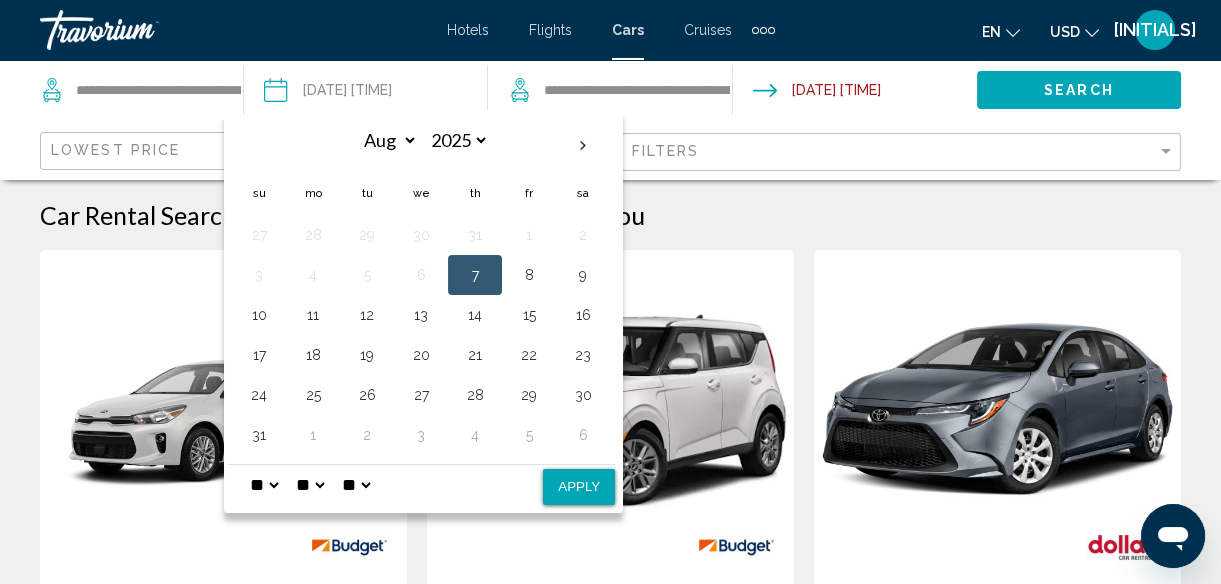 click on "Apply" at bounding box center [579, 487] 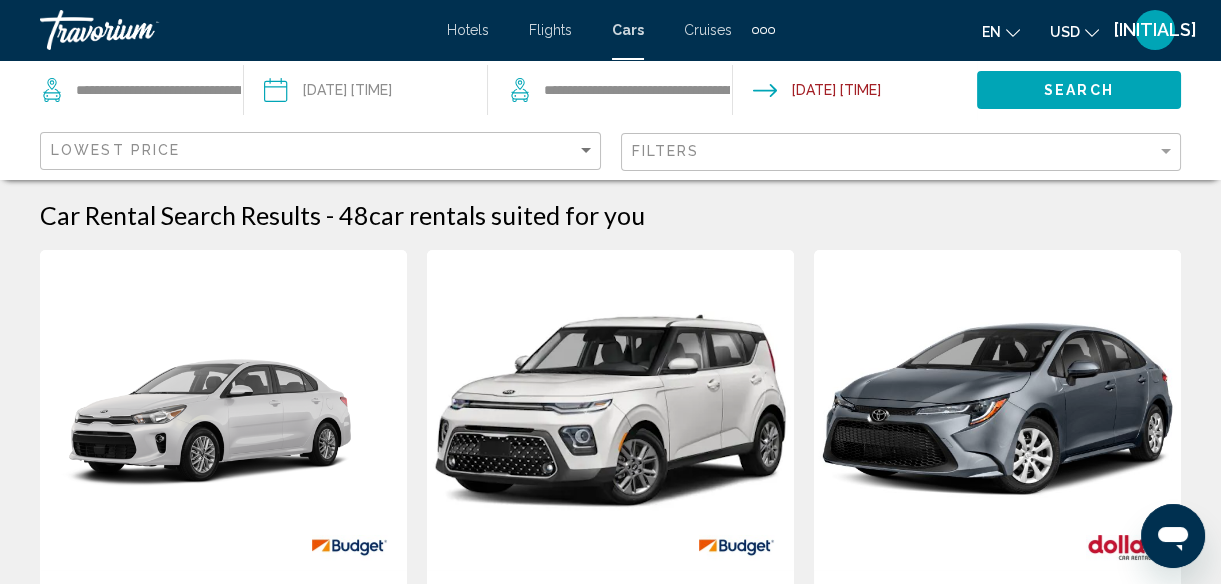 click on "**********" at bounding box center [365, 93] 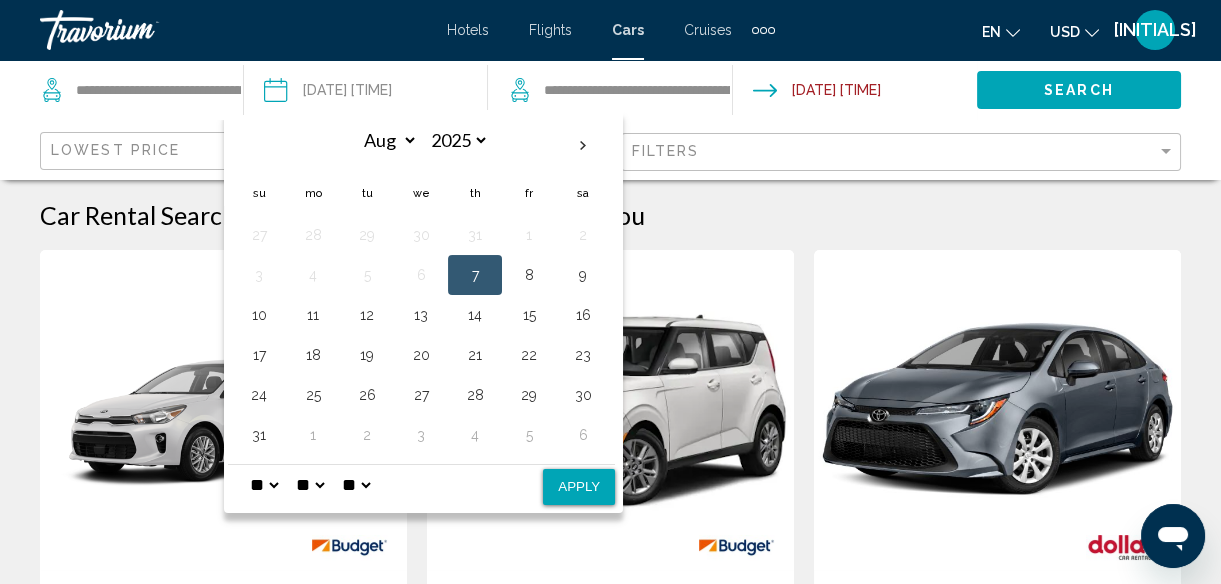 click on "**" at bounding box center [310, 485] 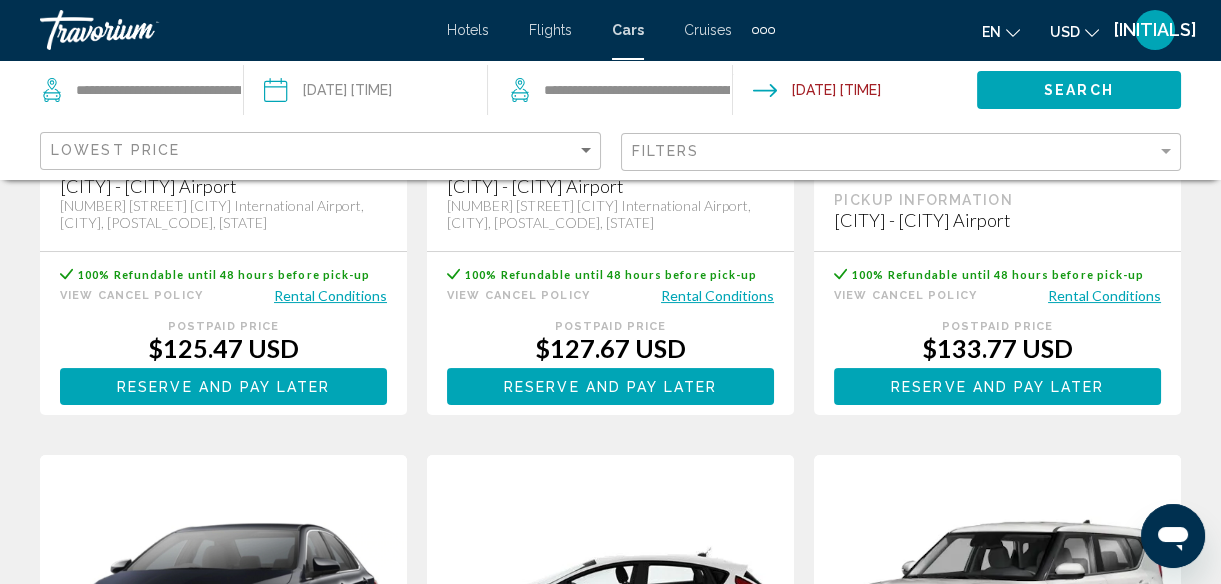 scroll, scrollTop: 0, scrollLeft: 0, axis: both 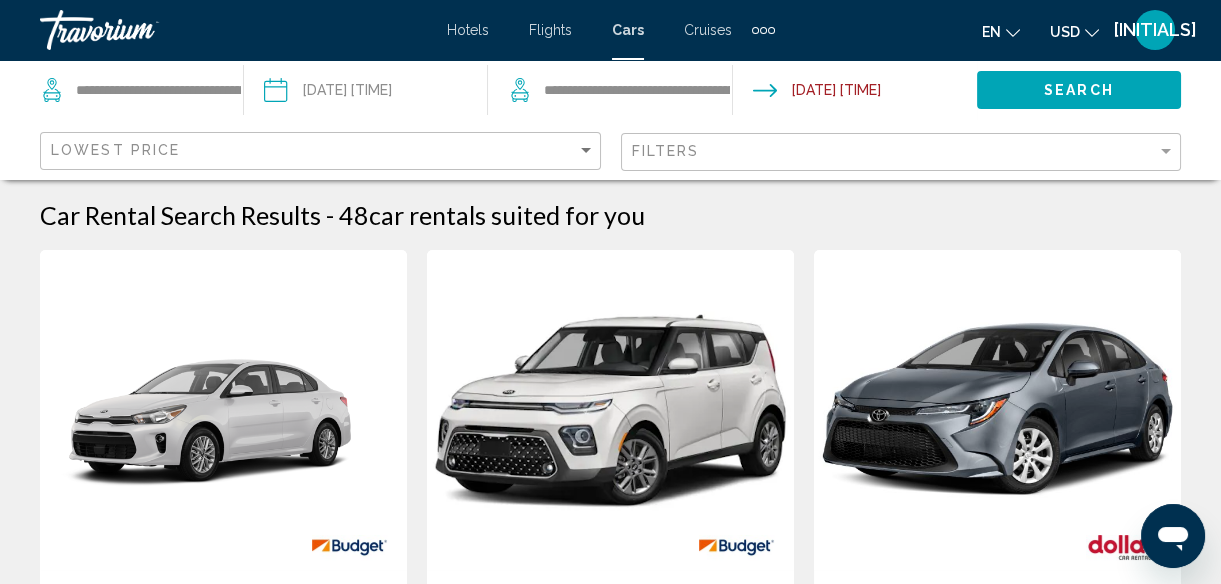 click on "Search" 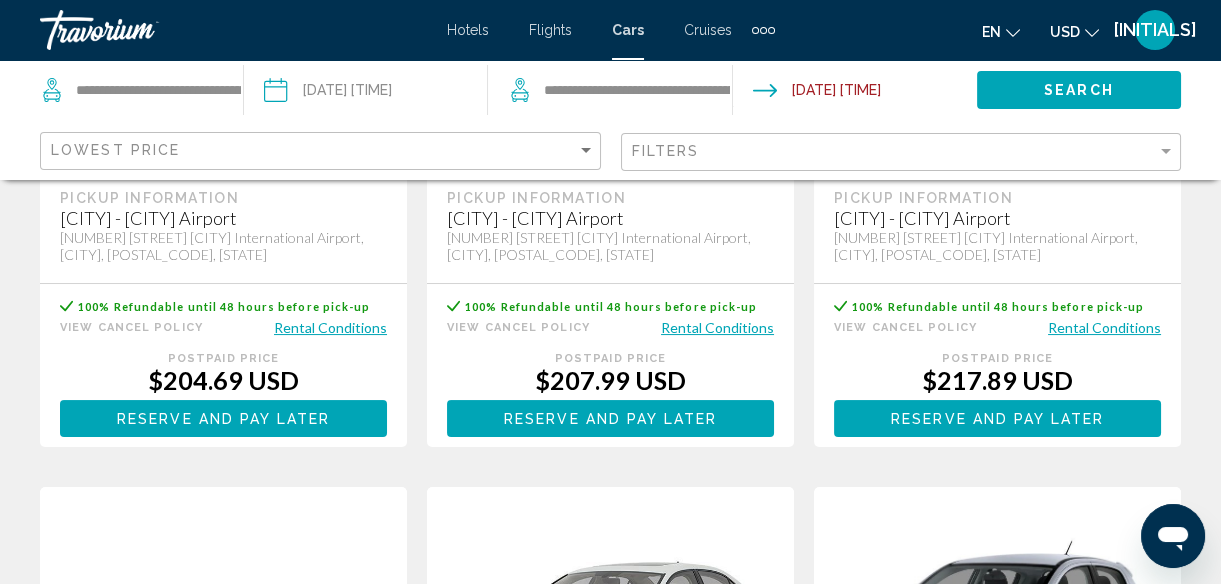 scroll, scrollTop: 0, scrollLeft: 0, axis: both 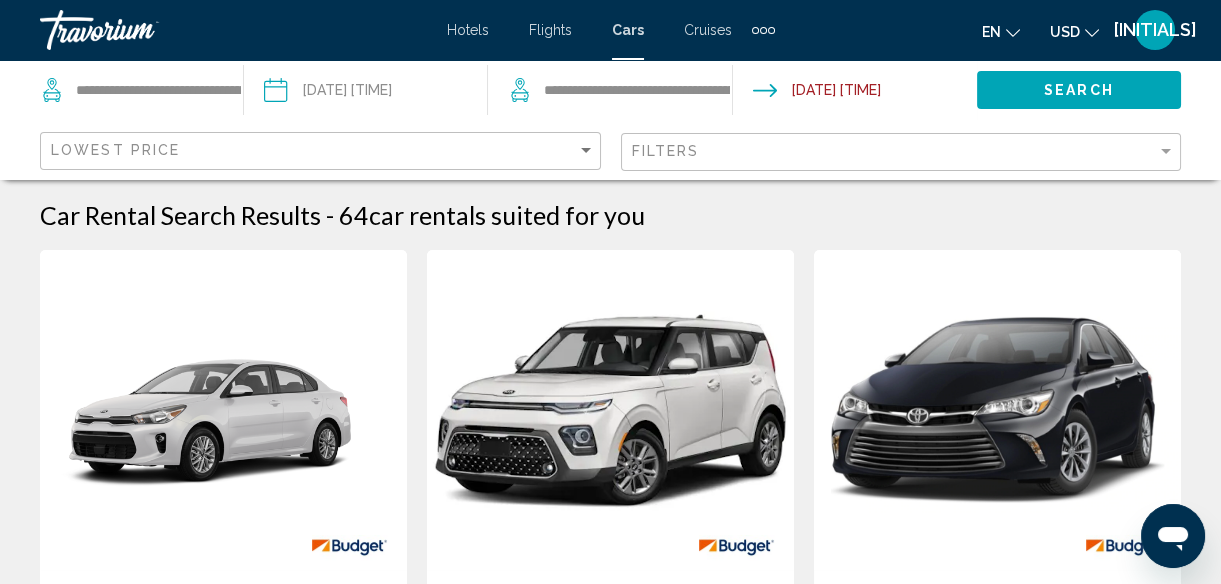 click on "RS" at bounding box center (1155, 30) 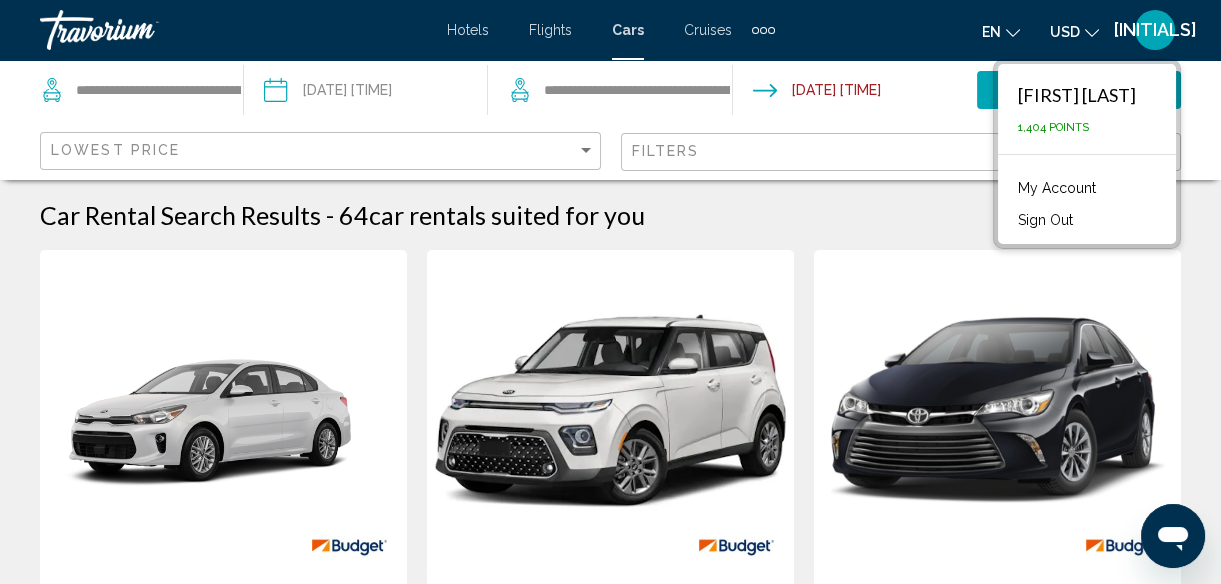 click on "Sign Out" at bounding box center [1045, 220] 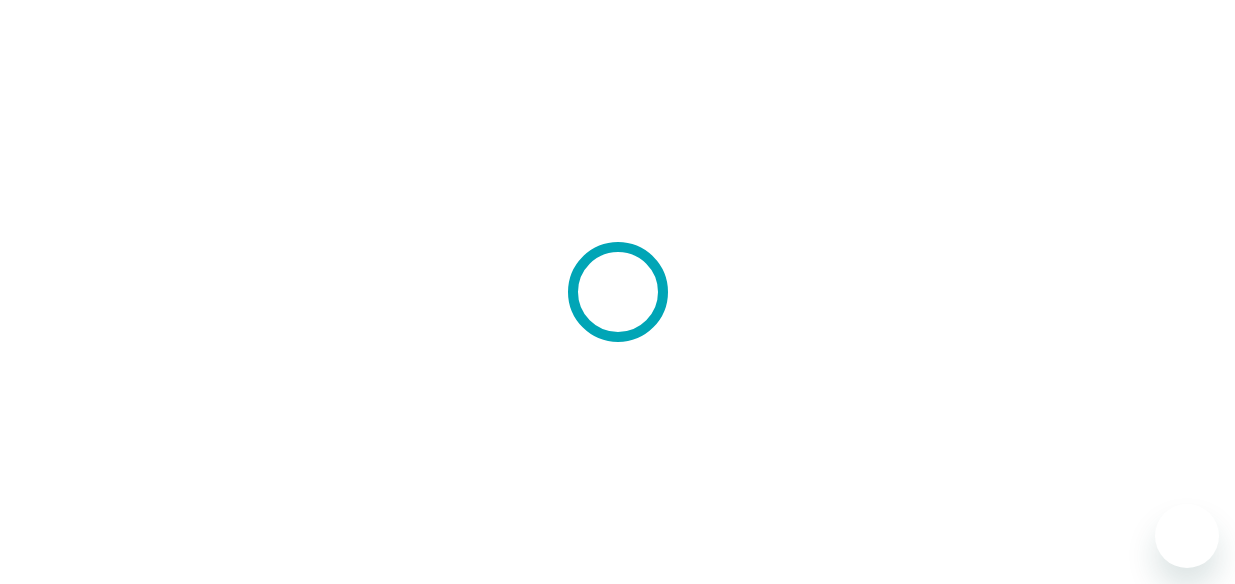 scroll, scrollTop: 0, scrollLeft: 0, axis: both 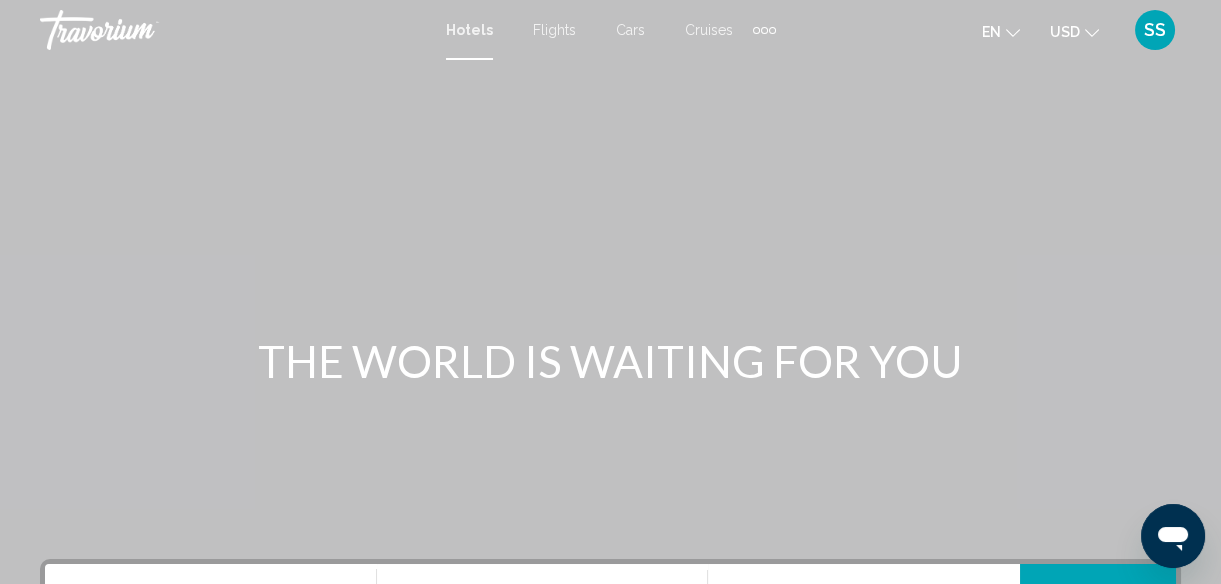 click on "Cars" at bounding box center [630, 30] 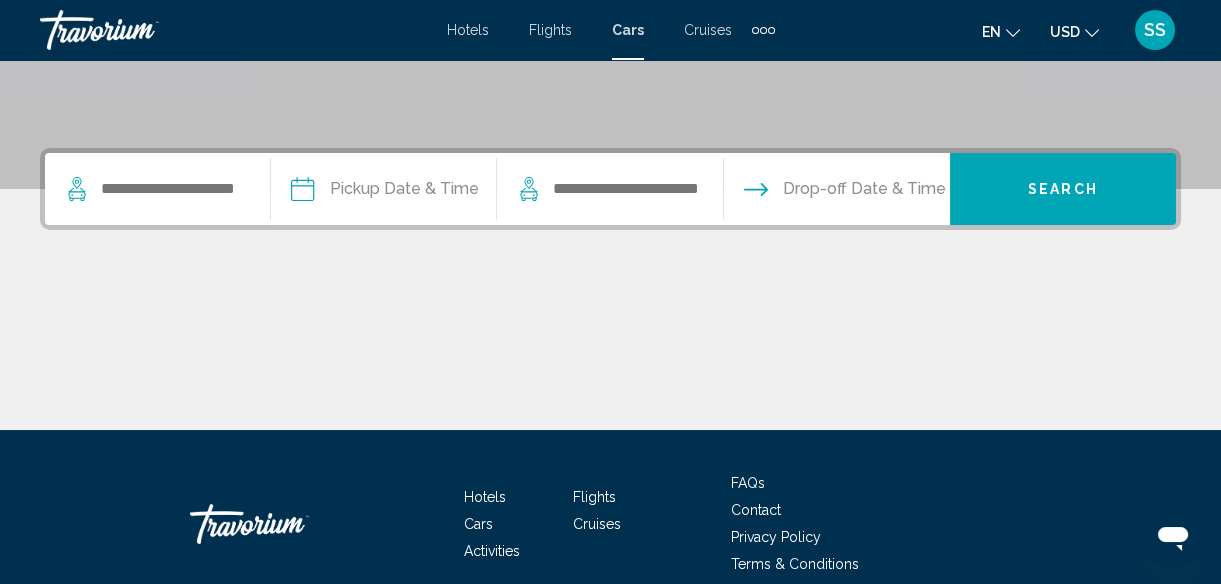 scroll, scrollTop: 419, scrollLeft: 0, axis: vertical 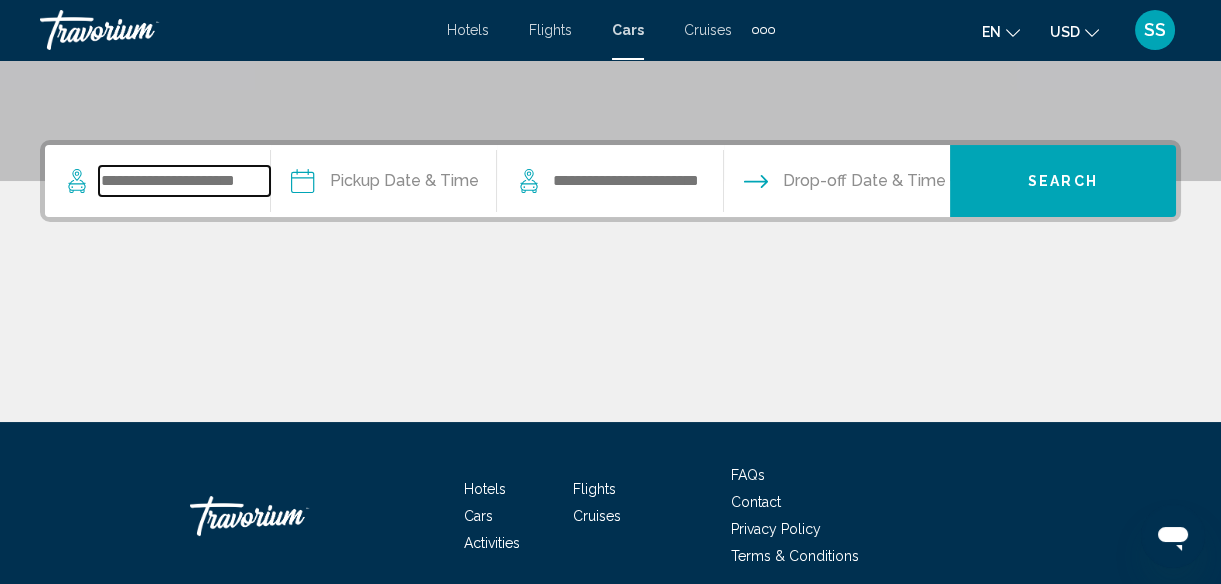 click at bounding box center (184, 181) 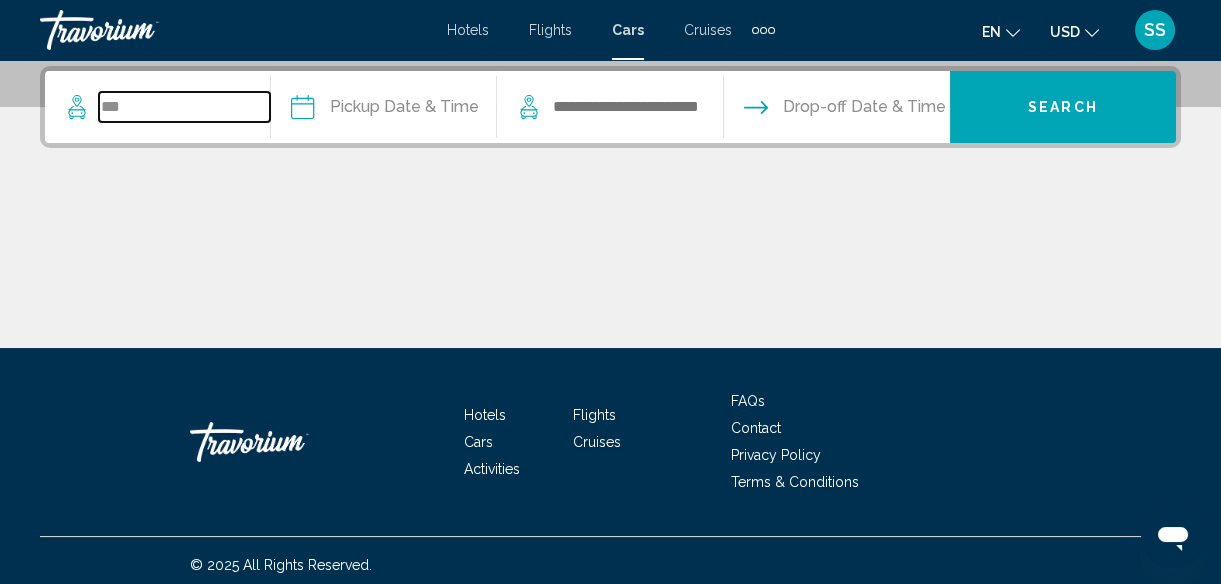 type on "***" 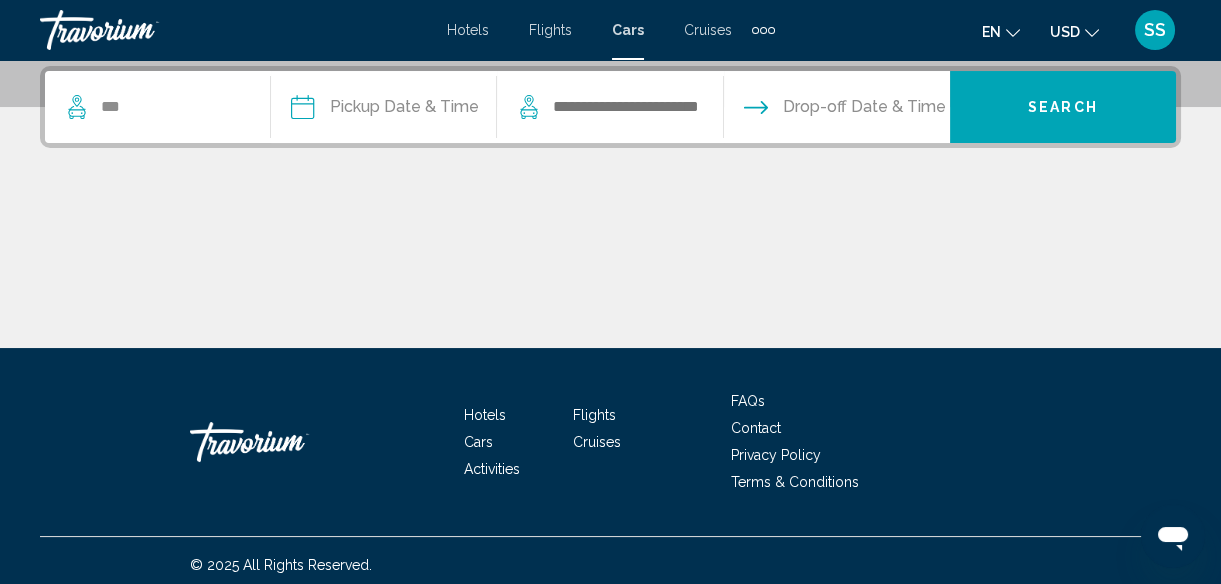 type 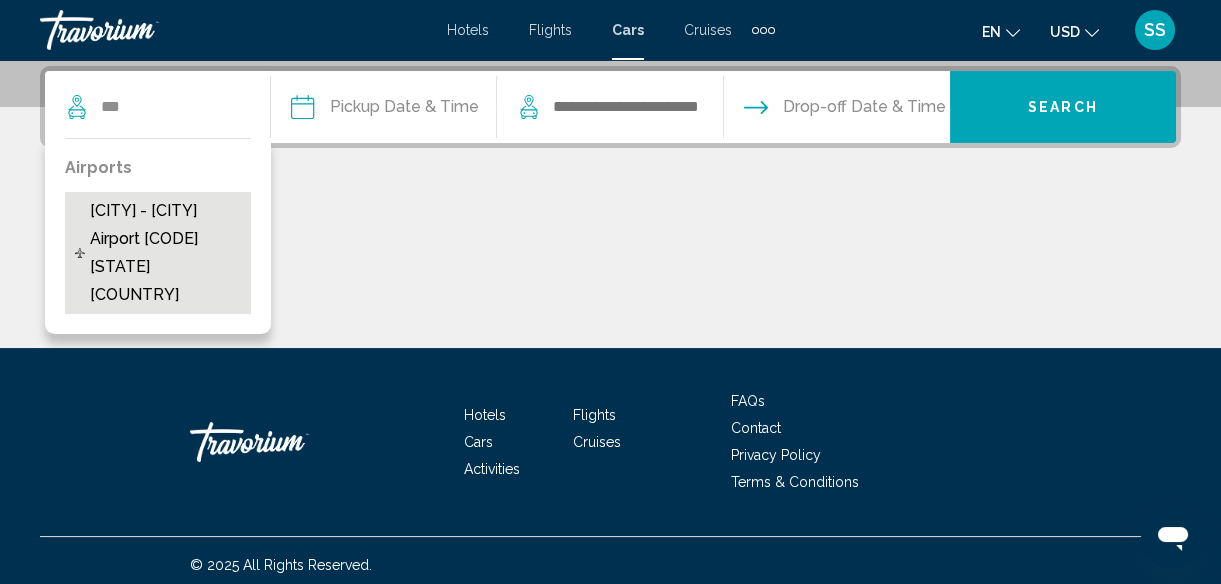 click on "[CITY] - [CITY] Airport [CODE] [STATE] [COUNTRY]" at bounding box center [166, 253] 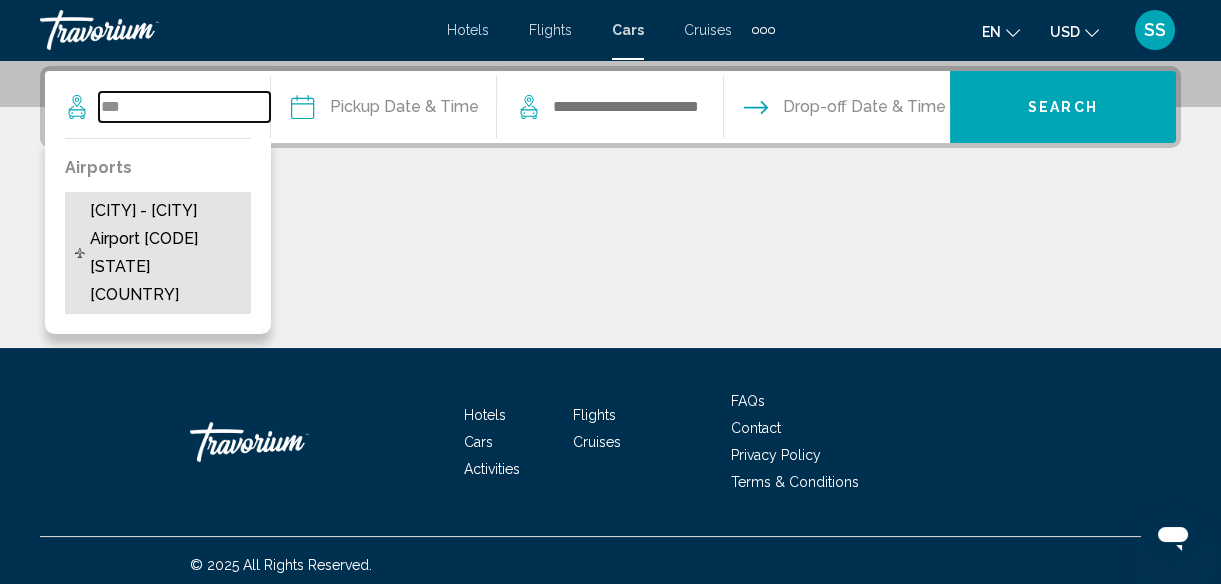 type on "**********" 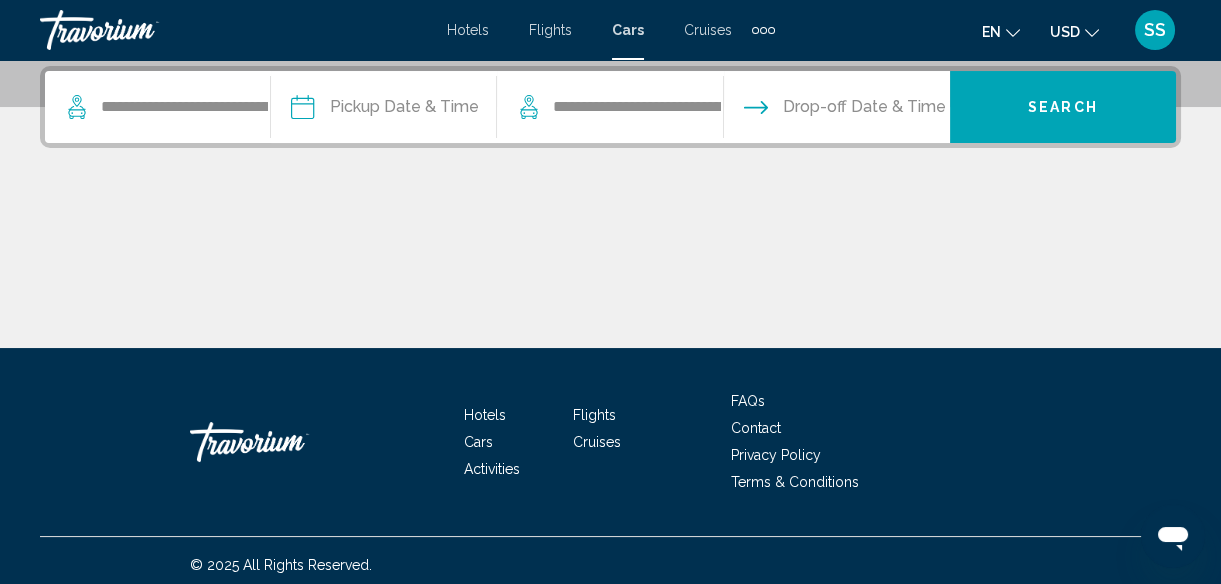 click at bounding box center (383, 110) 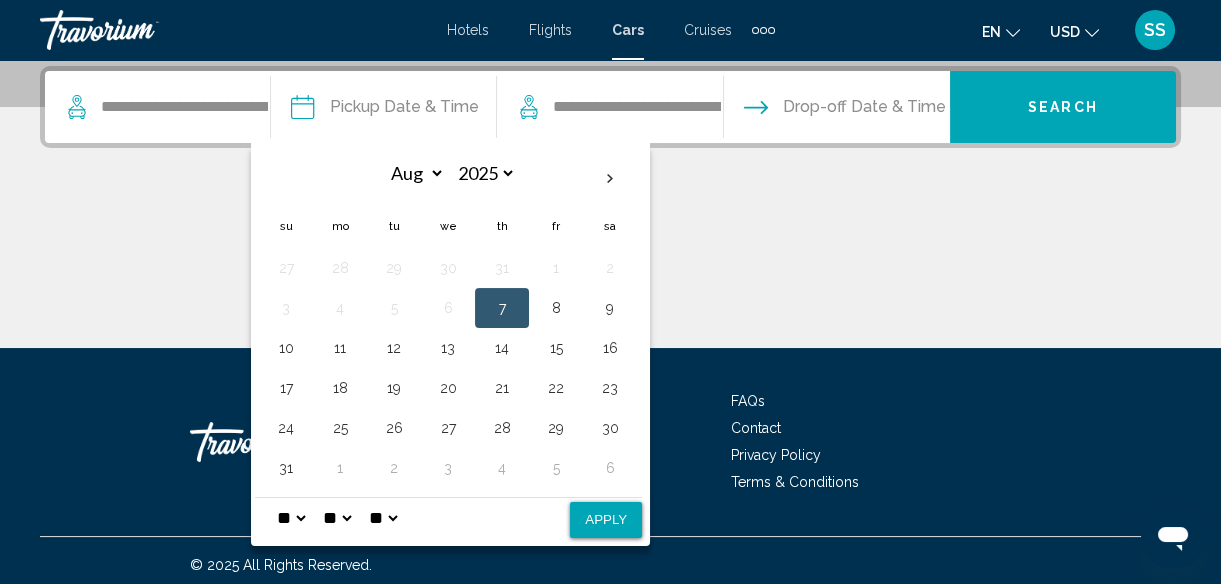 click on "7" at bounding box center [502, 308] 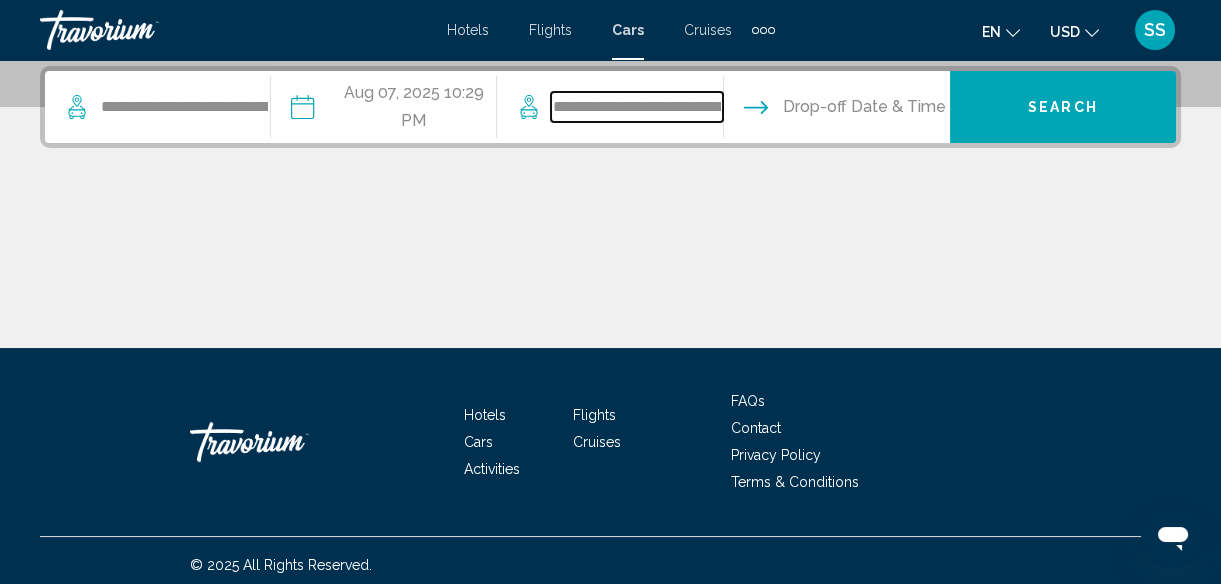 click on "**********" at bounding box center (636, 107) 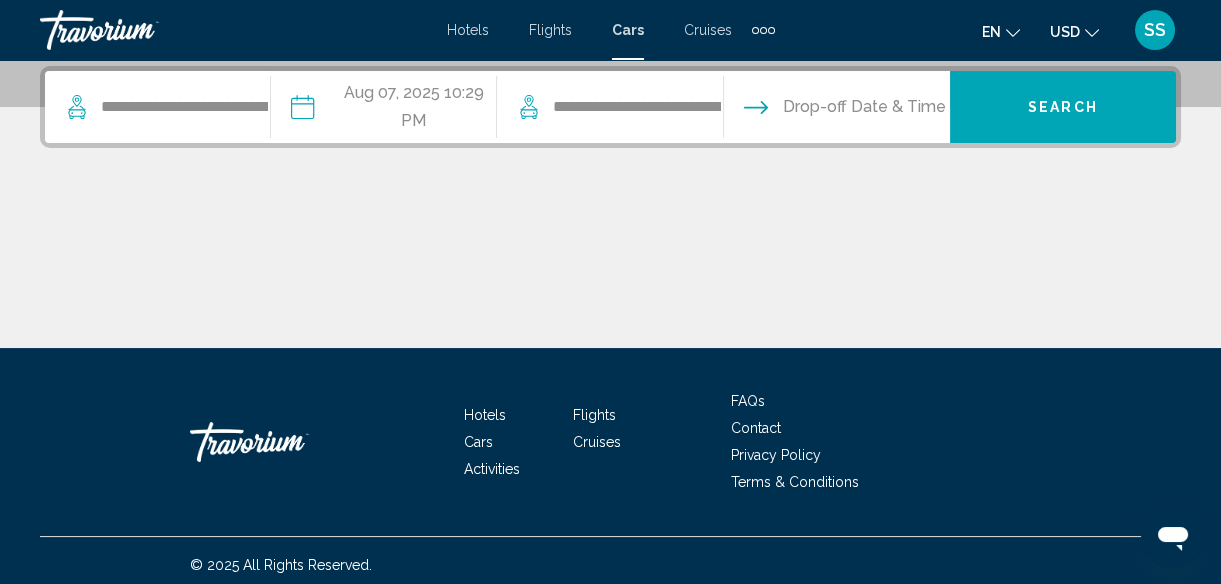 click at bounding box center (836, 110) 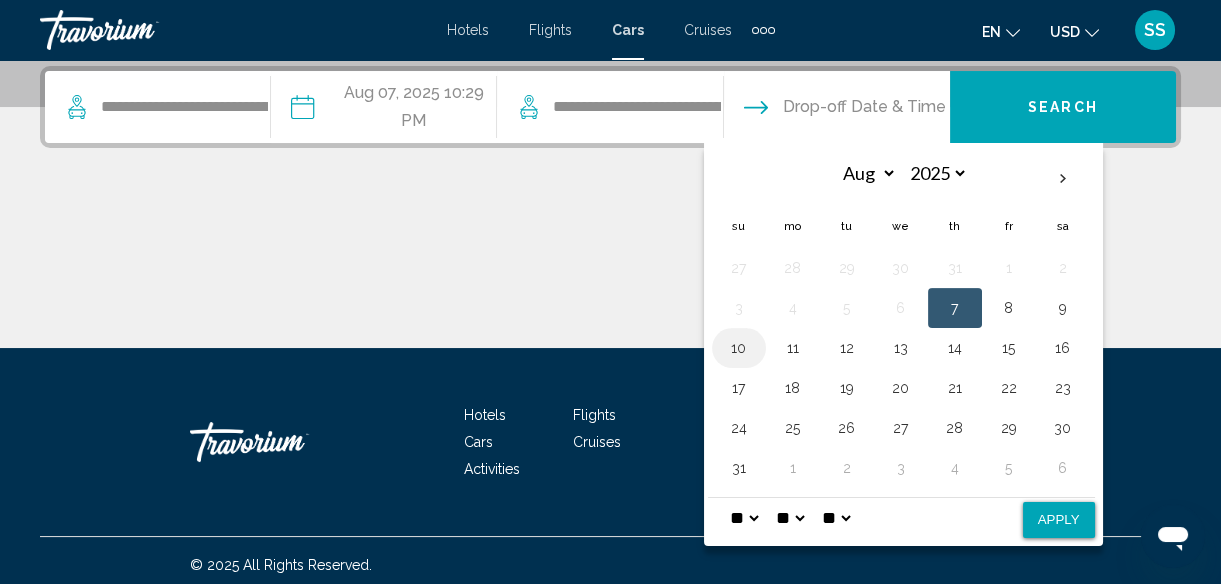 click on "10" at bounding box center (739, 348) 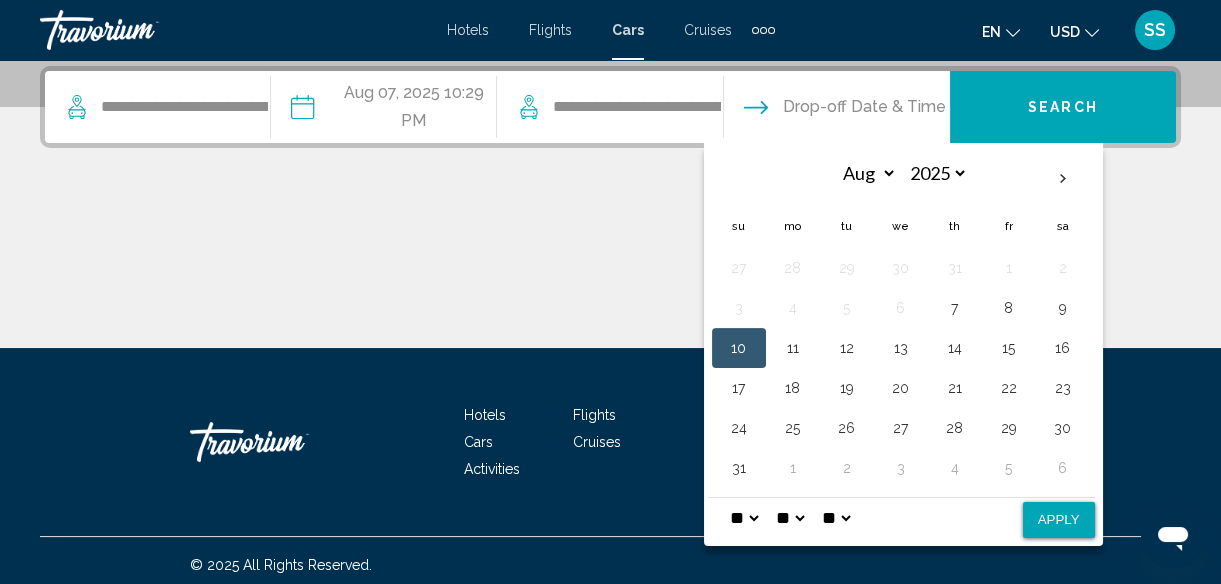 click on "Apply" at bounding box center [1059, 520] 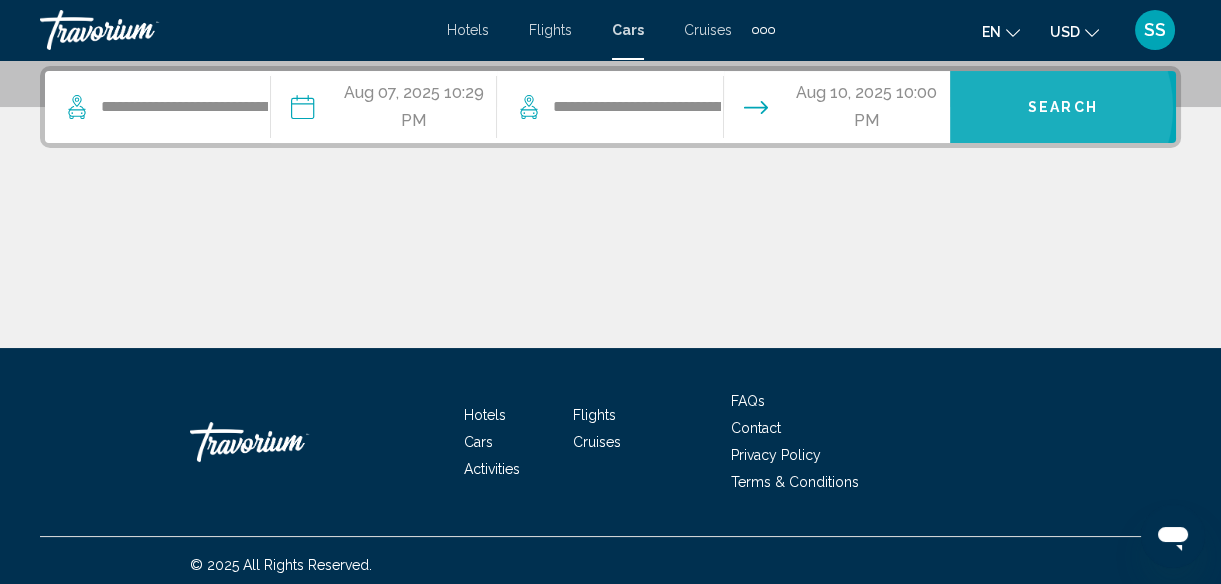 click on "Search" at bounding box center [1063, 108] 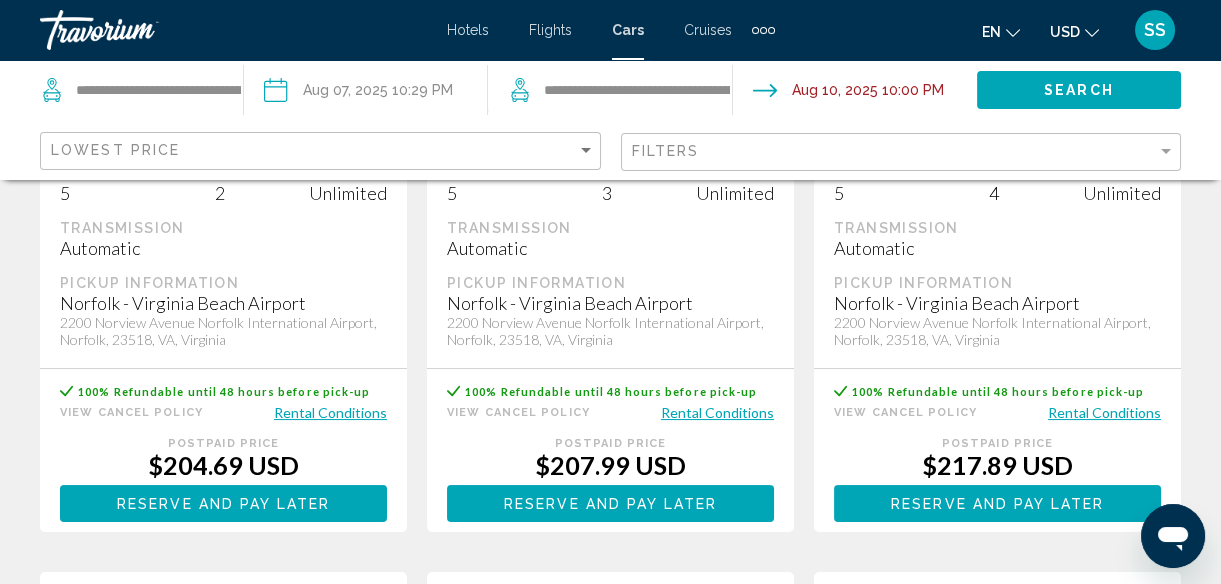 scroll, scrollTop: 0, scrollLeft: 0, axis: both 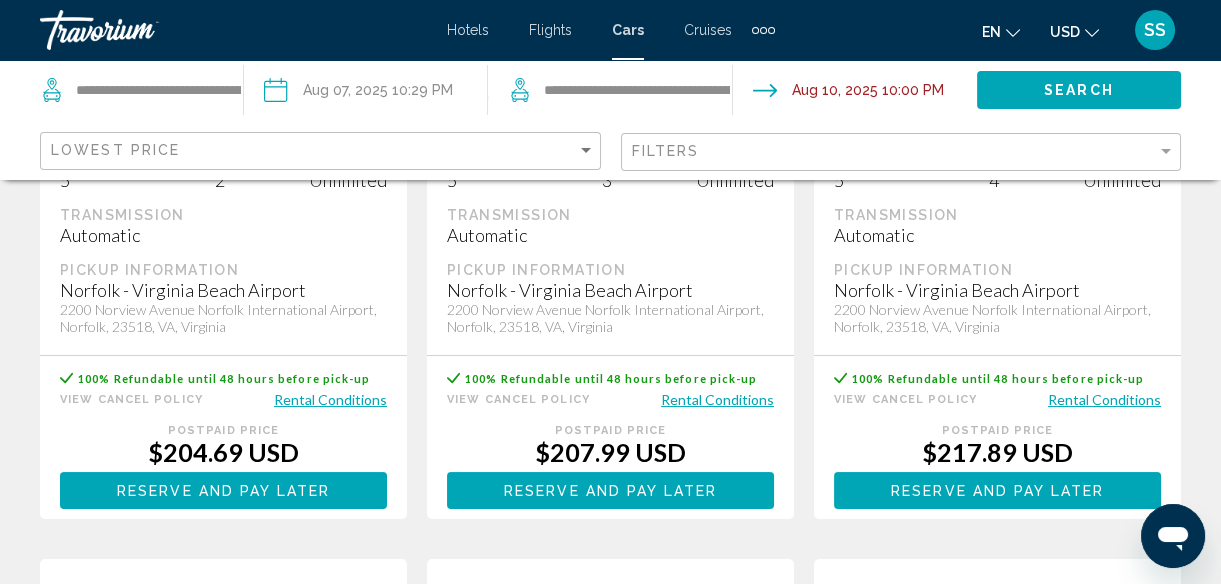 click at bounding box center (365, 93) 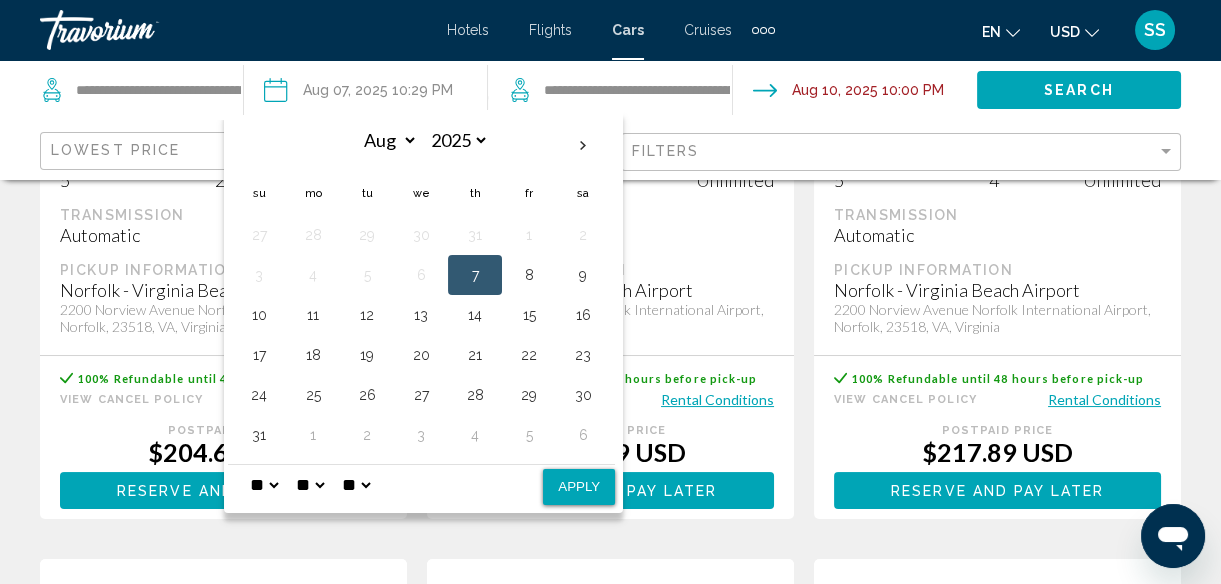 click on "Apply" at bounding box center (579, 487) 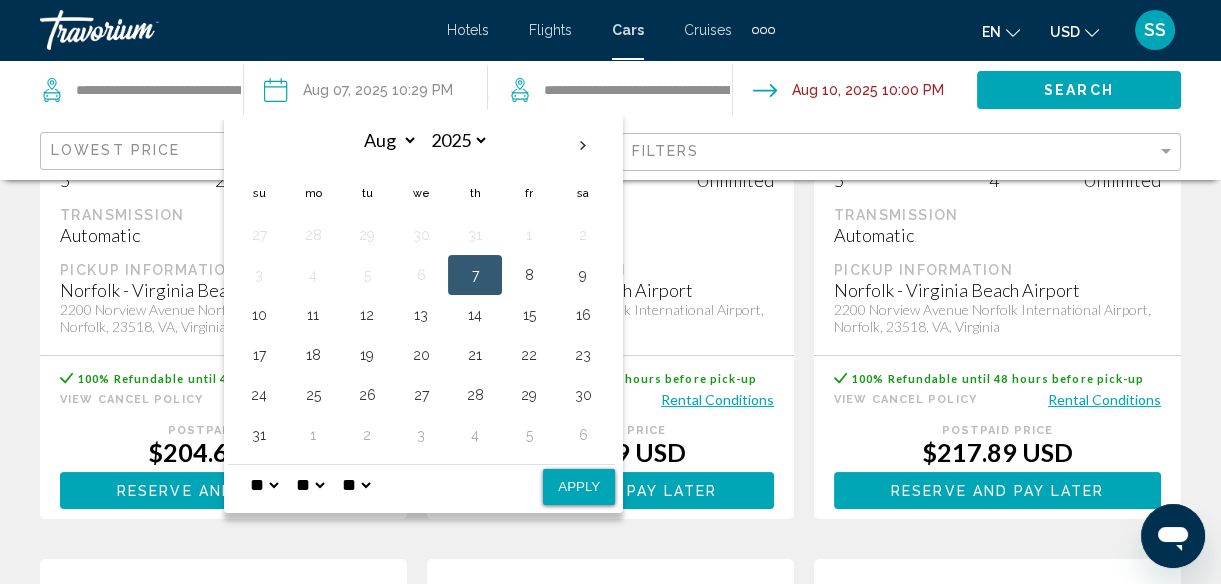 select on "*" 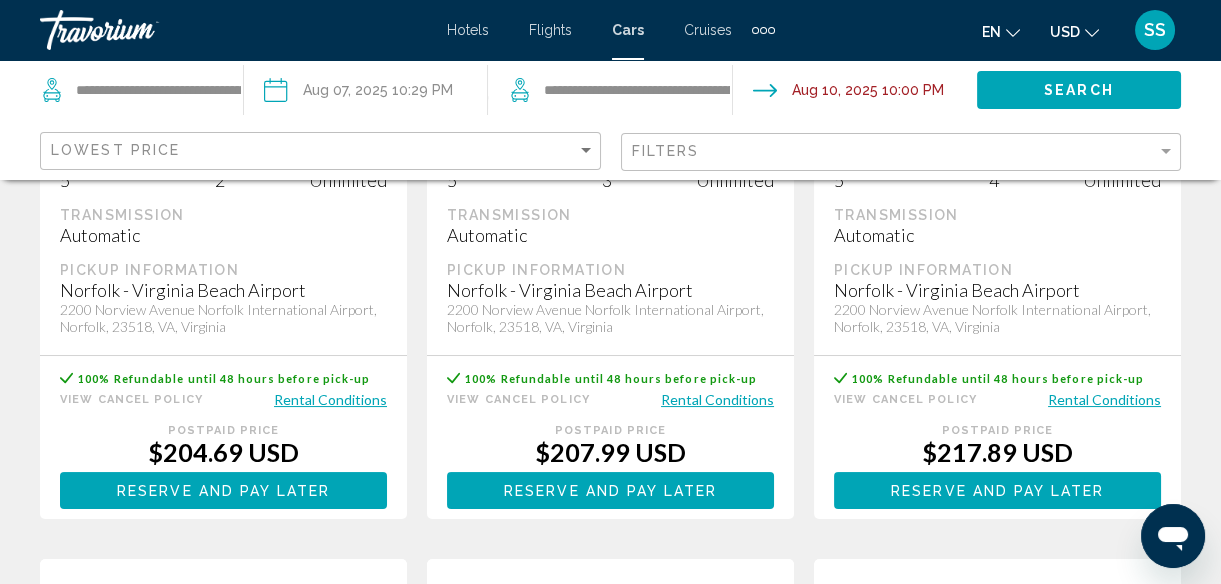 click at bounding box center (854, 93) 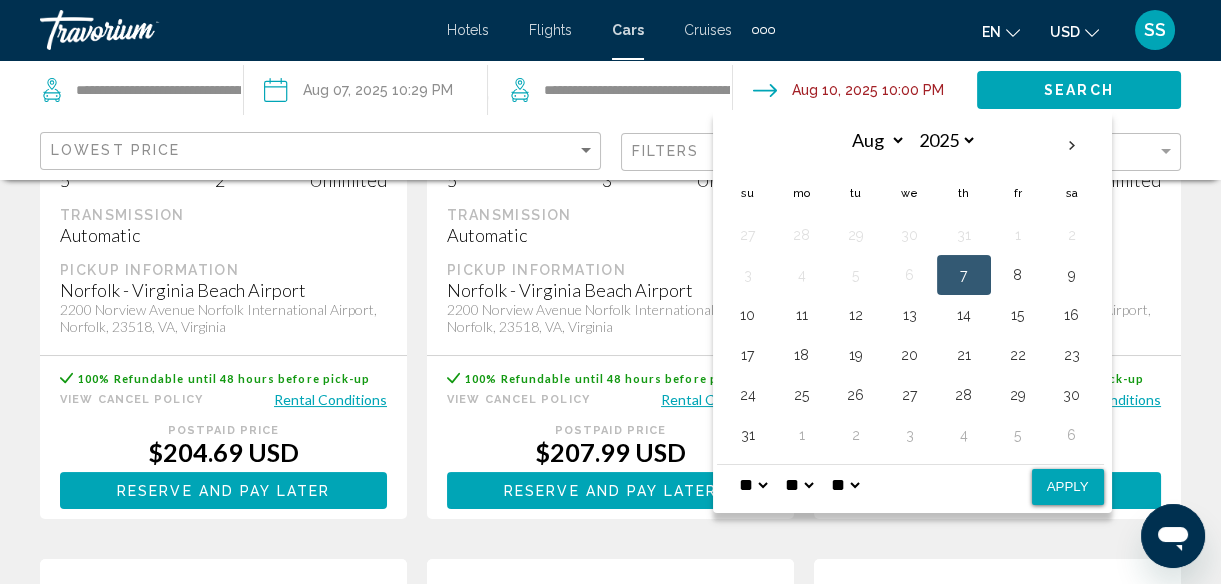 click on "* * * * * * * * * ** ** **" at bounding box center [753, 485] 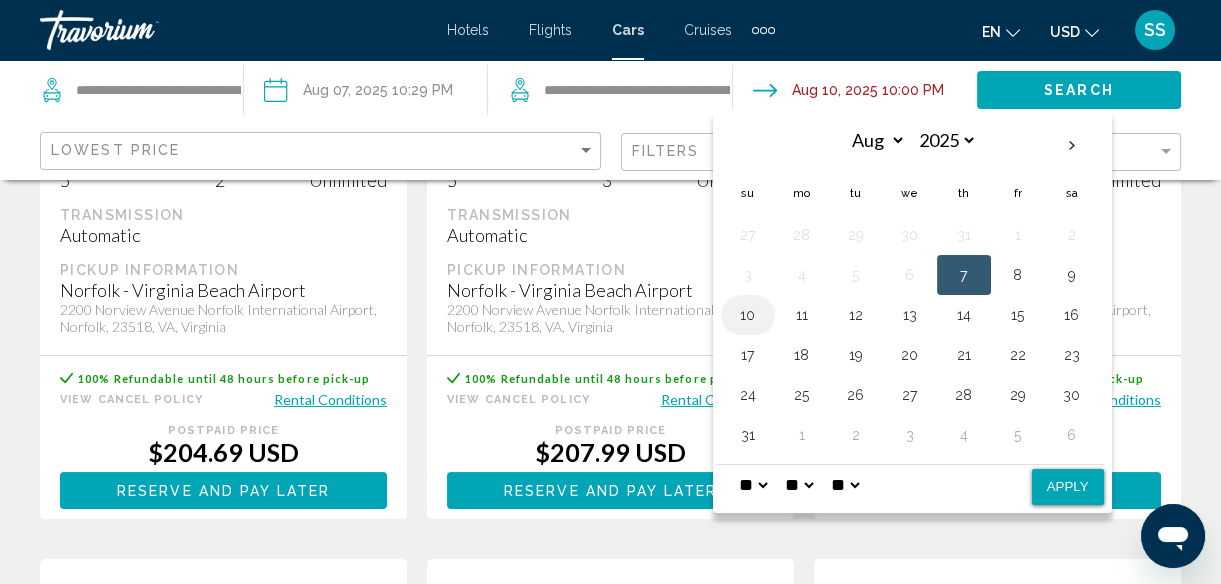click on "10" at bounding box center (748, 315) 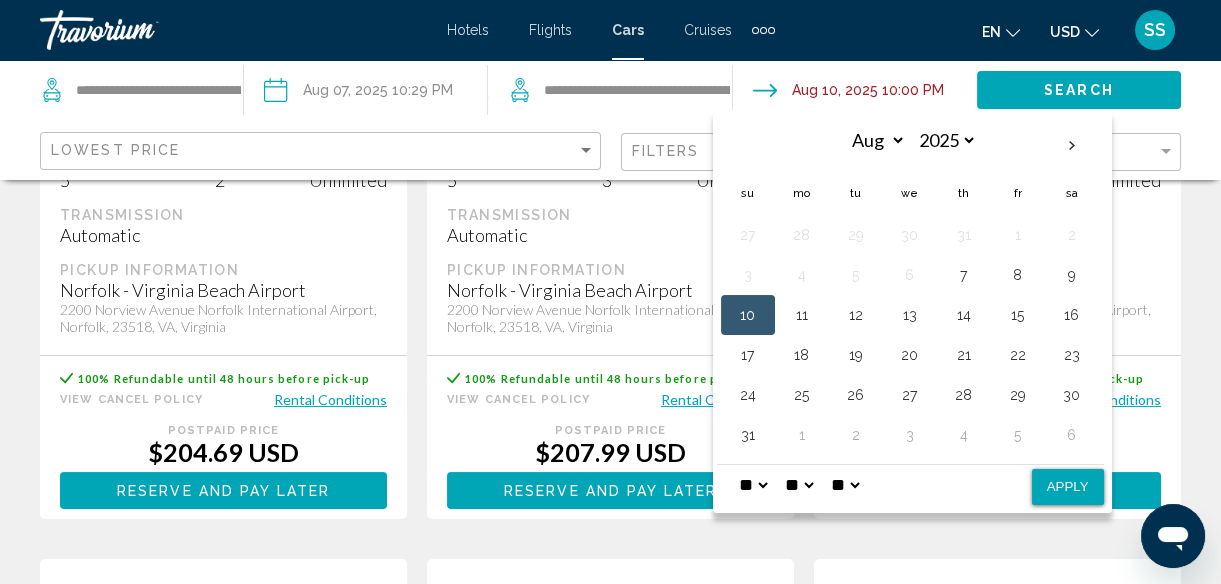 click on "* * * * * * * * * ** ** **" at bounding box center (753, 485) 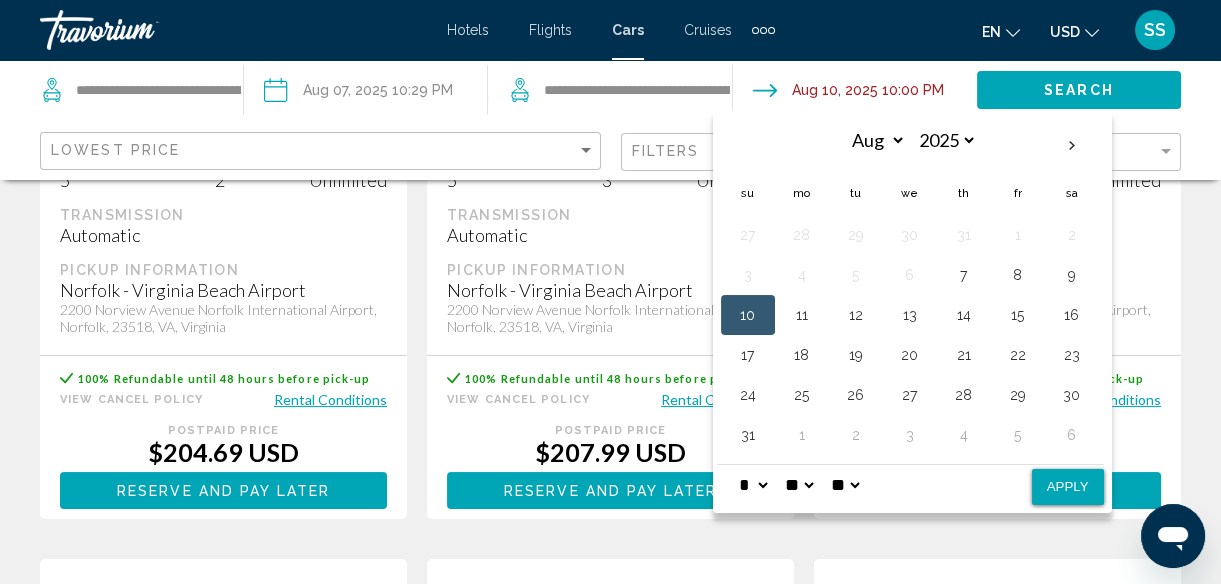 click on "* * * * * * * * * ** ** **" at bounding box center (753, 485) 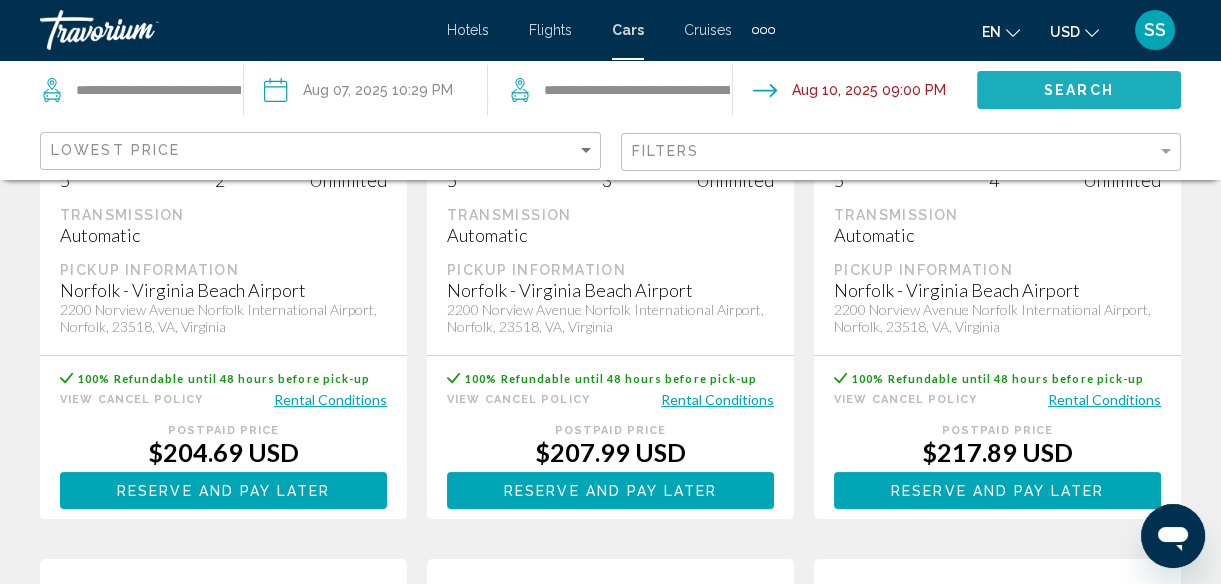 click on "Search" 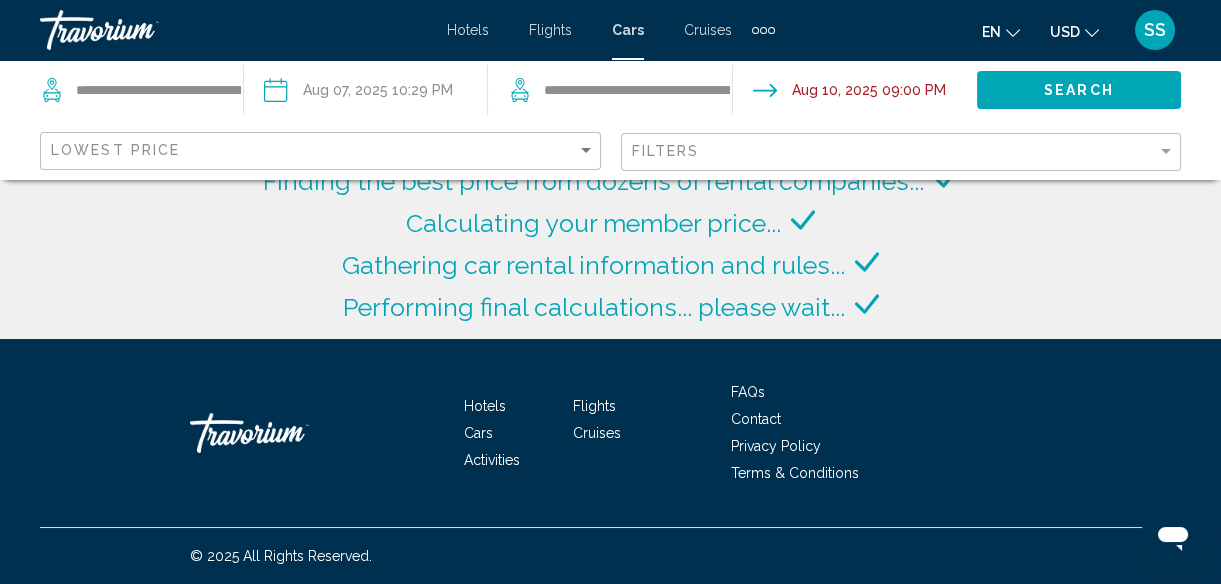 scroll, scrollTop: 506, scrollLeft: 0, axis: vertical 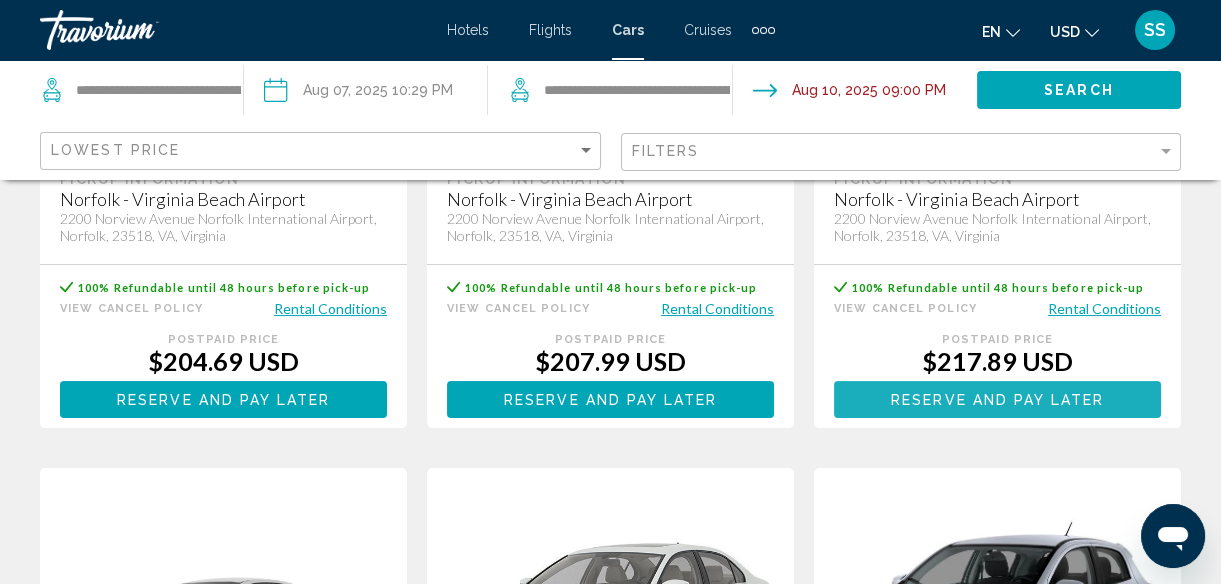 click on "Reserve and pay later" at bounding box center [997, 400] 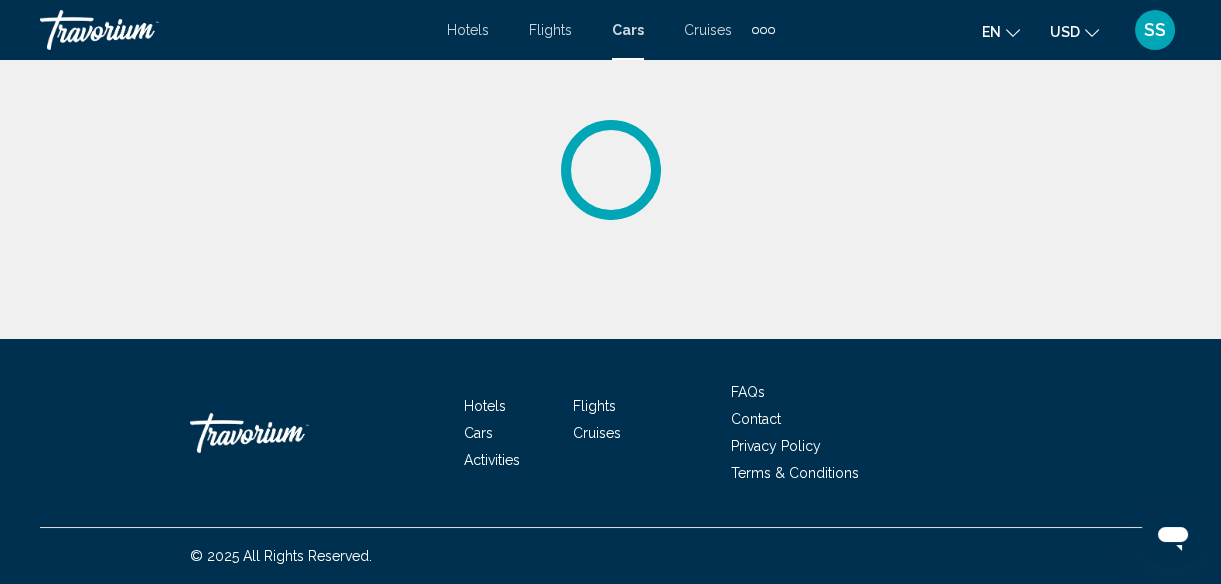 scroll, scrollTop: 0, scrollLeft: 0, axis: both 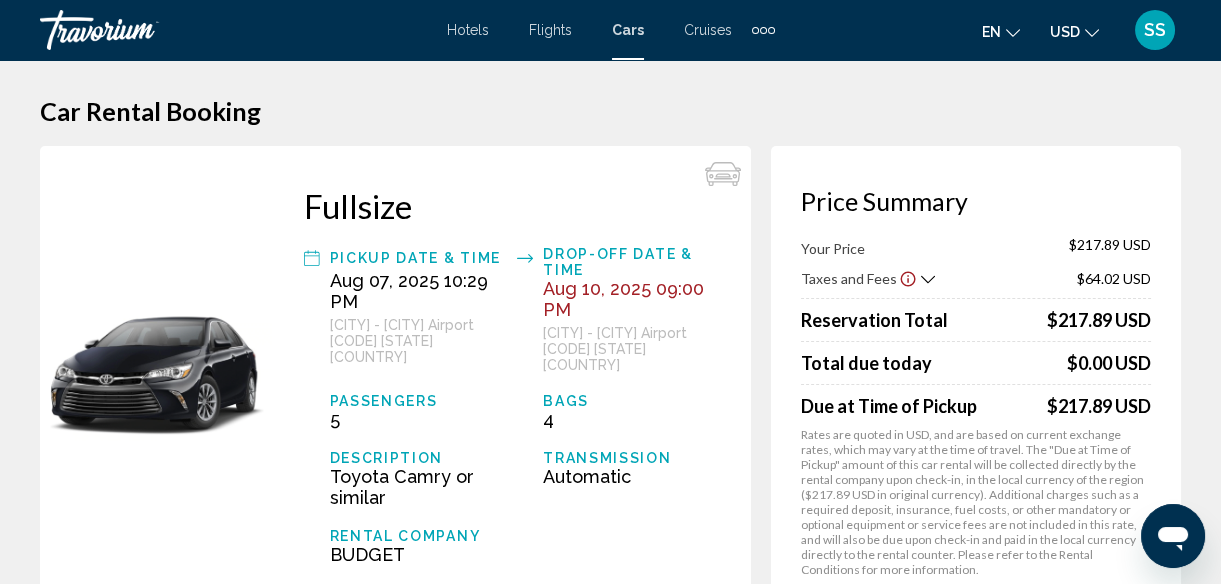 click on "Pickup Date & Time" at bounding box center [419, 258] 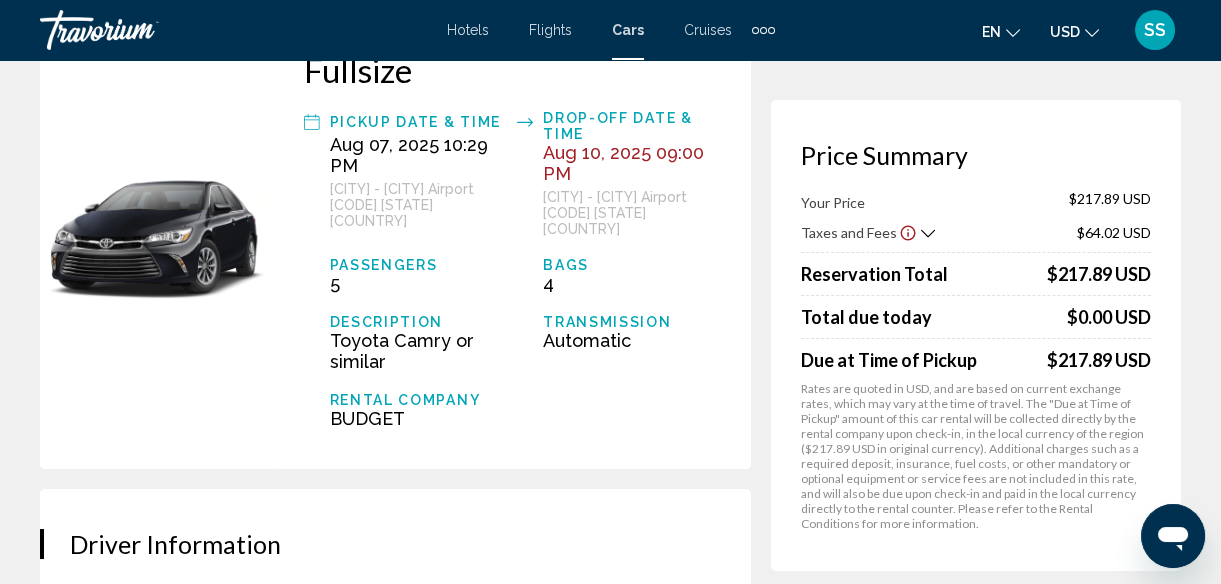 scroll, scrollTop: 0, scrollLeft: 0, axis: both 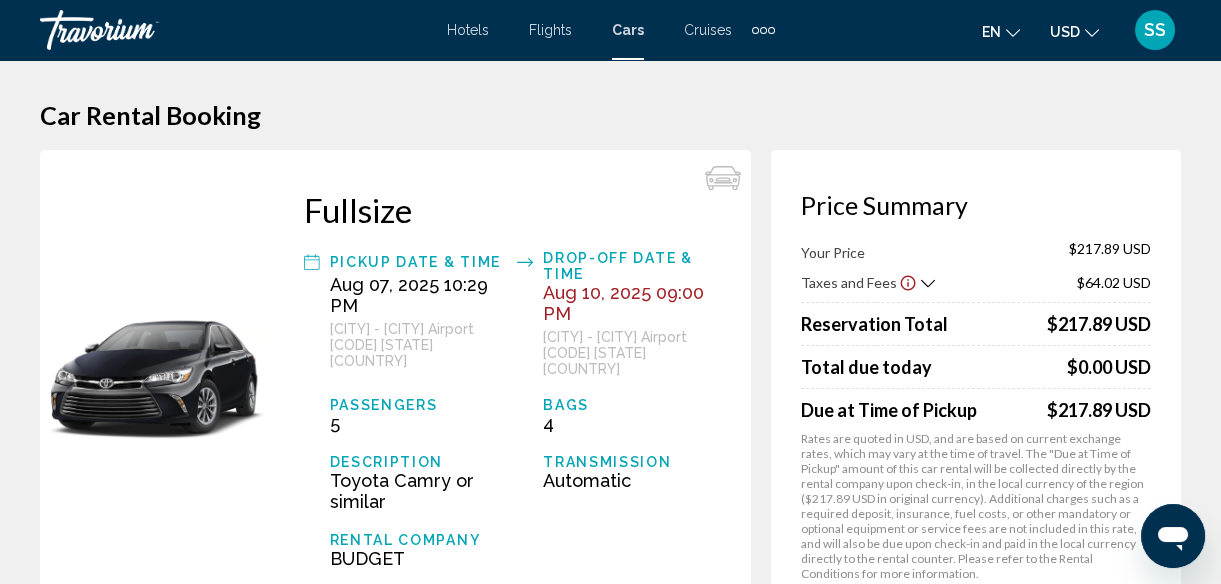 click on "Pickup Date & Time" at bounding box center (419, 262) 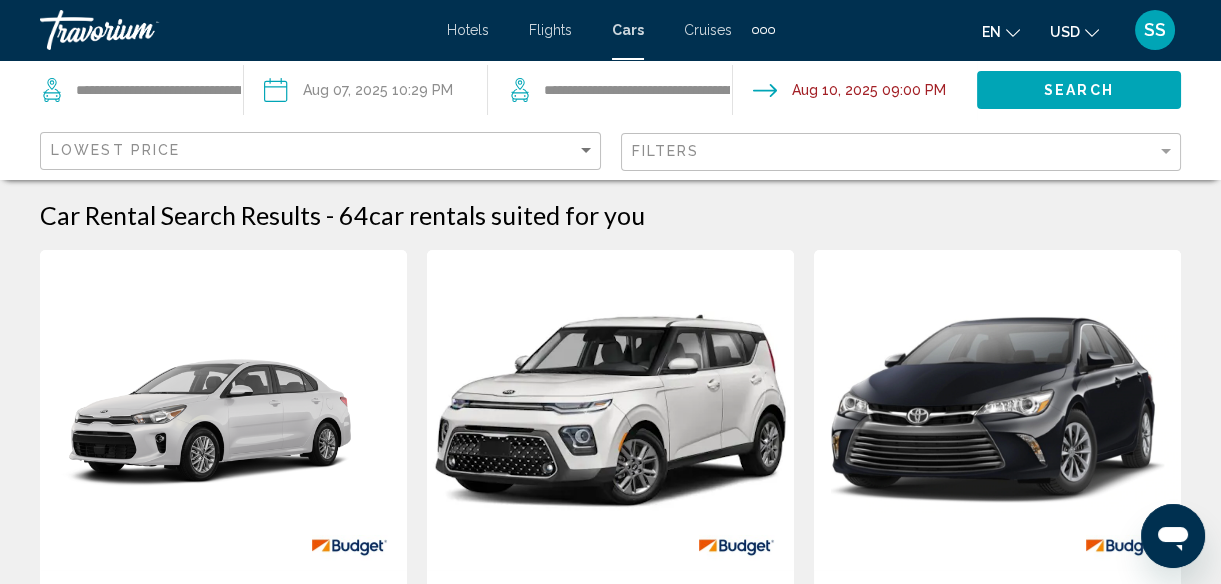 click at bounding box center (854, 93) 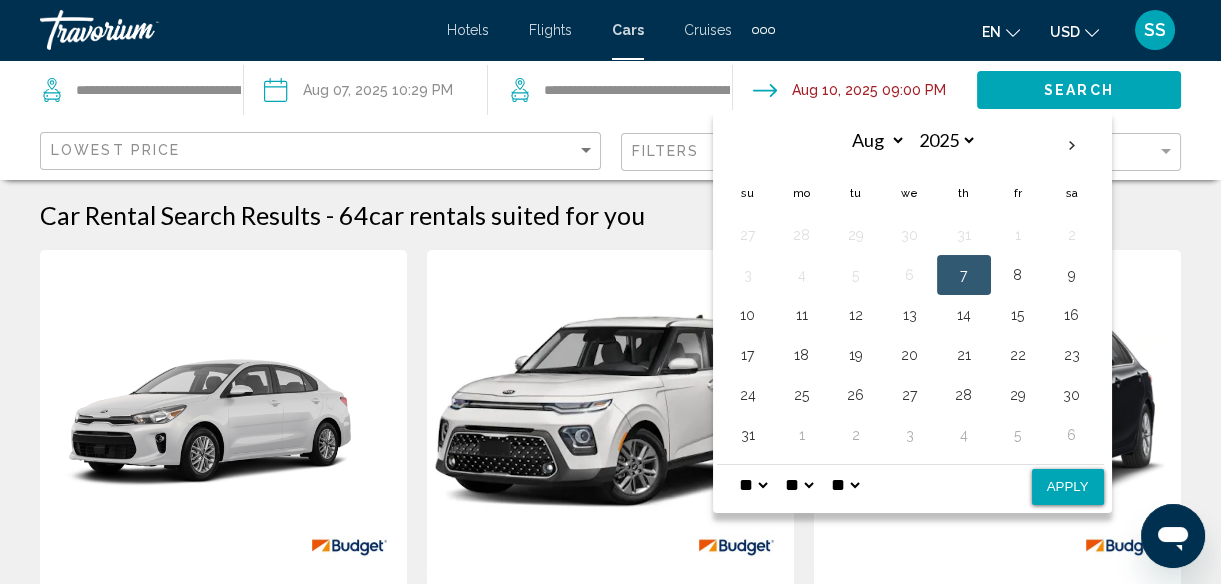 click on "** **" at bounding box center (845, 485) 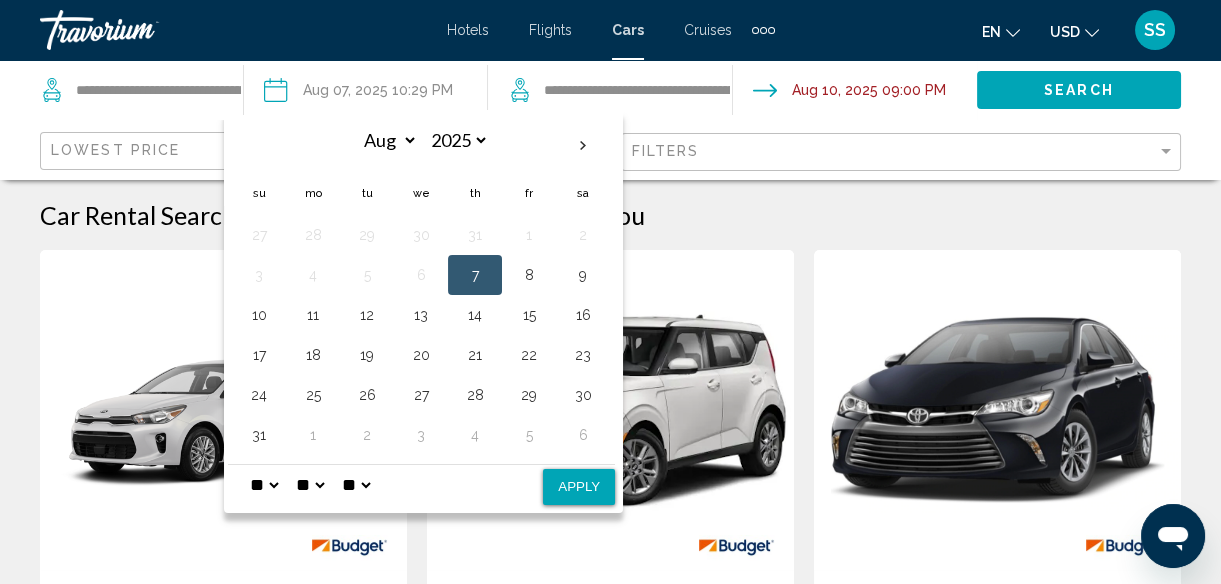 click on "Apply" at bounding box center [579, 487] 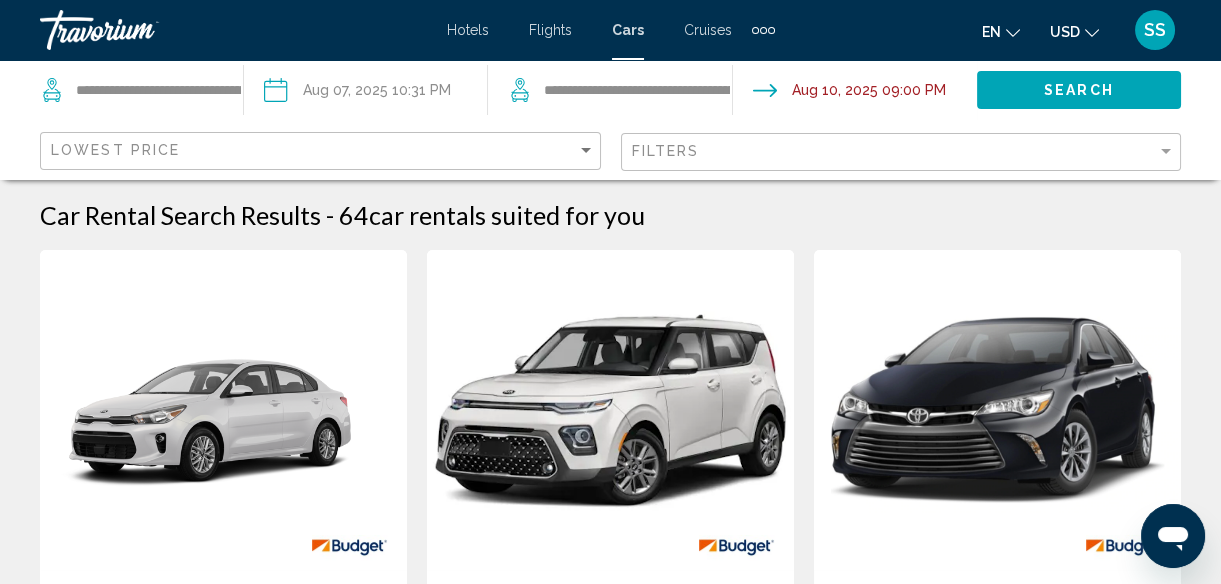 click at bounding box center (854, 93) 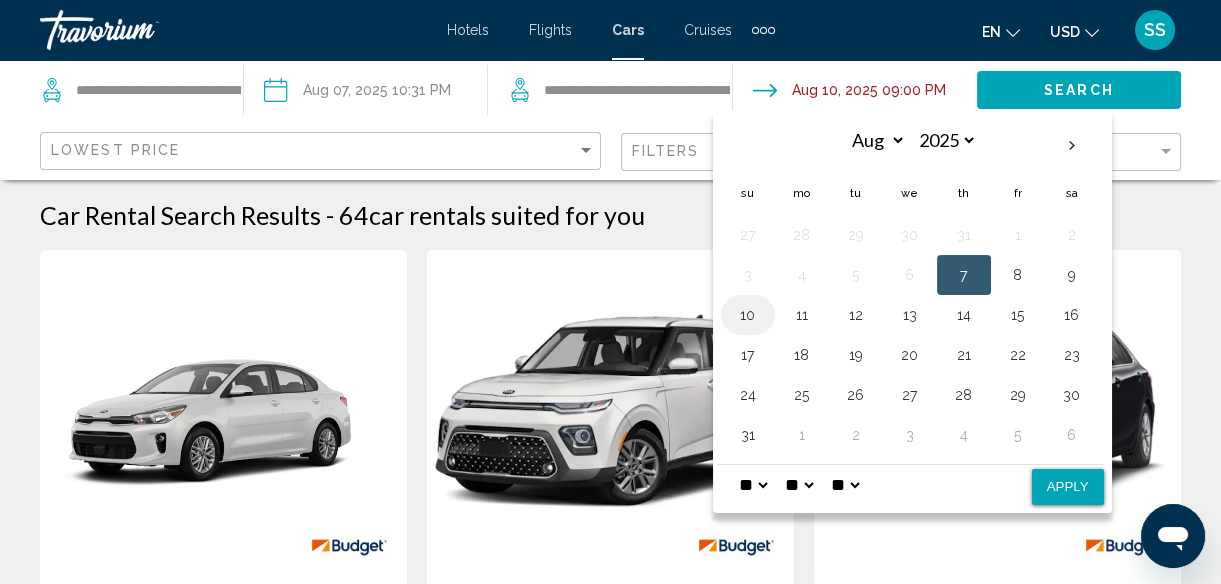 click on "10" at bounding box center (748, 315) 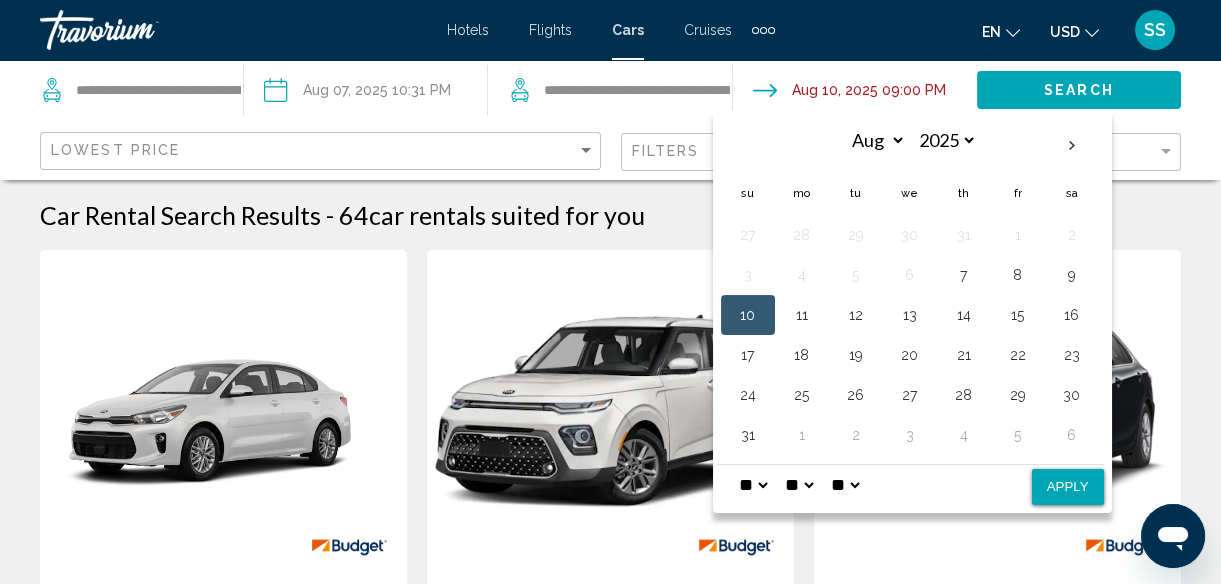 click on "** **" at bounding box center [845, 485] 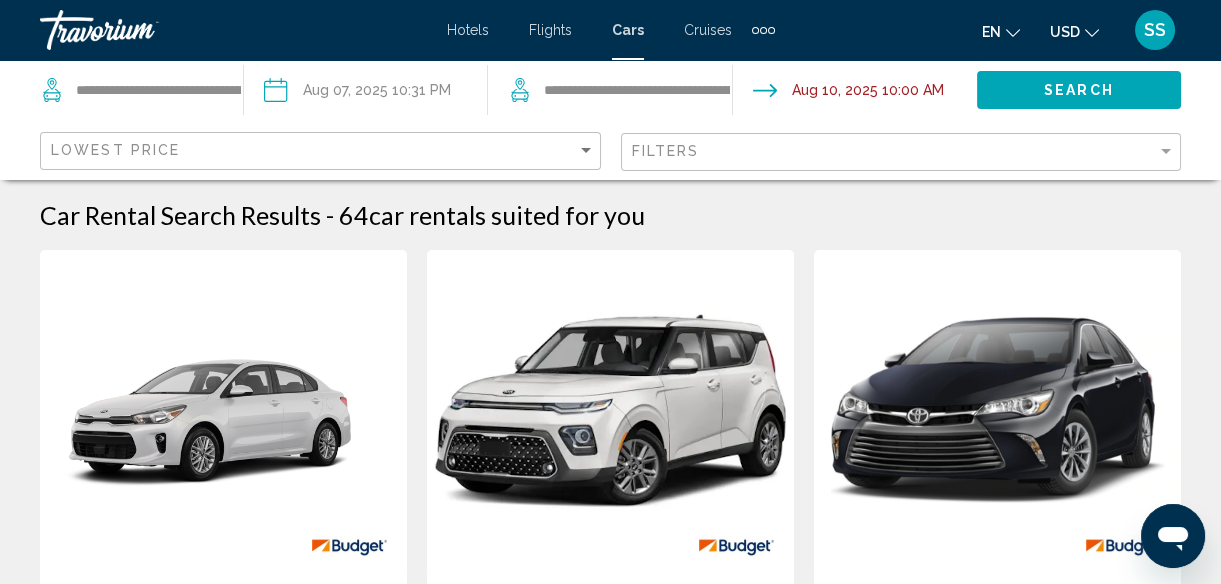 click on "**********" at bounding box center [365, 93] 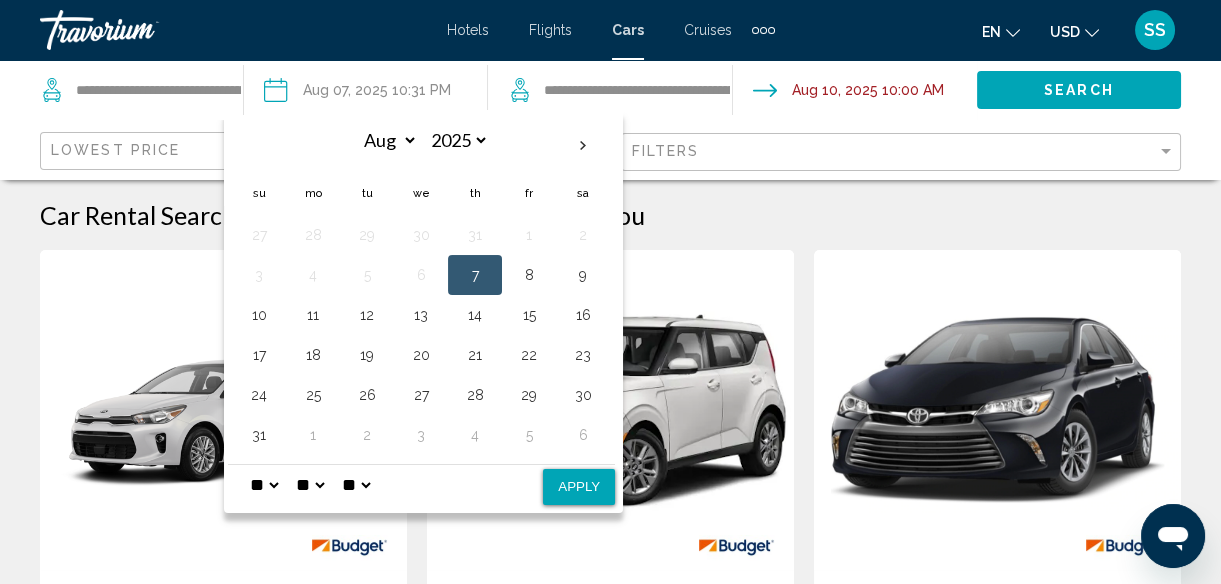 click on "Apply" at bounding box center (579, 487) 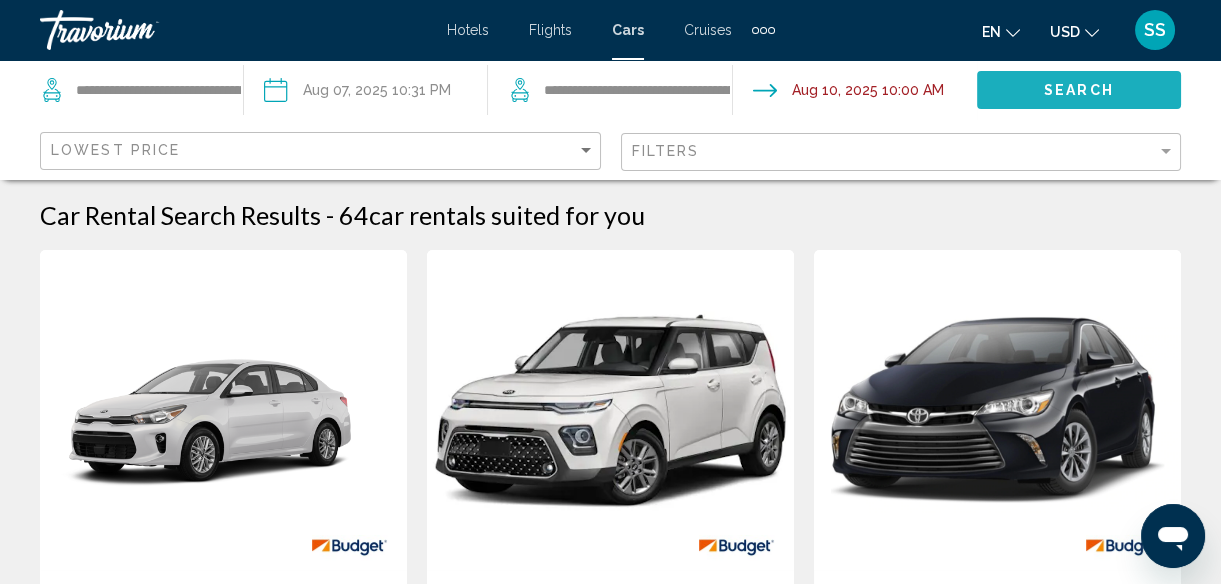 click on "Search" 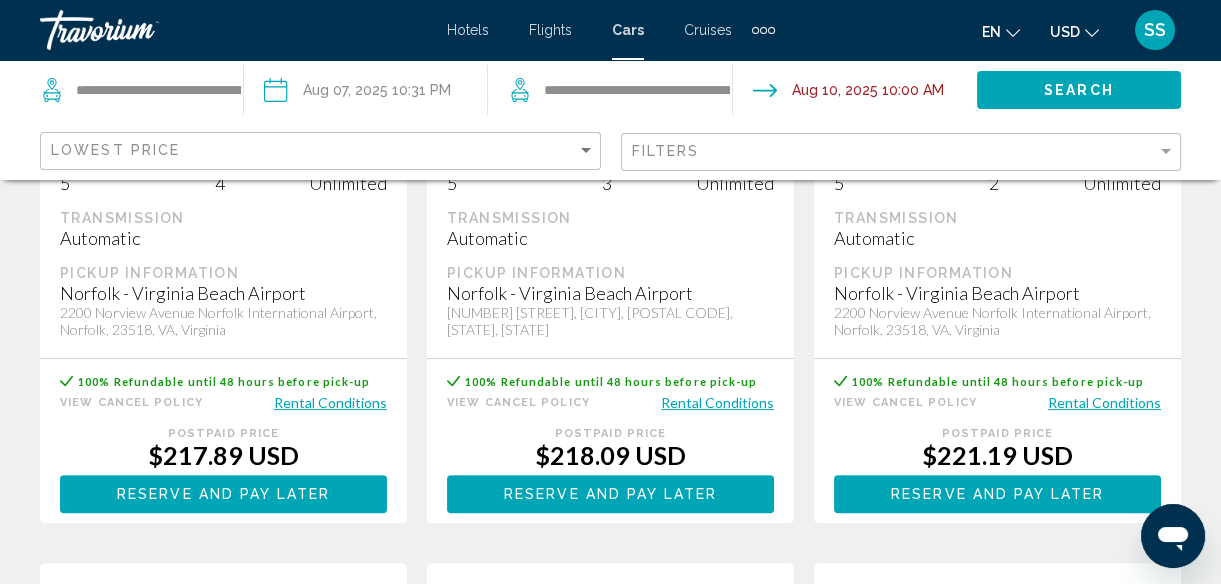 scroll, scrollTop: 1357, scrollLeft: 0, axis: vertical 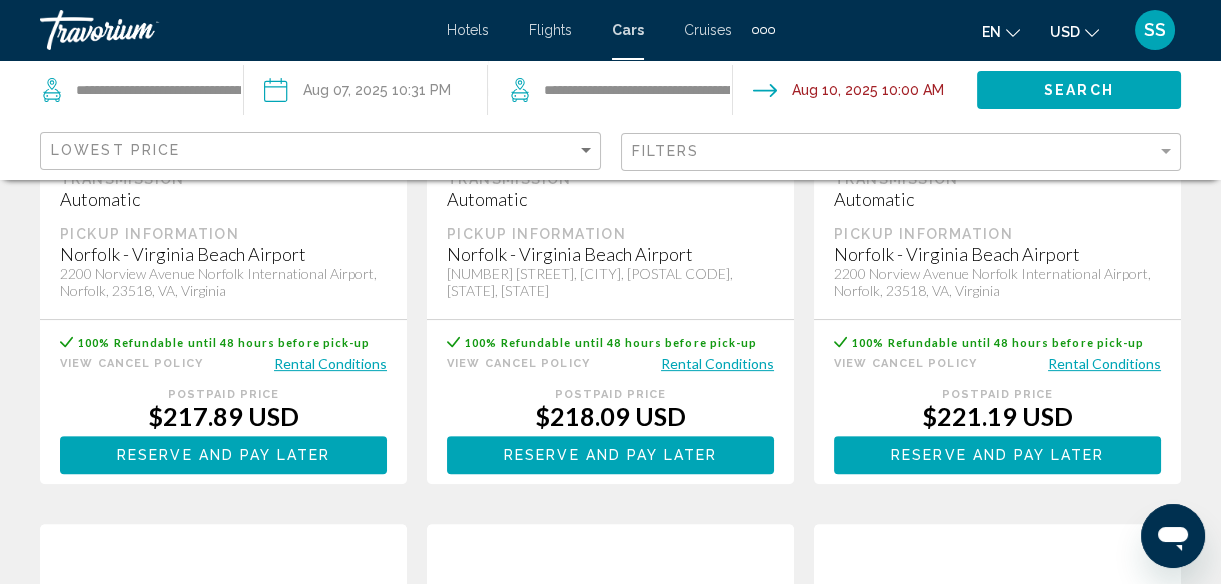 click on "Reserve and pay later" at bounding box center [223, -360] 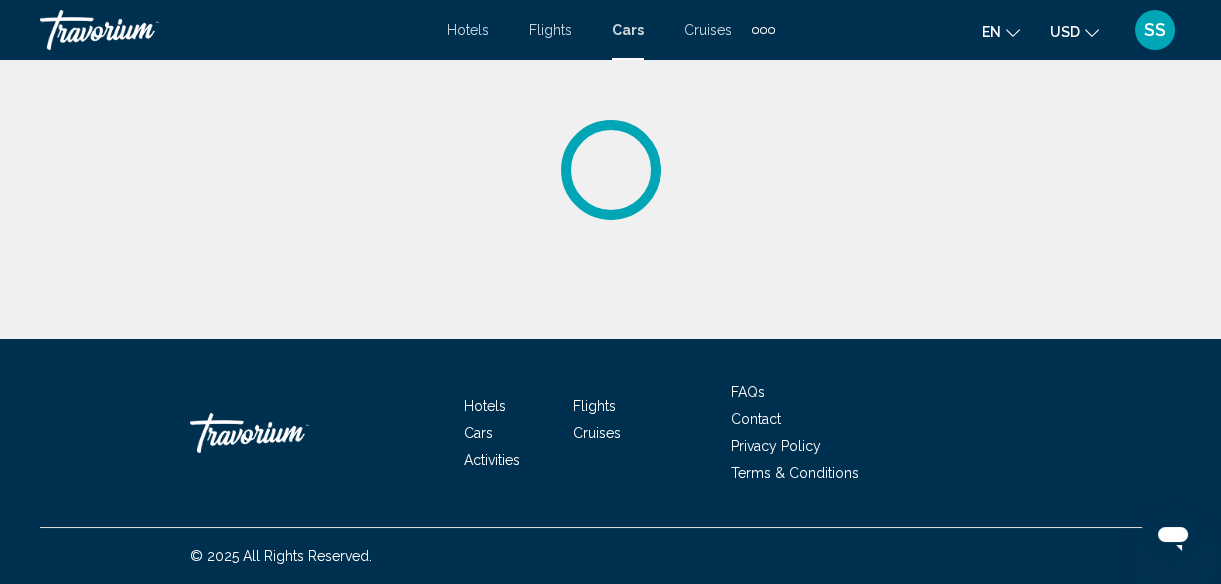 scroll, scrollTop: 0, scrollLeft: 0, axis: both 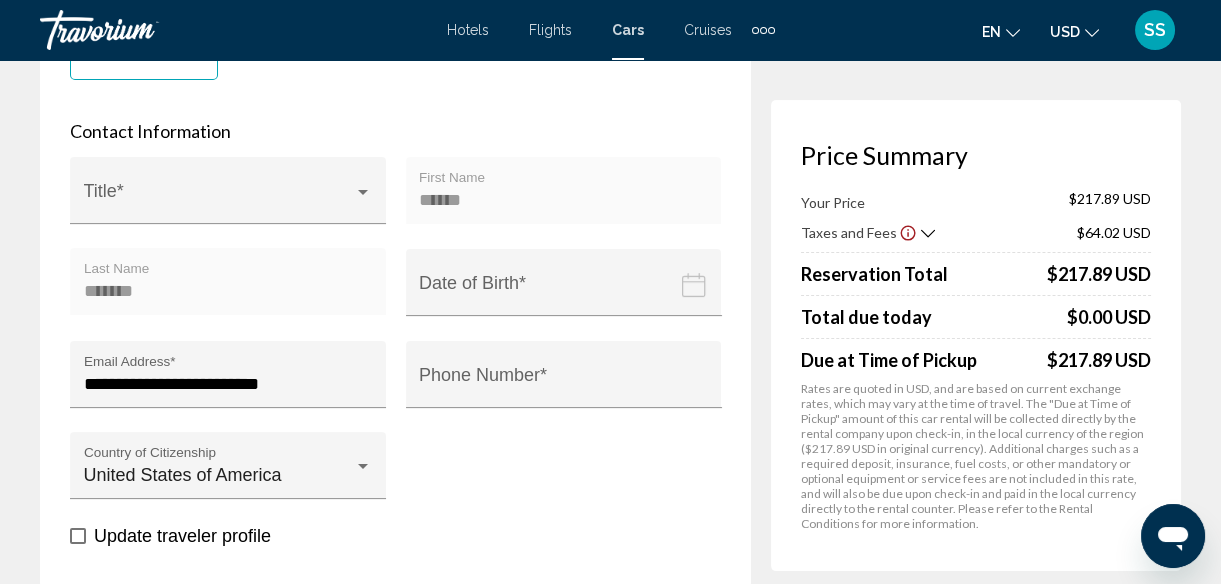 click at bounding box center (568, 297) 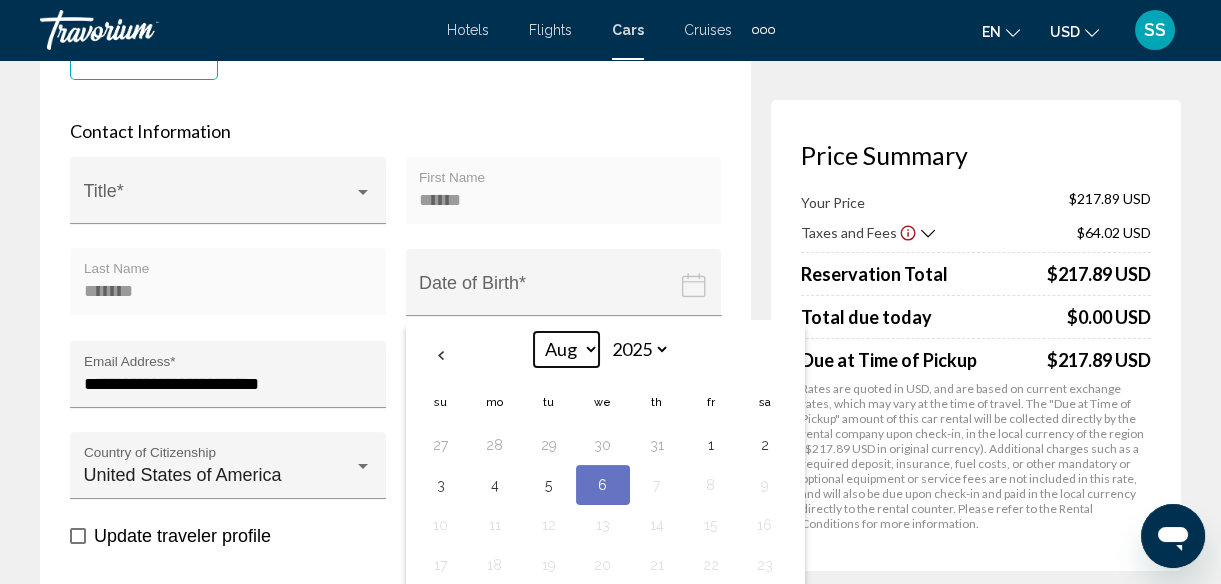 click on "*** *** *** *** *** *** *** *** *** *** *** ***" at bounding box center (566, 349) 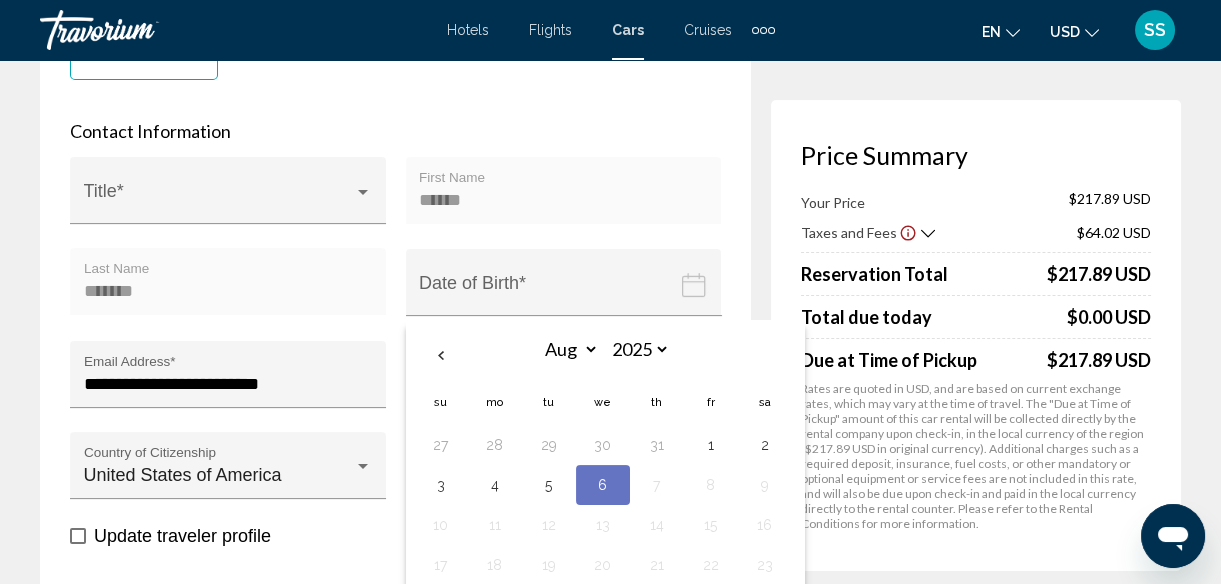 click at bounding box center [568, 297] 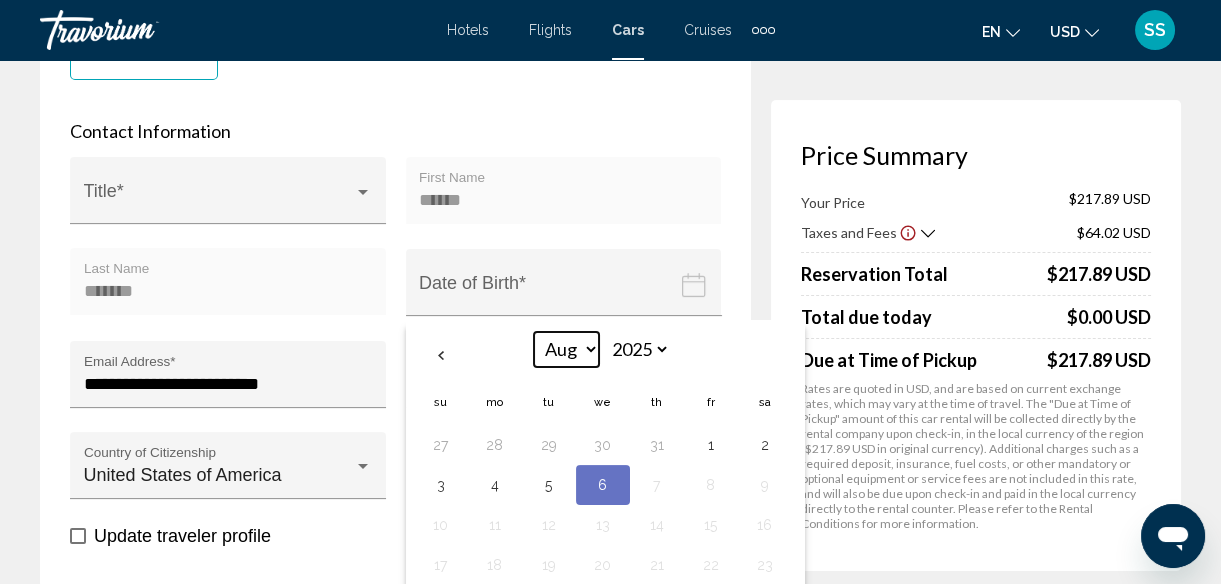 click on "*** *** *** *** *** *** *** *** *** *** *** ***" at bounding box center (566, 349) 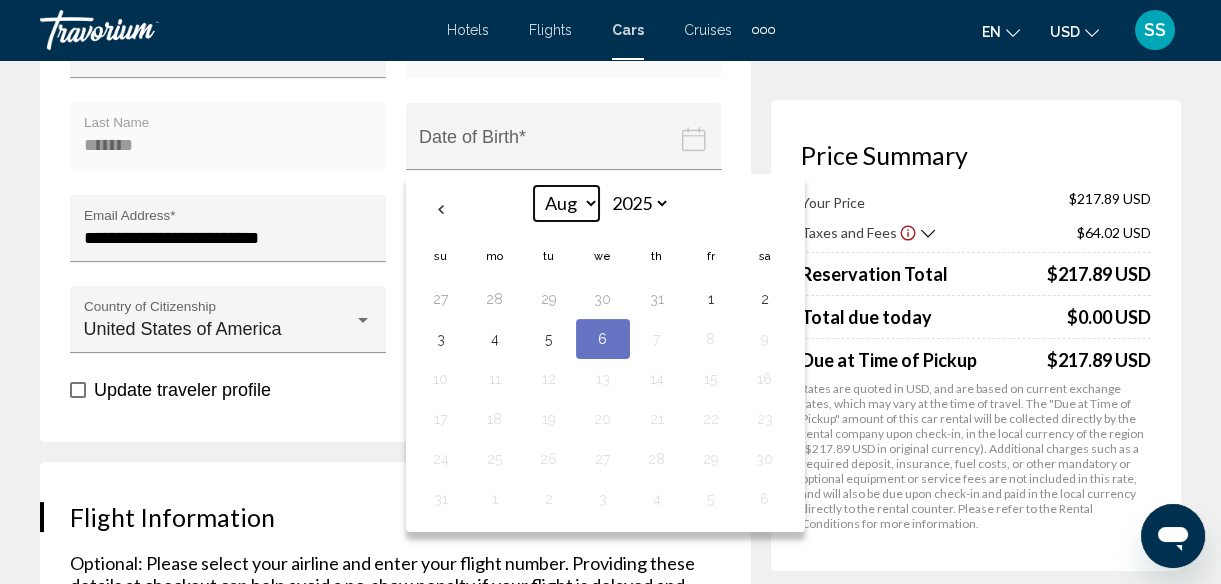 scroll, scrollTop: 905, scrollLeft: 0, axis: vertical 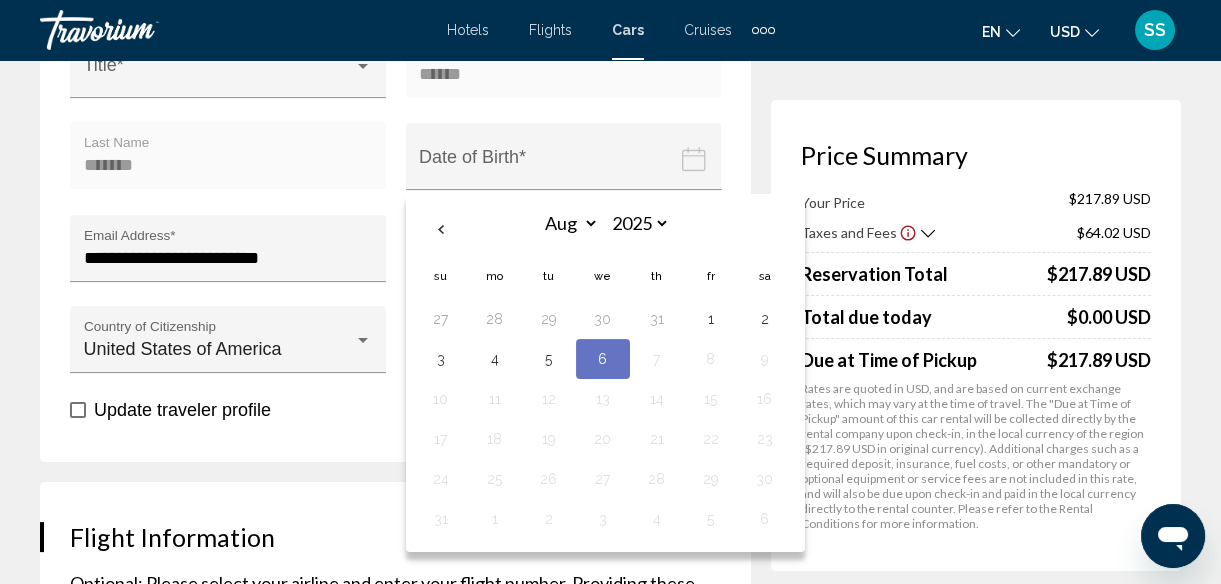 click at bounding box center [568, 171] 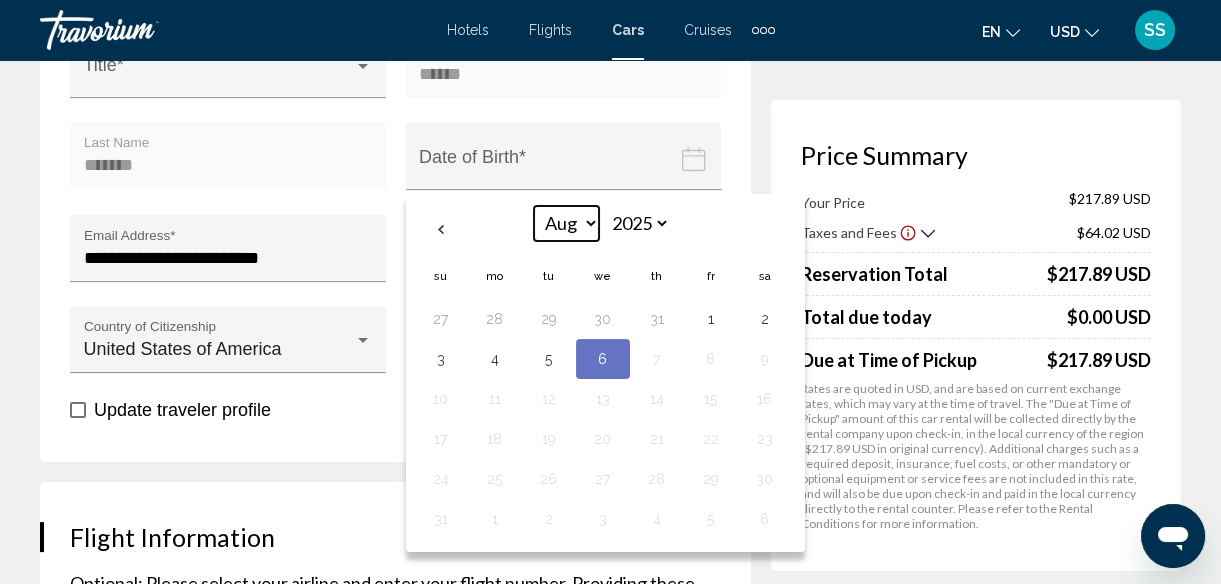 click on "*** *** *** *** *** *** *** *** *** *** *** ***" at bounding box center [566, 223] 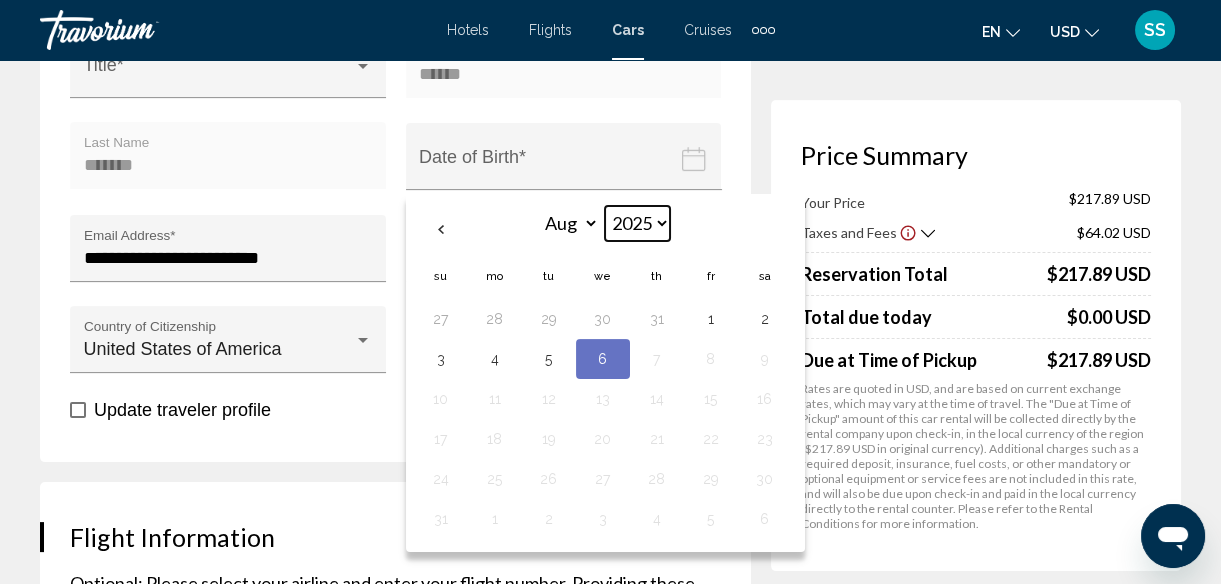 click on "**** **** **** **** **** **** **** **** **** **** **** **** **** **** **** **** **** **** **** **** **** **** **** **** **** **** **** **** **** **** **** **** **** **** **** **** **** **** **** **** **** **** **** **** **** **** **** **** **** **** **** **** **** **** **** **** **** **** **** **** **** **** **** **** **** **** **** **** **** **** **** **** **** **** **** **** **** **** **** **** **** **** **** **** **** **** **** **** **** **** **** **** **** **** **** **** **** **** **** **** **** **** **** **** **** **** **** **** **** **** **** **** **** **** **** **** **** **** **** **** **** **** **** **** **** ****" at bounding box center (637, 223) 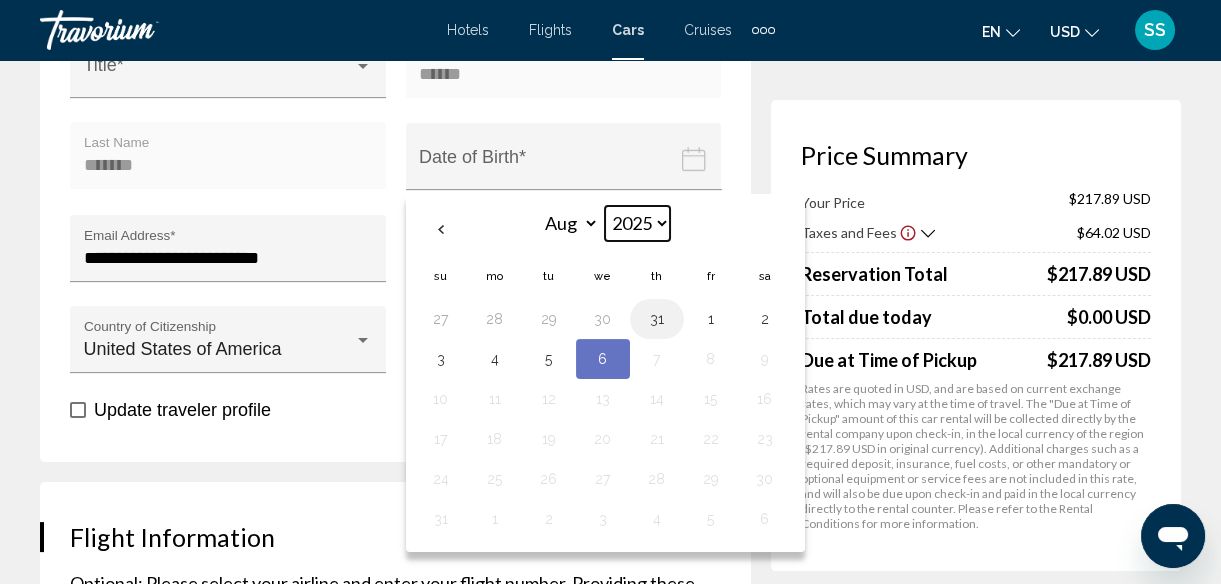 select on "****" 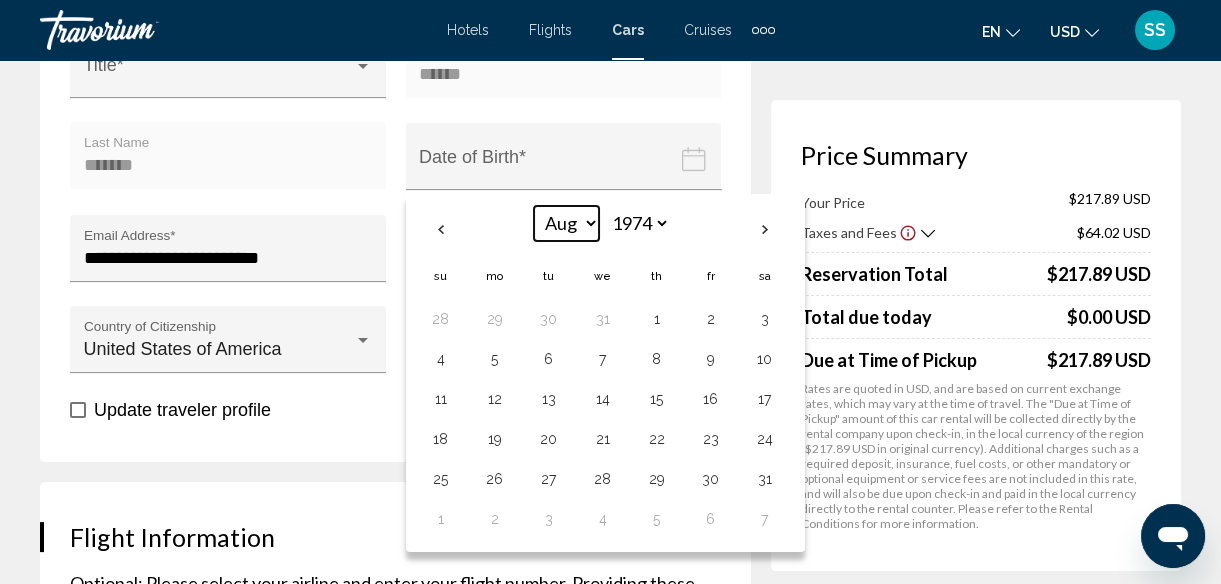 click on "*** *** *** *** *** *** *** *** *** *** *** ***" at bounding box center (566, 223) 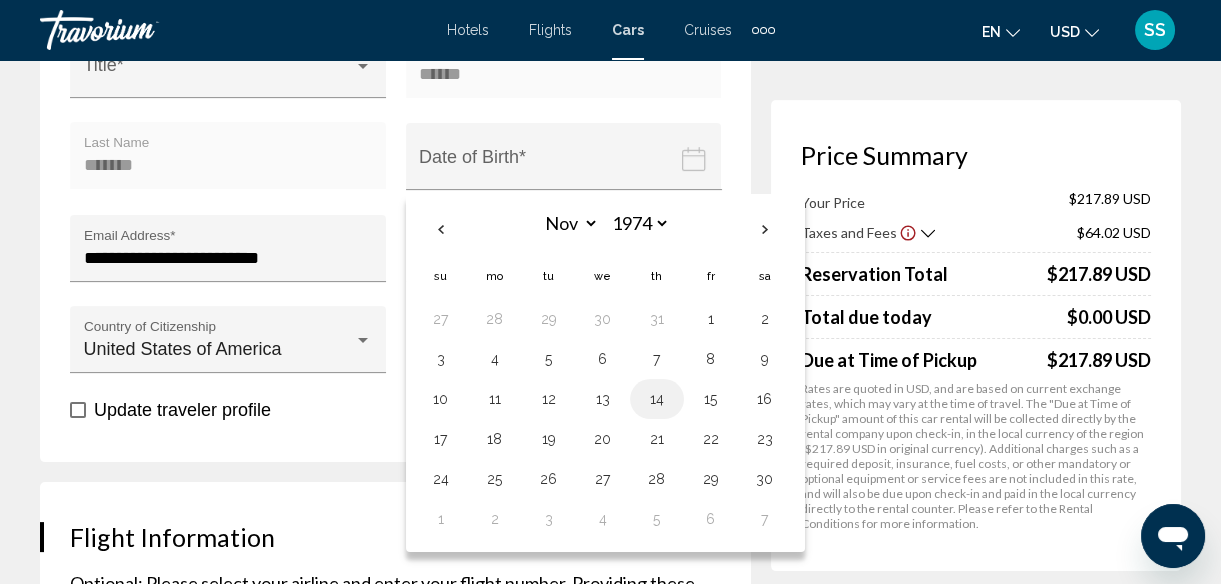 click on "14" at bounding box center (657, 399) 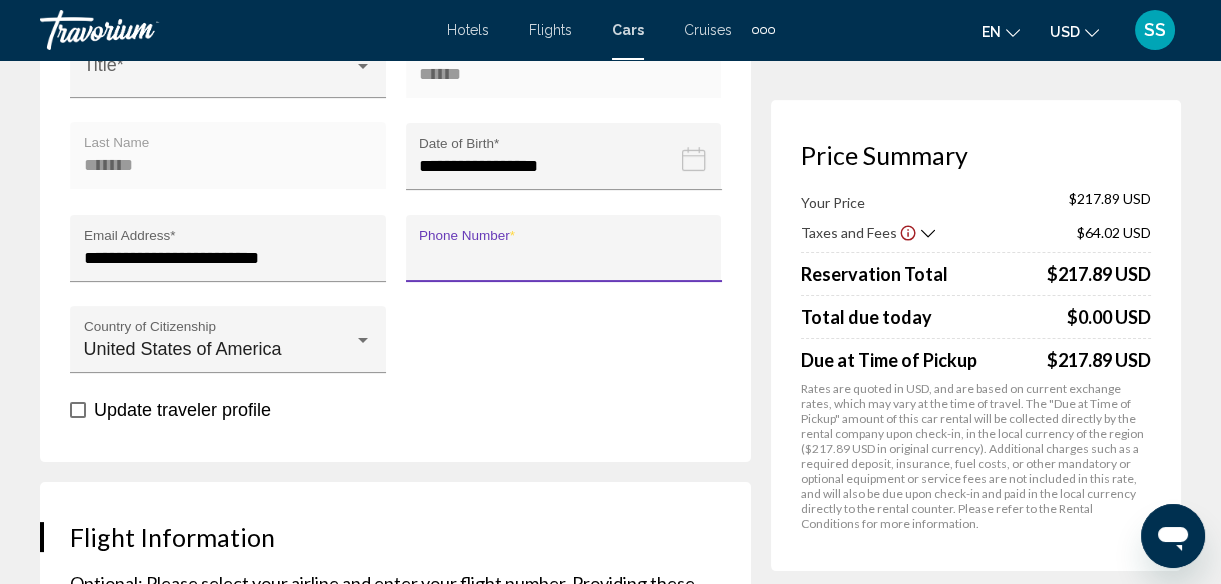 click on "Phone Number  *" at bounding box center (563, 258) 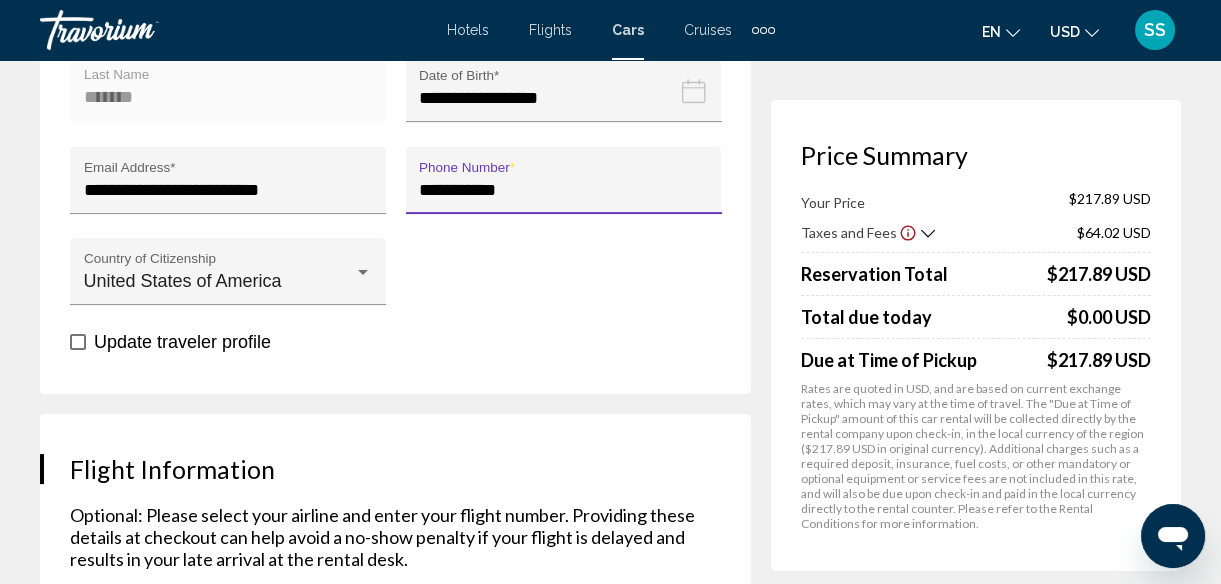 scroll, scrollTop: 983, scrollLeft: 0, axis: vertical 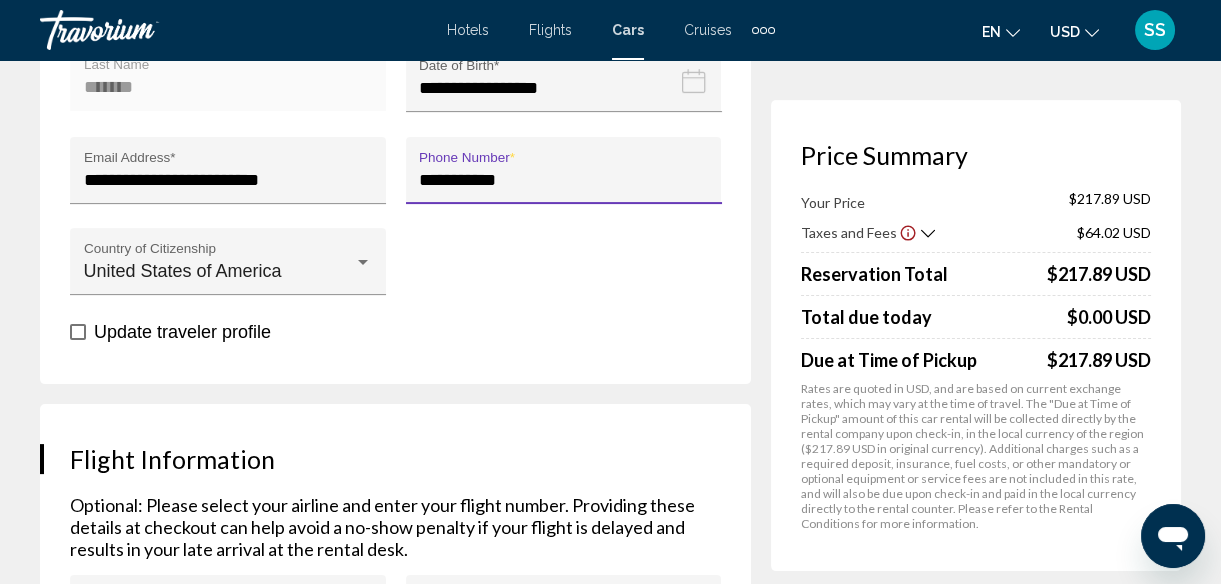click on "**********" at bounding box center [563, 180] 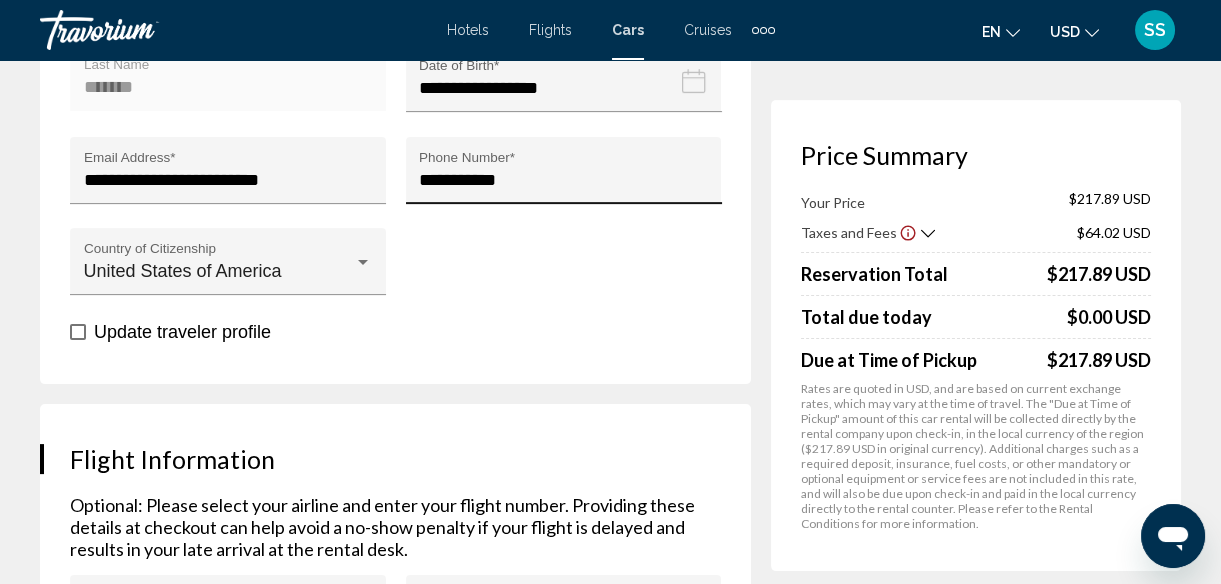 click on "**********" at bounding box center [563, 176] 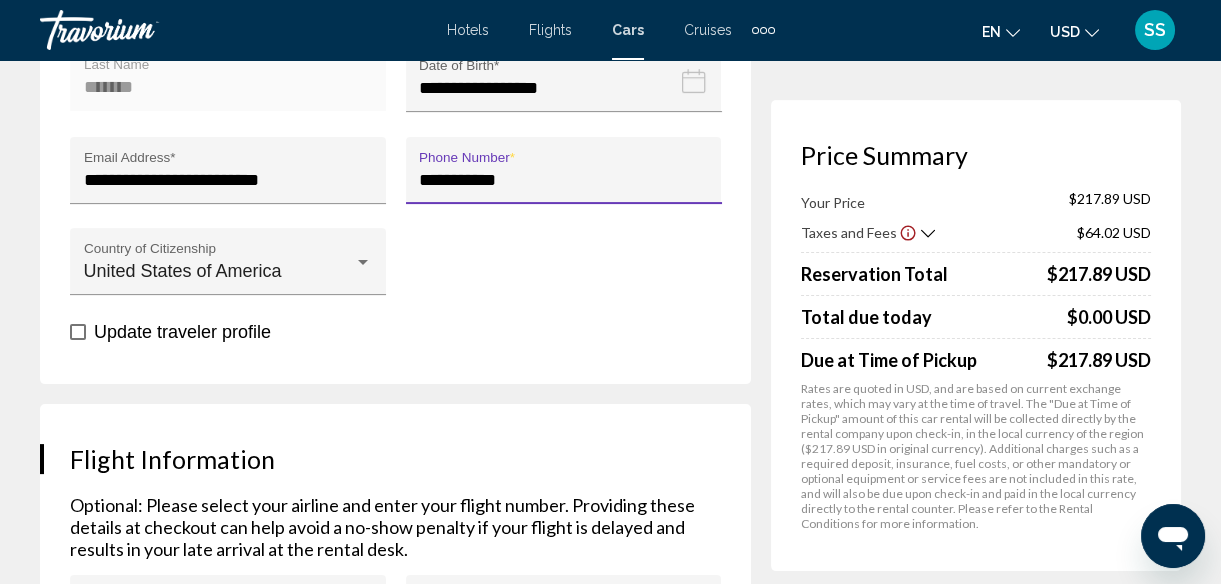 click on "**********" at bounding box center [563, 180] 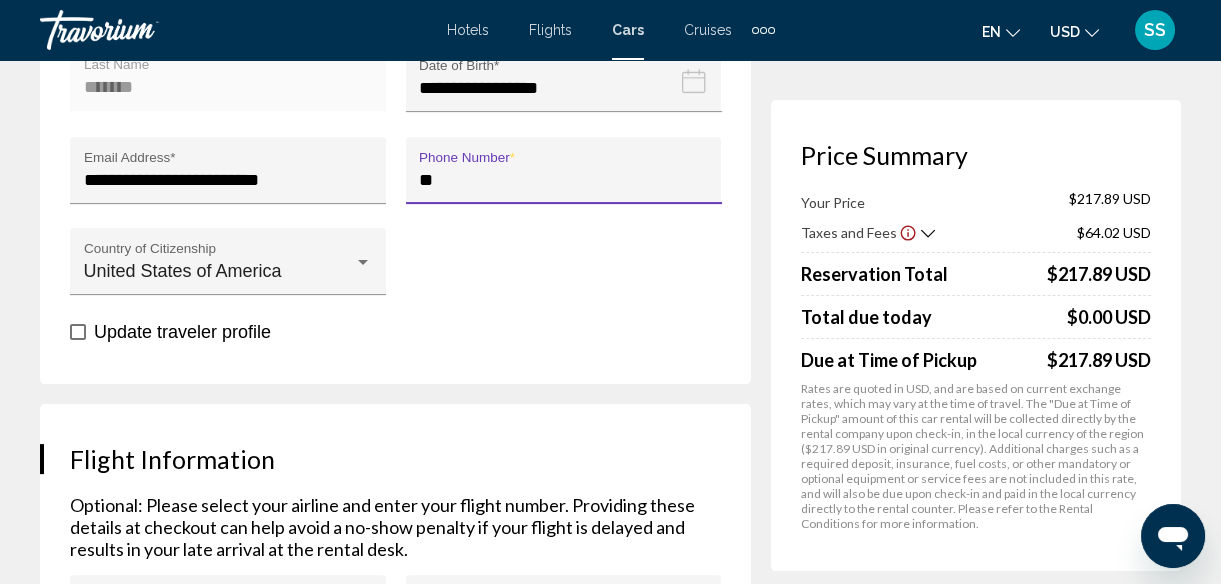 type on "*" 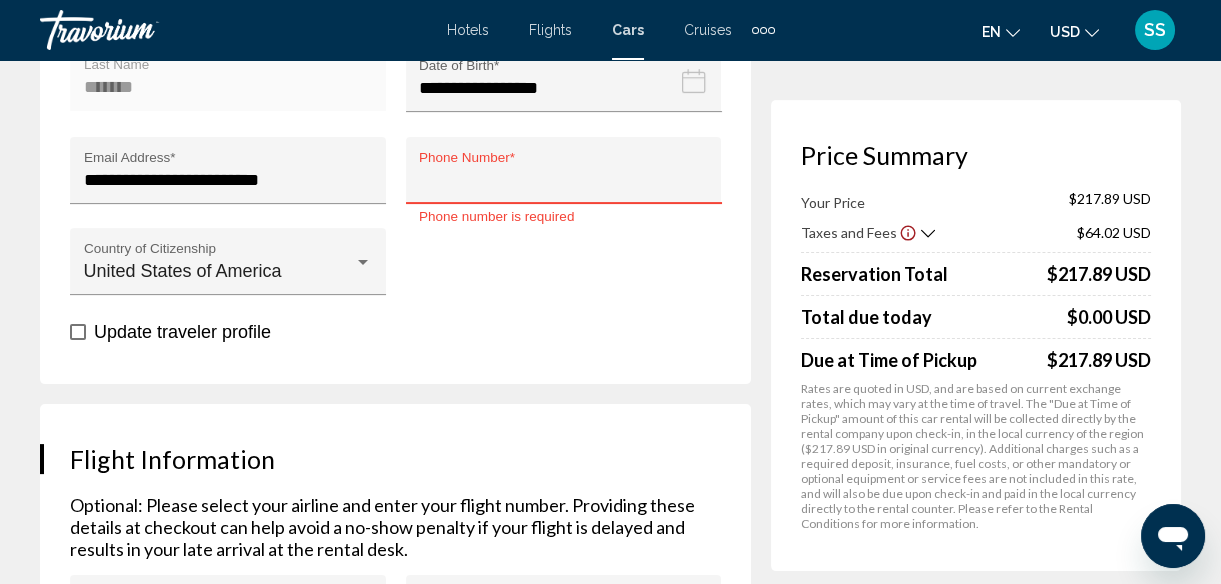 click on "Phone Number  *" at bounding box center [563, 180] 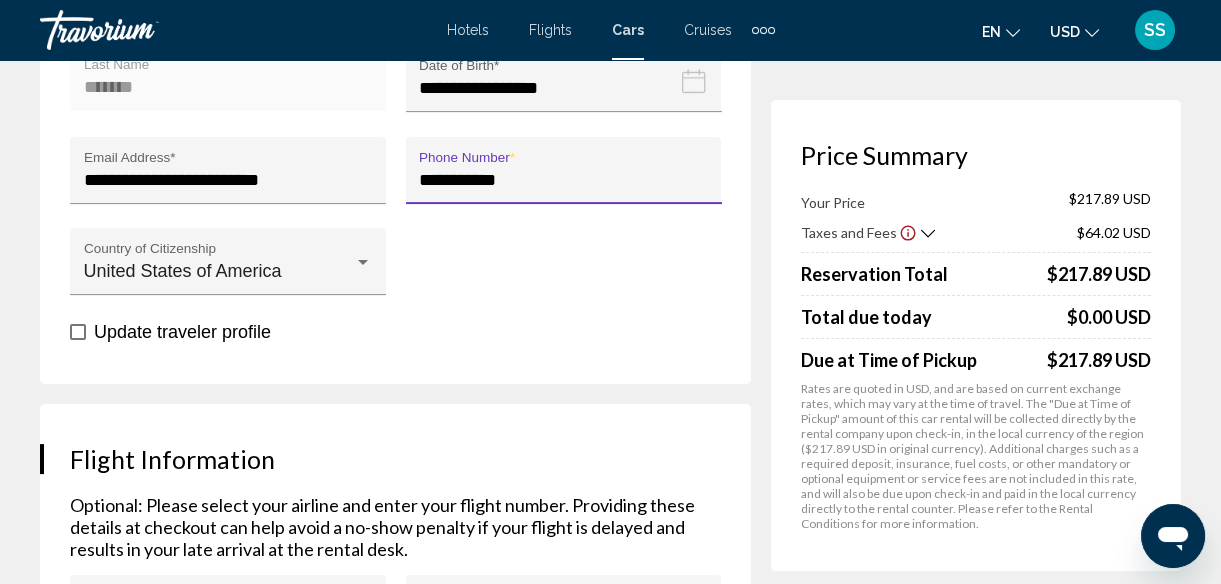 click on "**********" at bounding box center [395, 136] 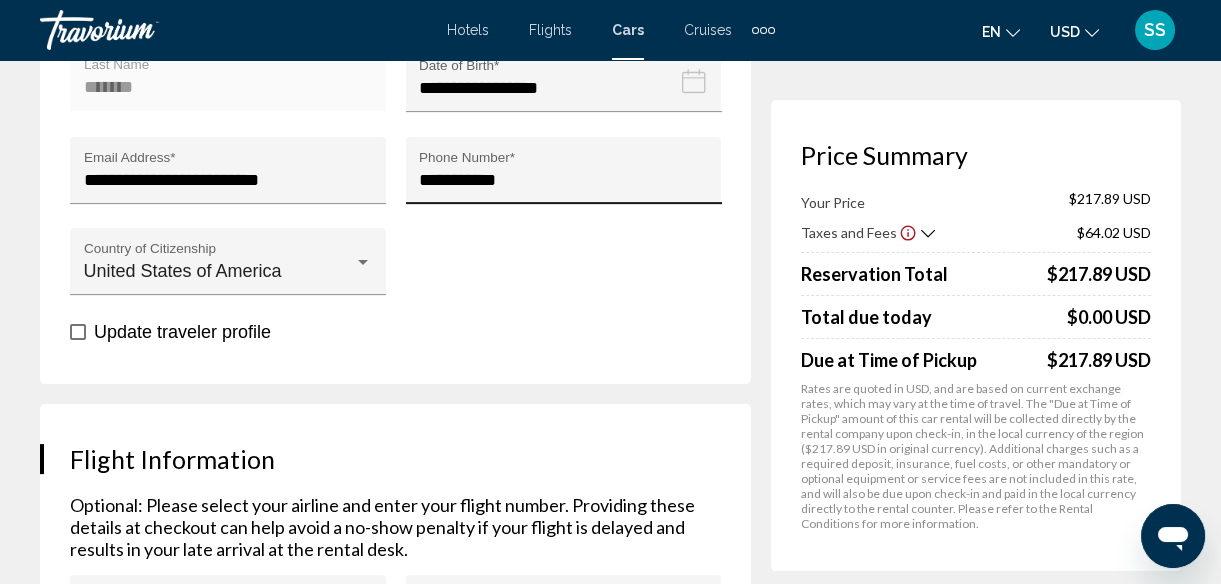 click on "**********" at bounding box center [563, 180] 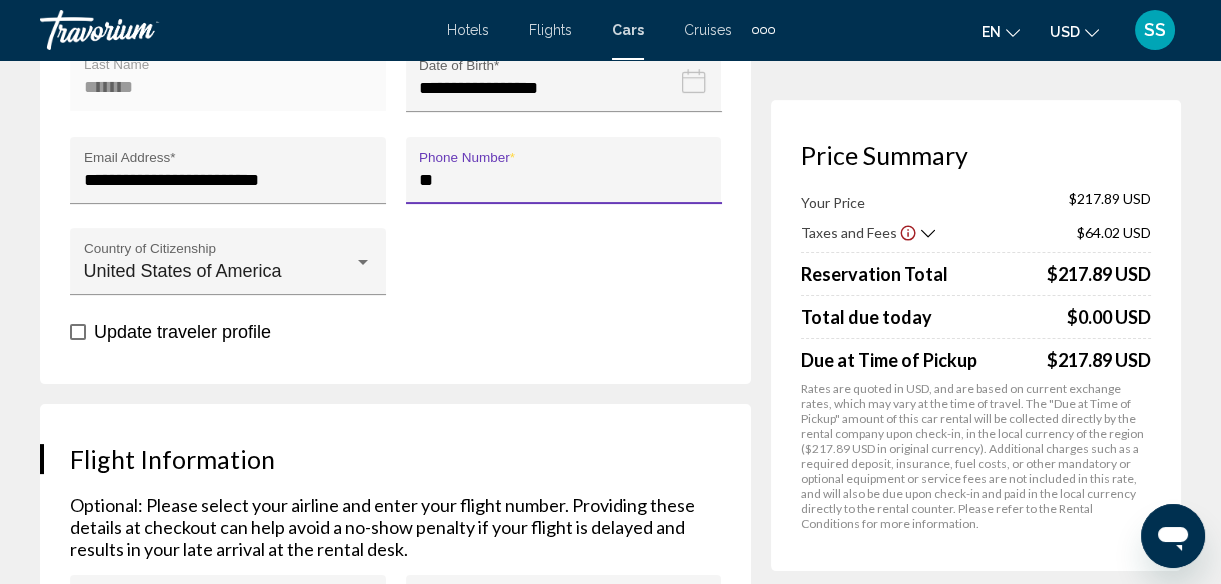 type on "*" 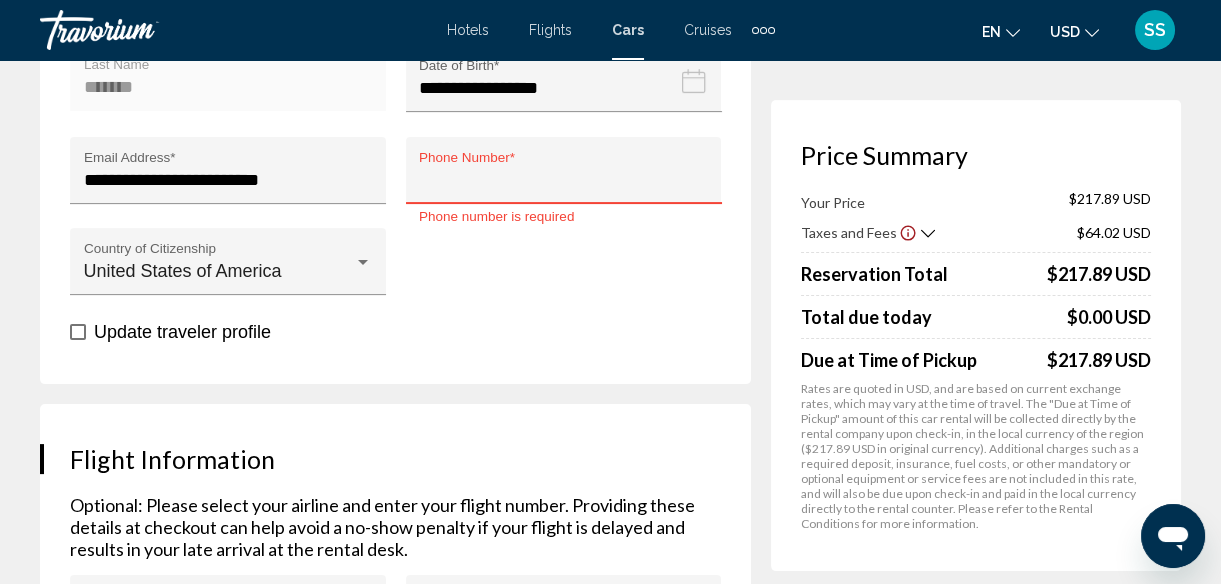 click on "Phone Number  *" at bounding box center (563, 180) 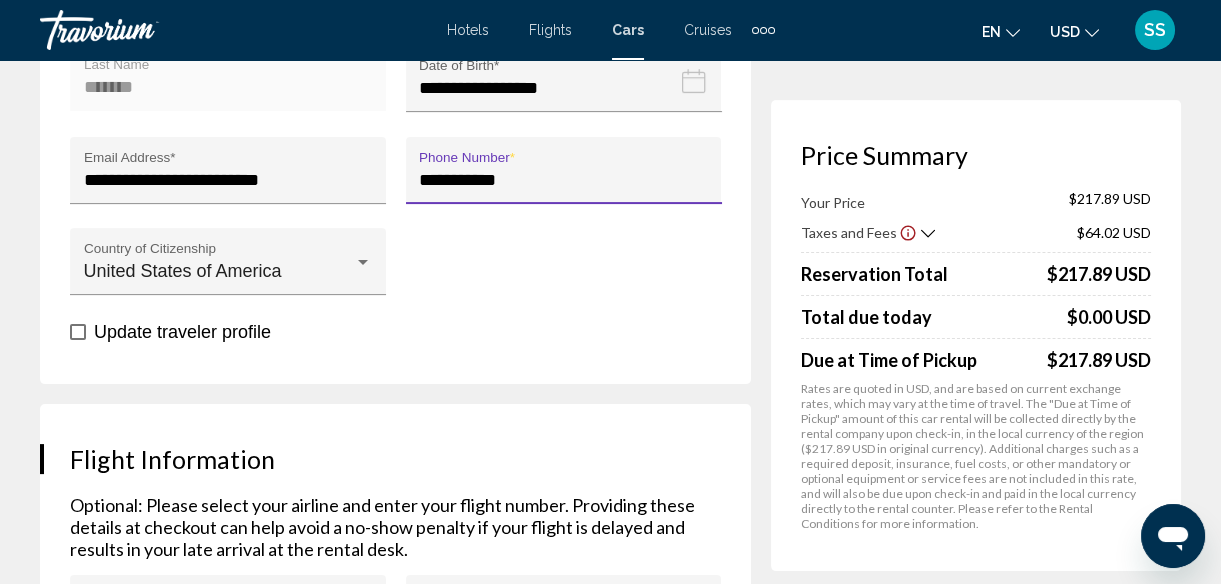 type on "**********" 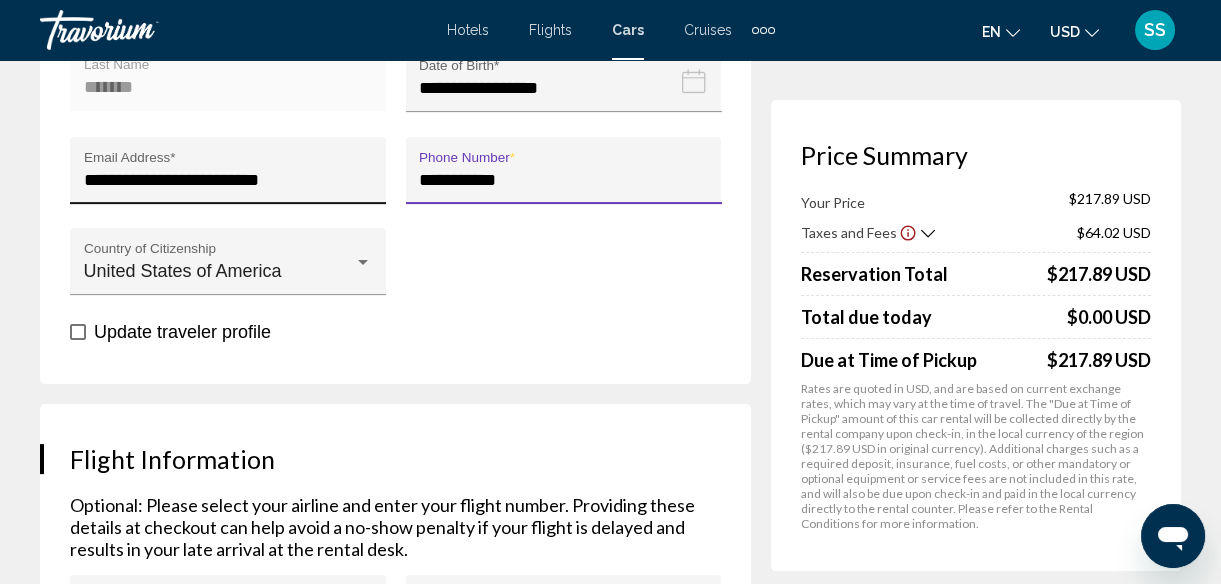 drag, startPoint x: 540, startPoint y: 156, endPoint x: 349, endPoint y: 154, distance: 191.01047 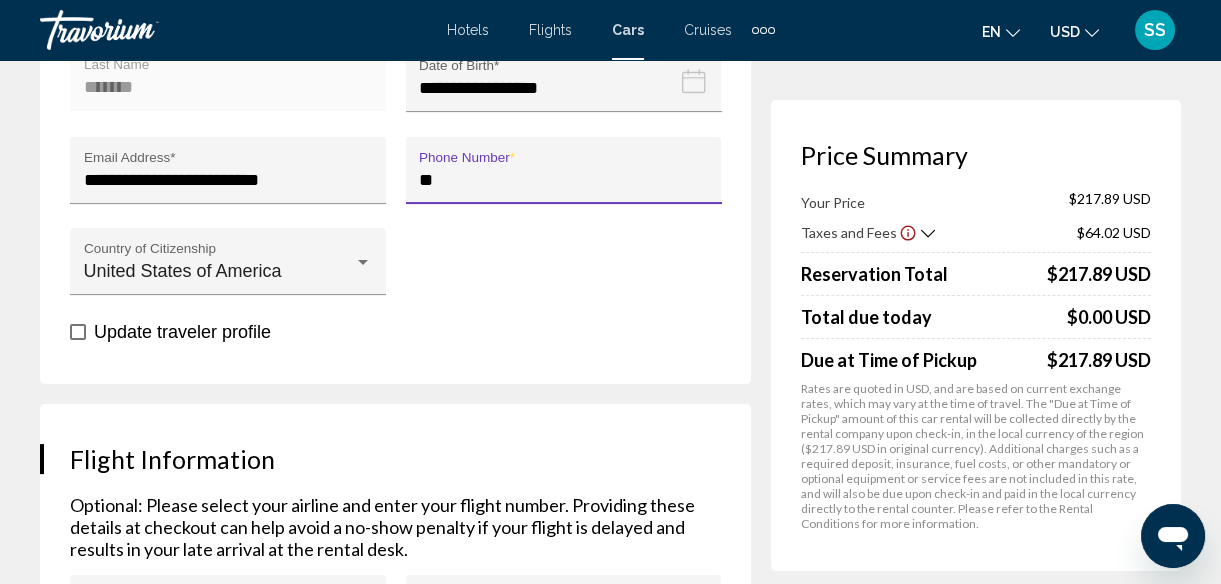 type on "*" 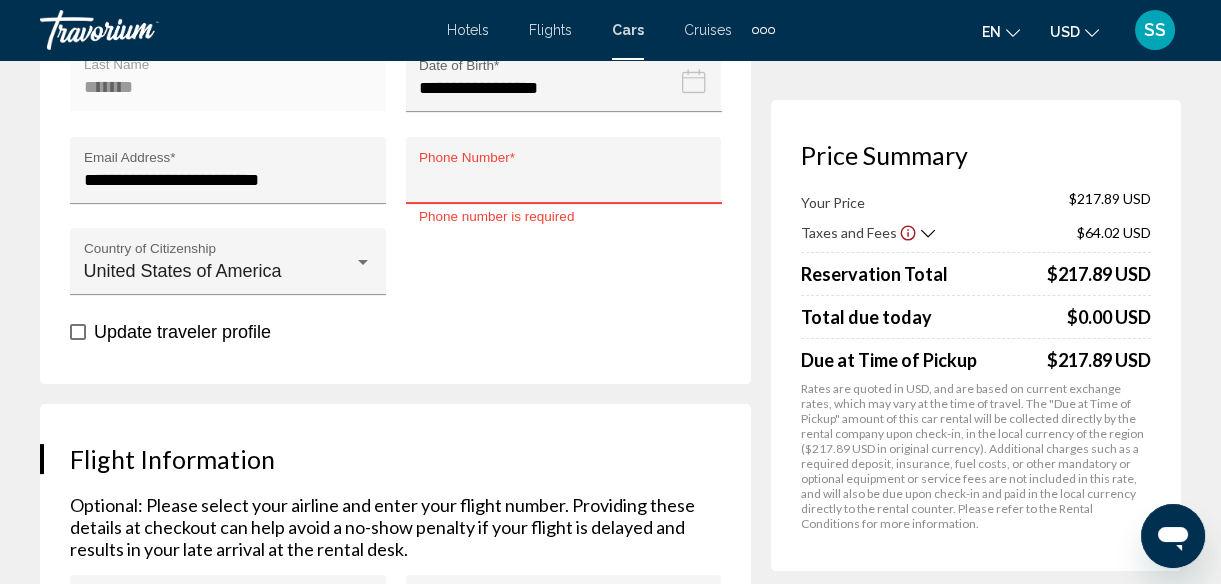 click on "Phone Number  *" at bounding box center [563, 180] 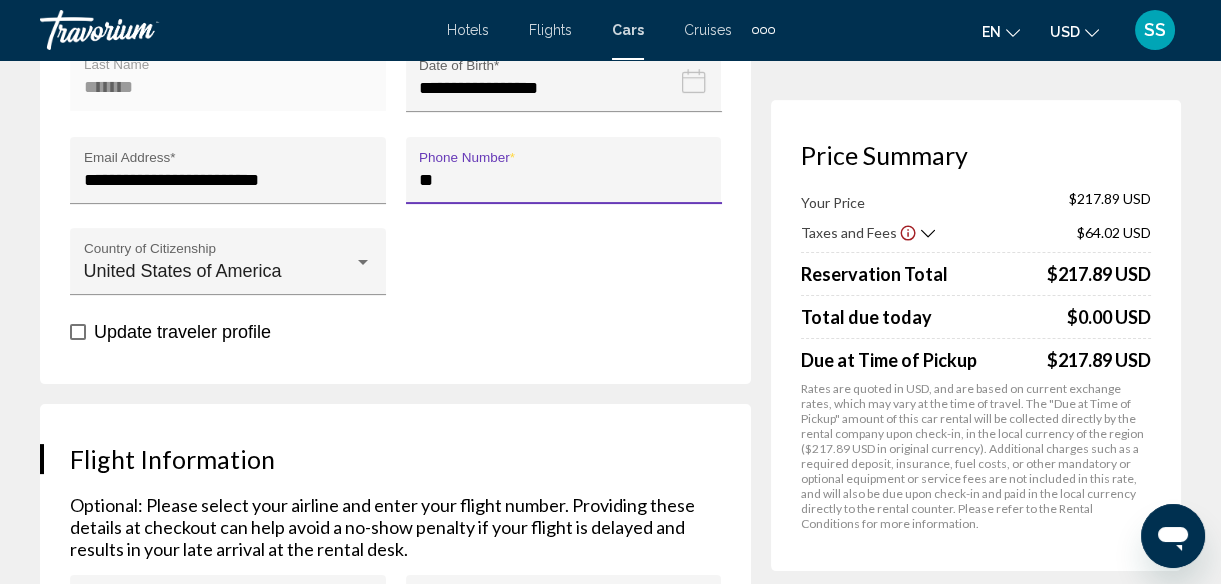 type on "*" 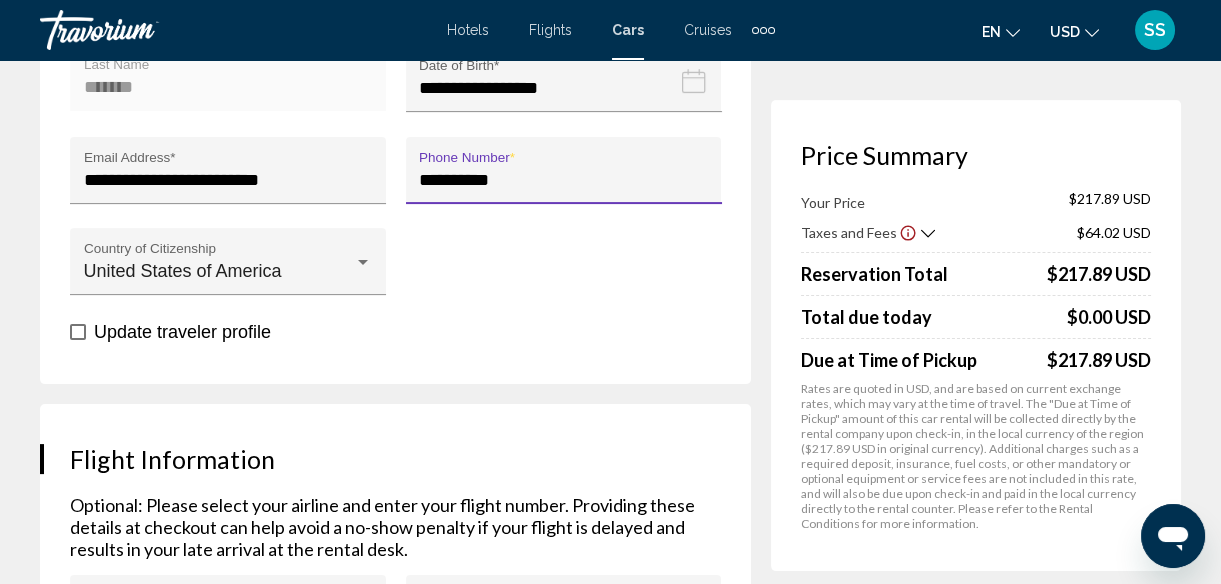 type on "**********" 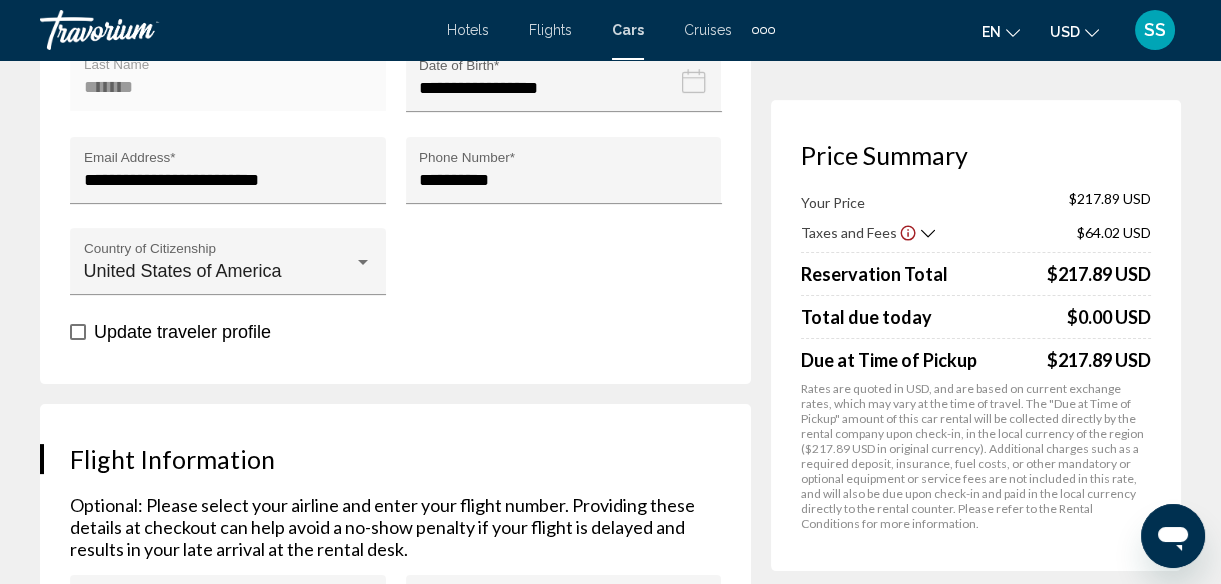 drag, startPoint x: 395, startPoint y: 307, endPoint x: 413, endPoint y: 300, distance: 19.313208 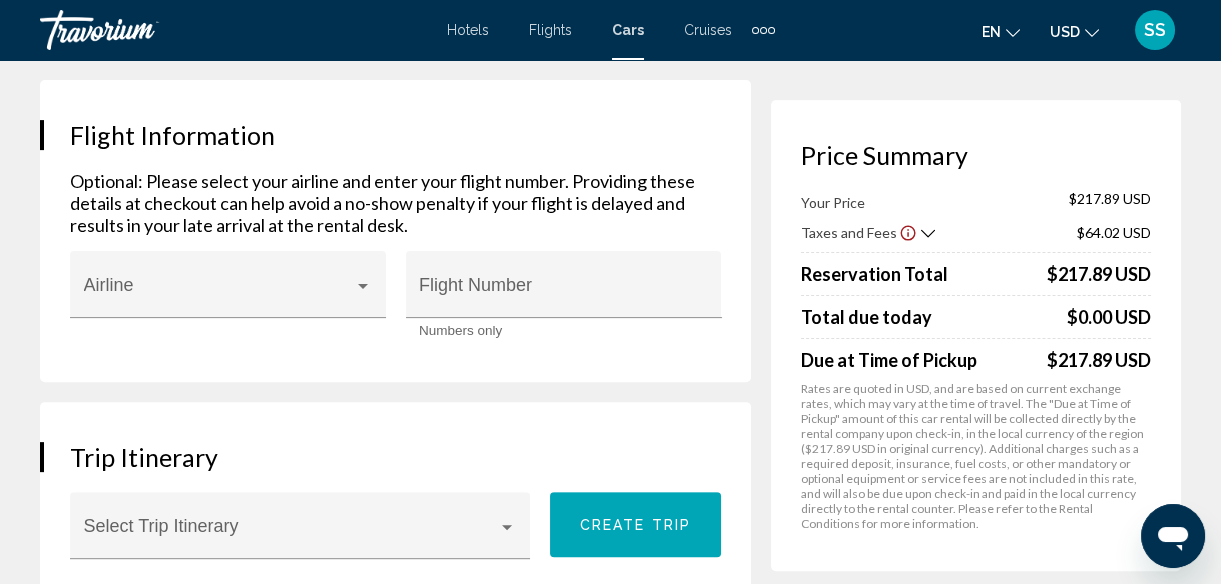 scroll, scrollTop: 1310, scrollLeft: 0, axis: vertical 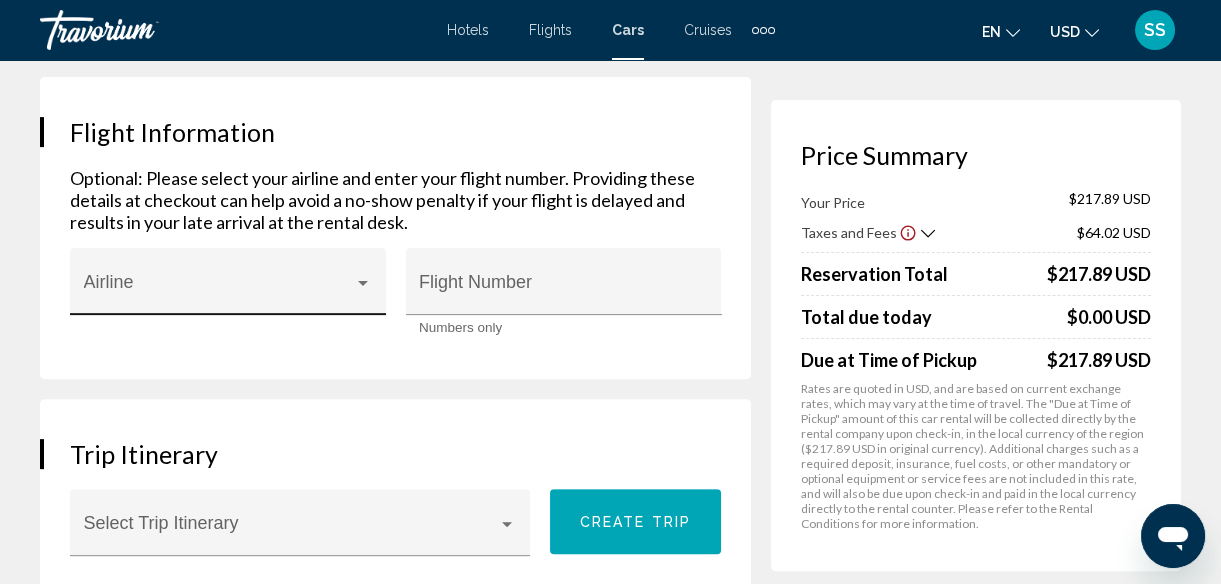 click at bounding box center (219, 291) 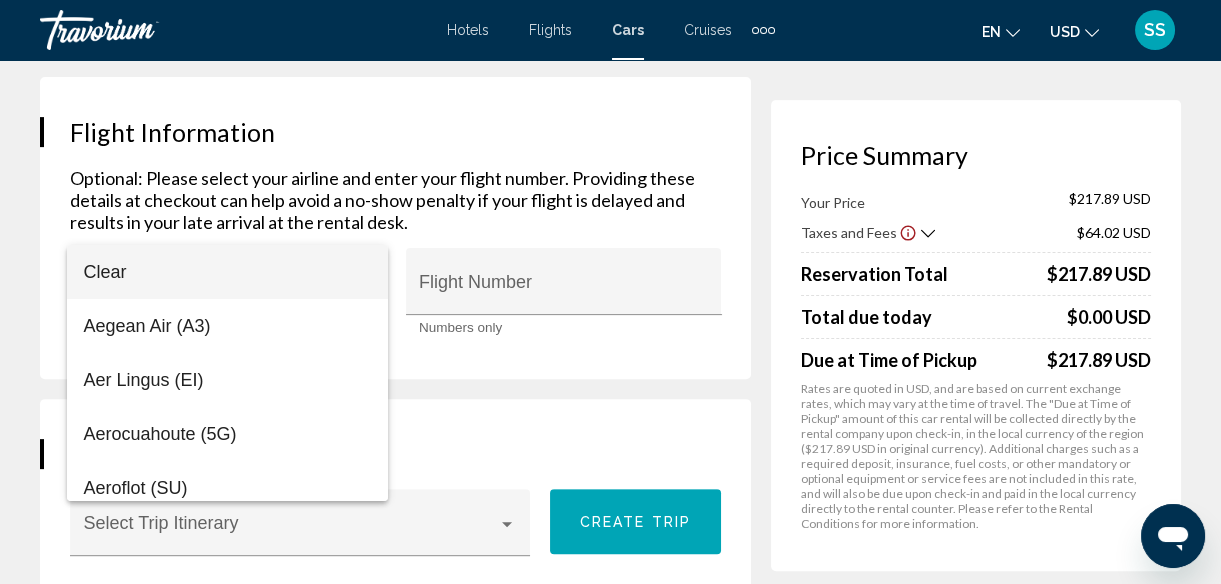 scroll, scrollTop: 5846, scrollLeft: 0, axis: vertical 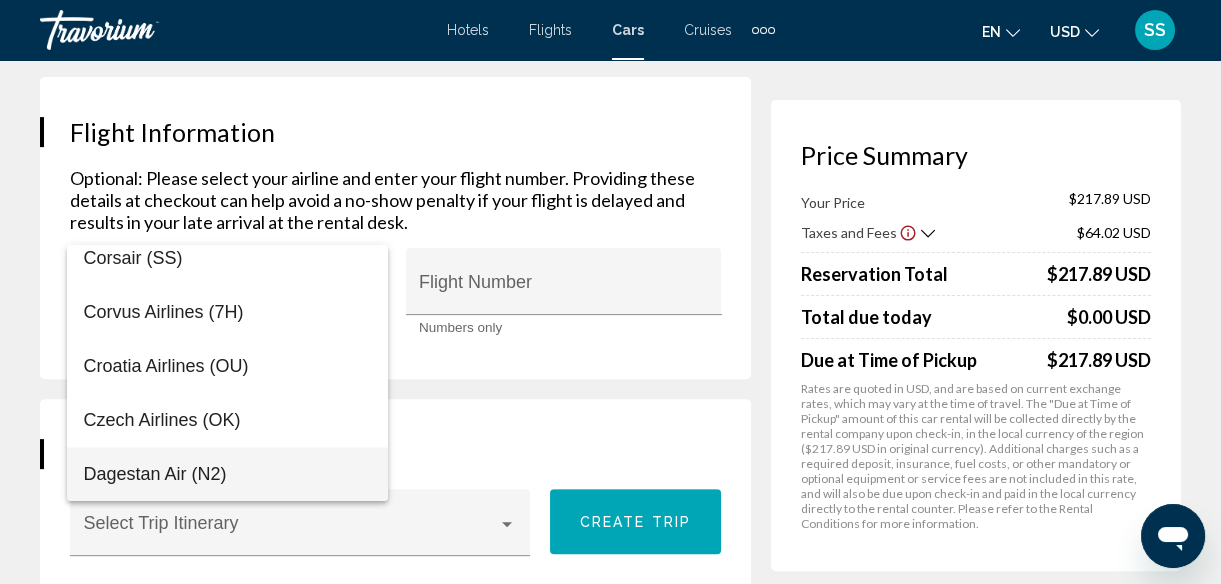 drag, startPoint x: 455, startPoint y: 294, endPoint x: 445, endPoint y: 299, distance: 11.18034 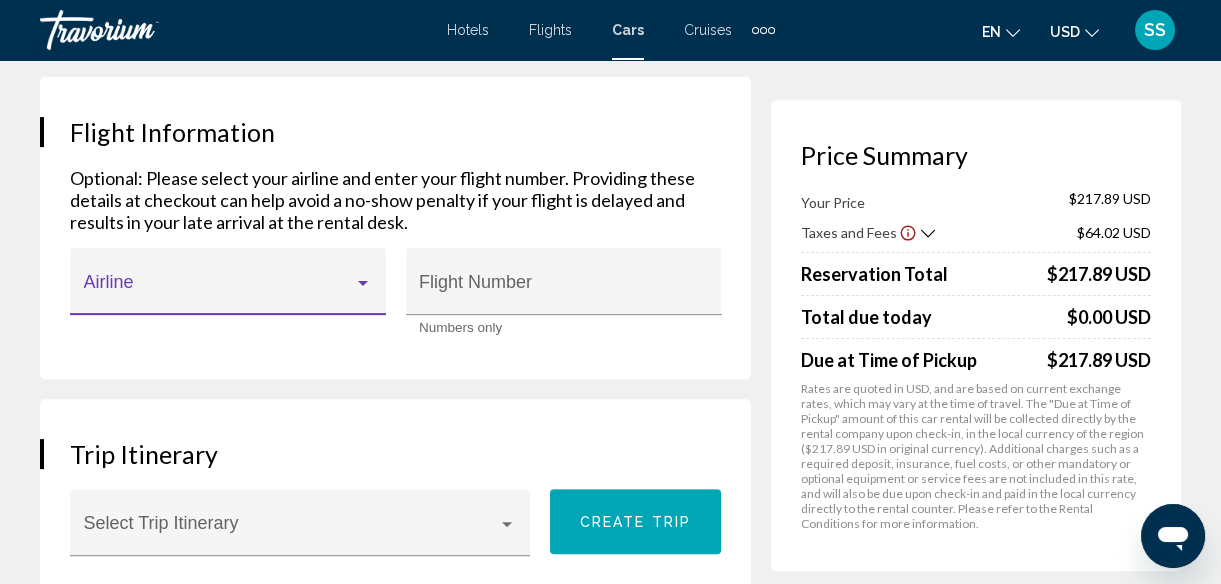 click at bounding box center [219, 291] 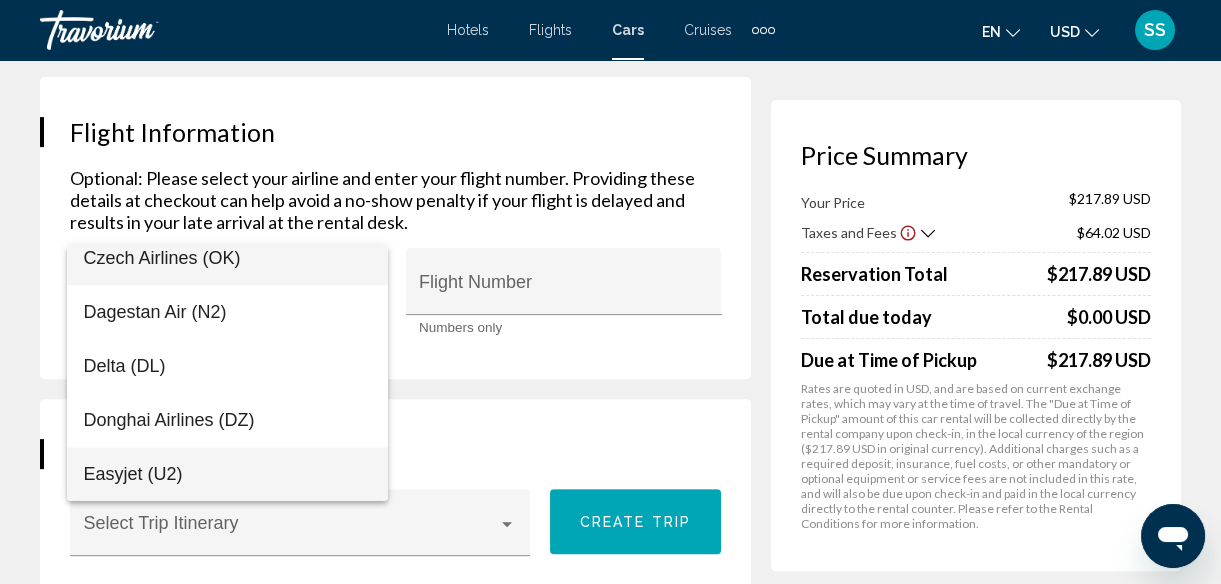 scroll, scrollTop: 8978, scrollLeft: 0, axis: vertical 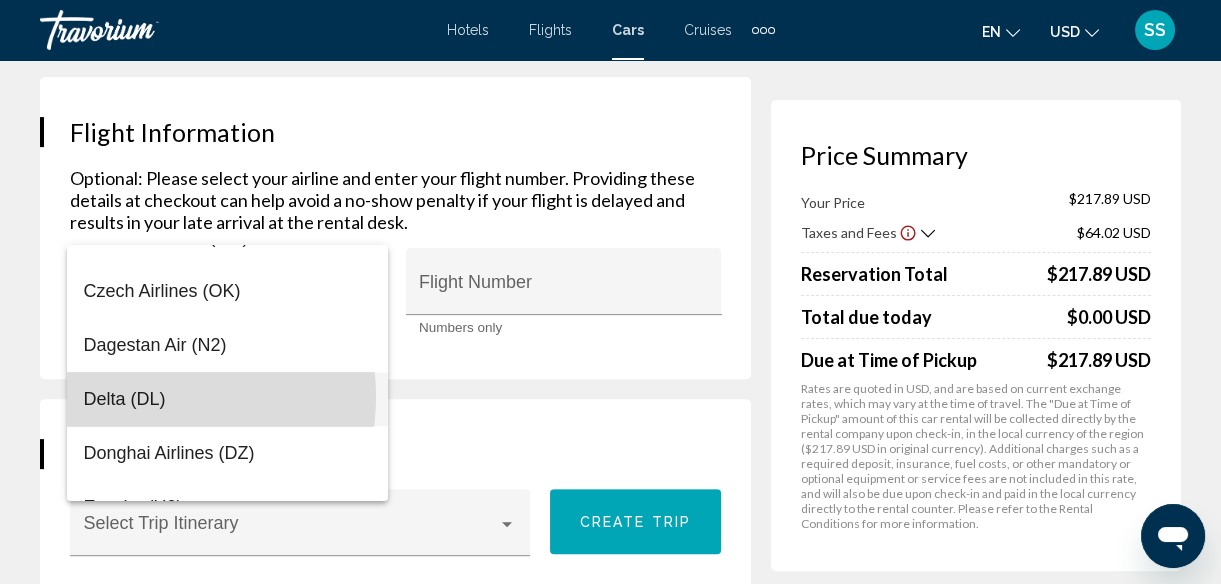 click on "Delta (DL)" at bounding box center (227, 399) 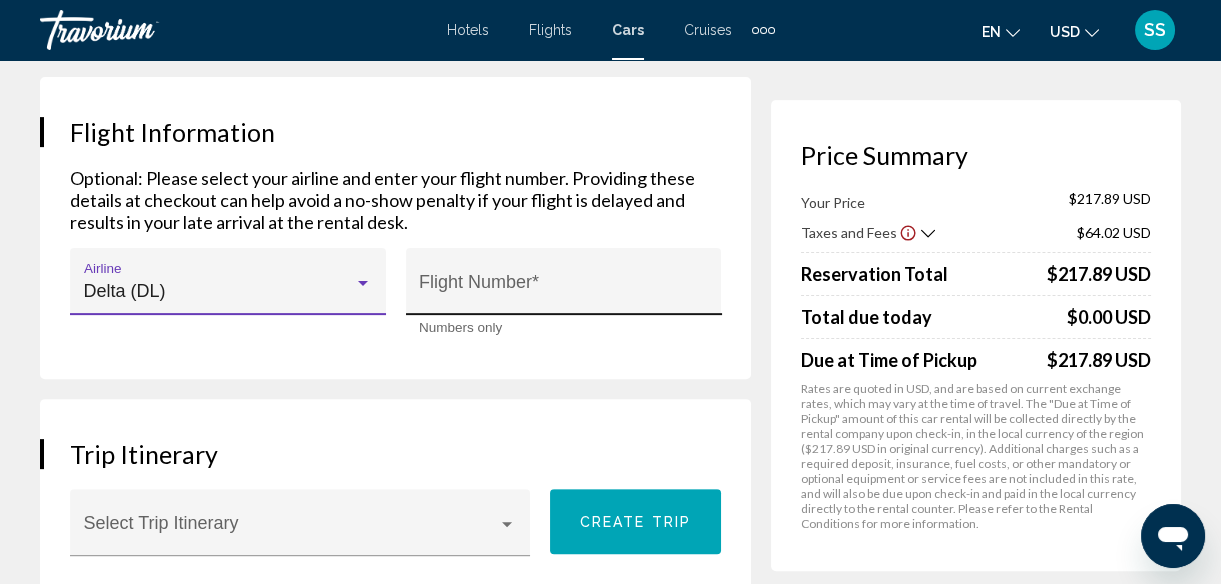 click on "Flight Number  *" at bounding box center (563, 291) 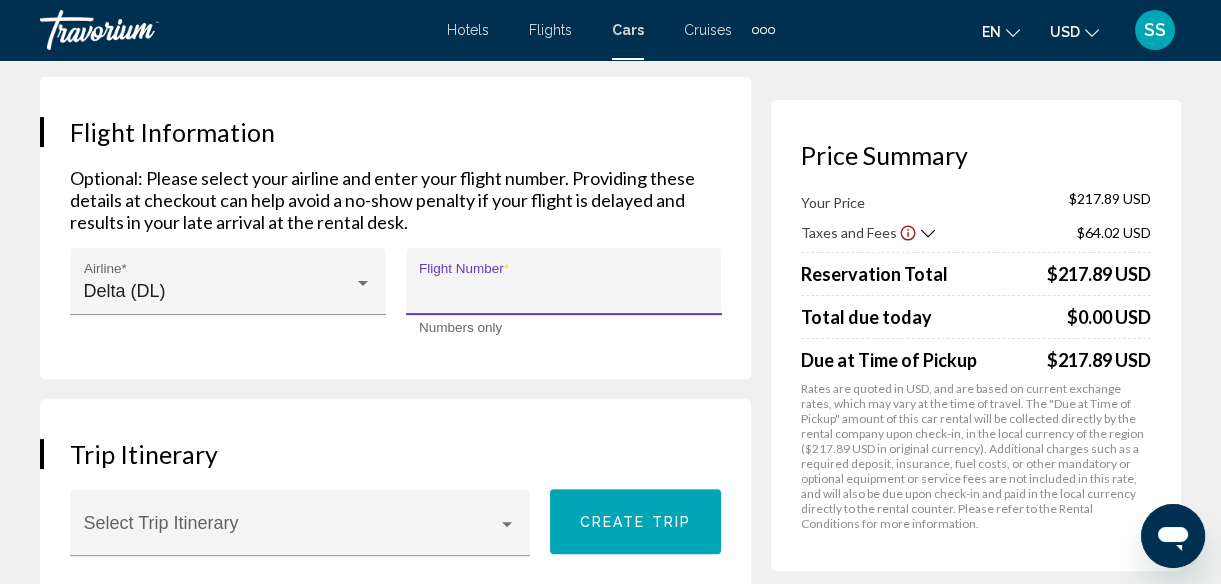 type on "****" 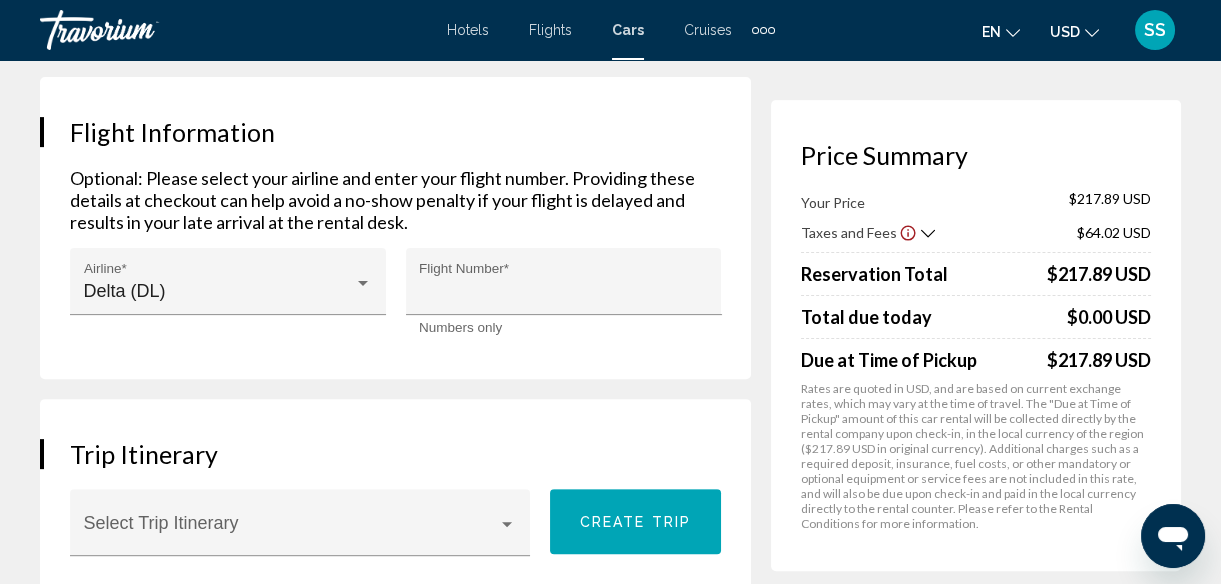click on "**********" at bounding box center [405, 82] 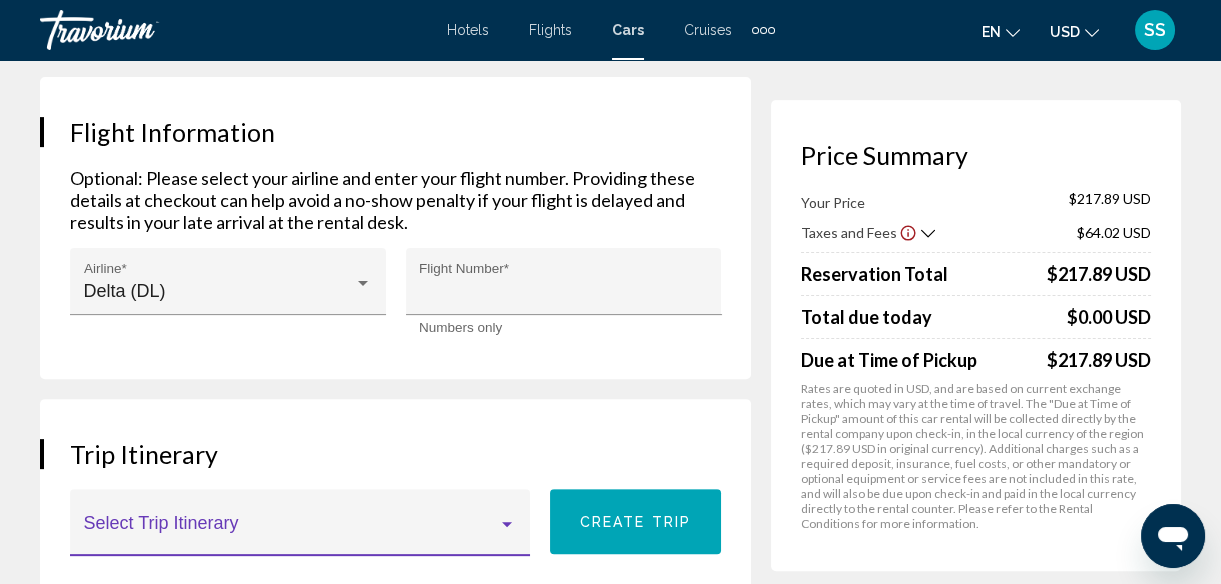 click at bounding box center [291, 532] 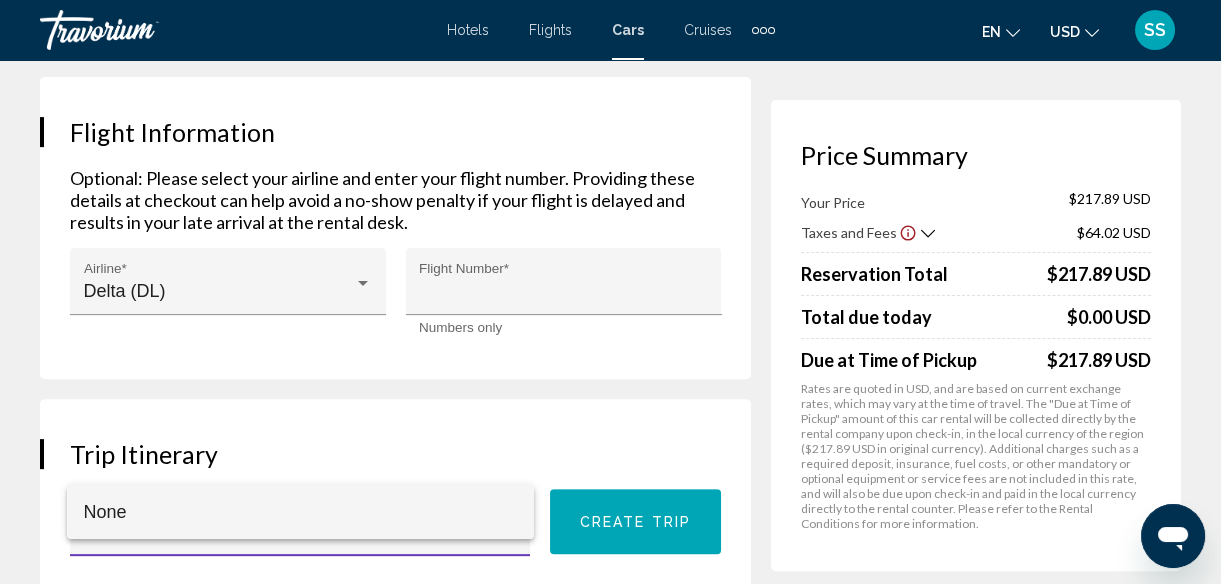 click at bounding box center [610, 292] 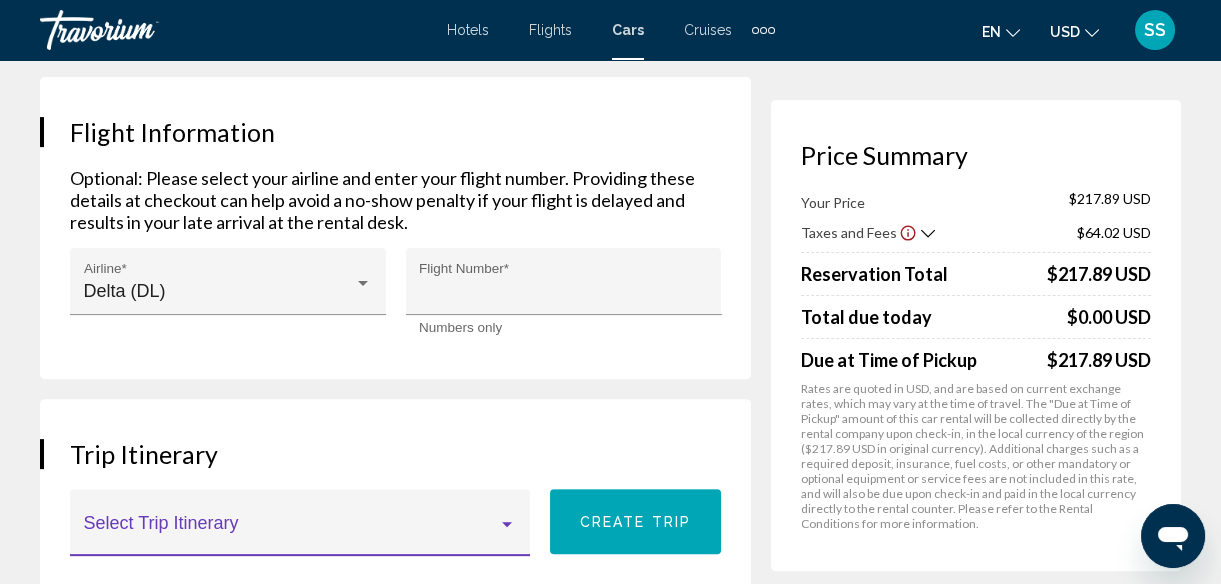 click at bounding box center (291, 532) 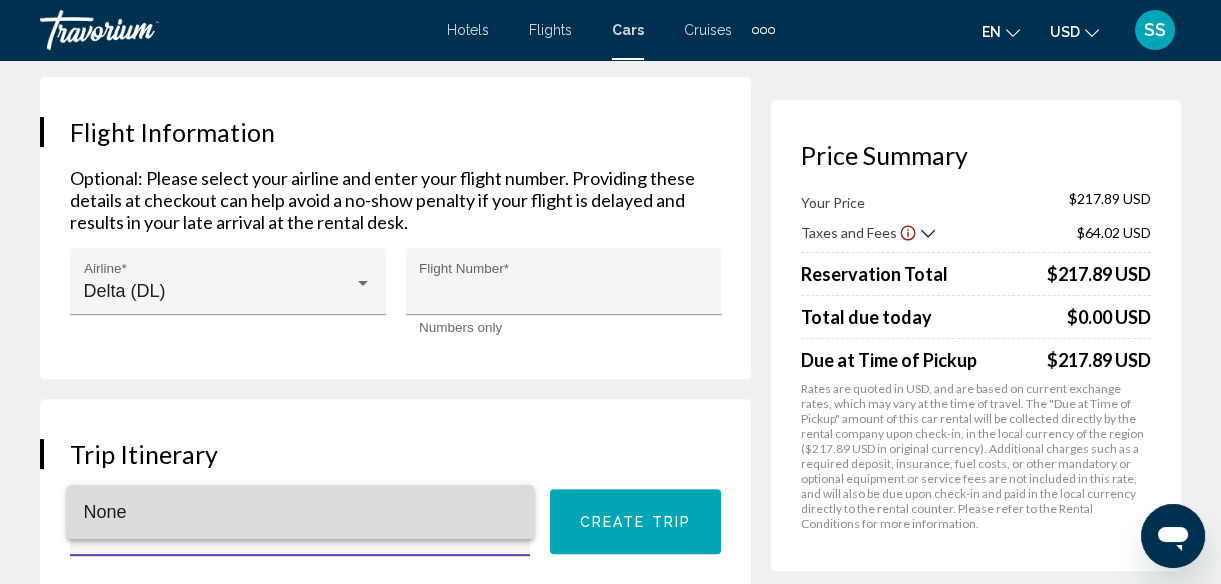click on "None" at bounding box center [300, 512] 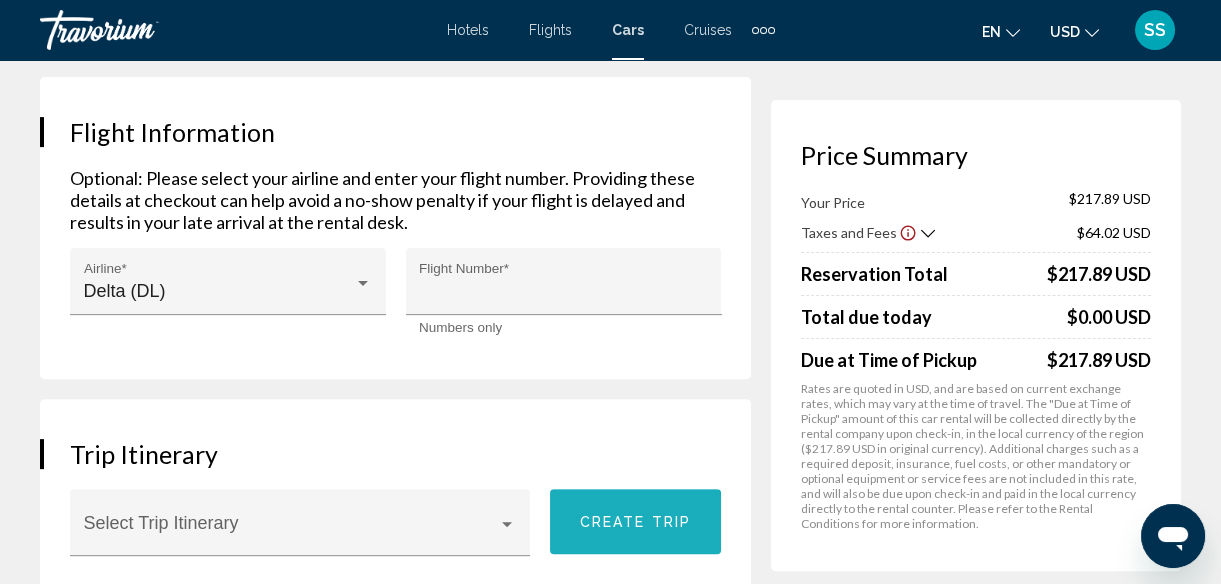 click on "Create trip" at bounding box center (635, 522) 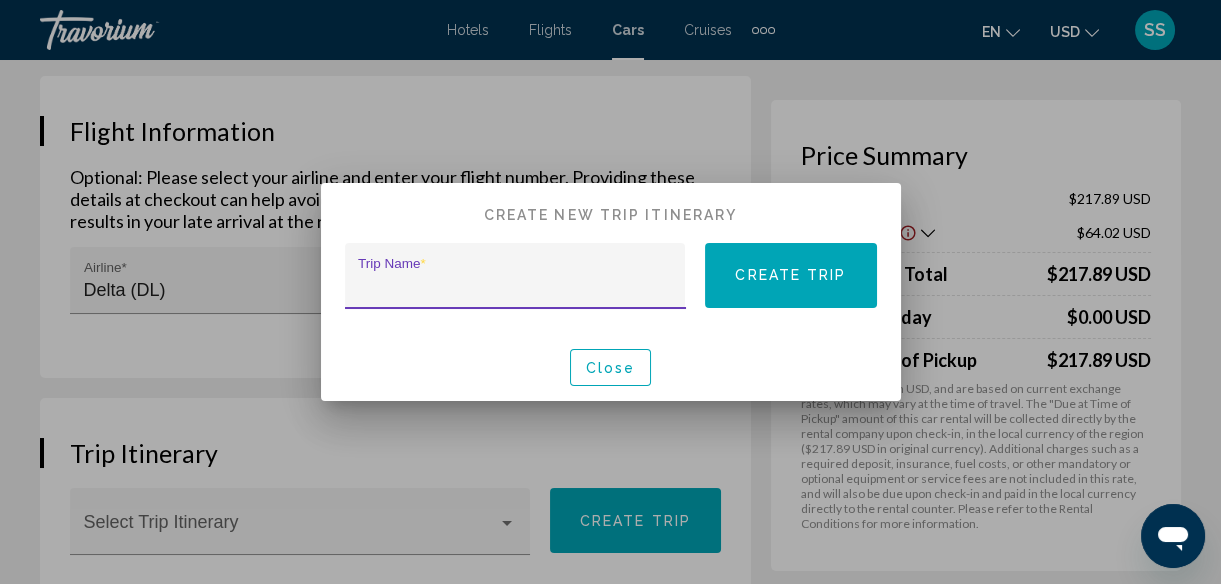 click on "Trip Name  *" at bounding box center [515, 286] 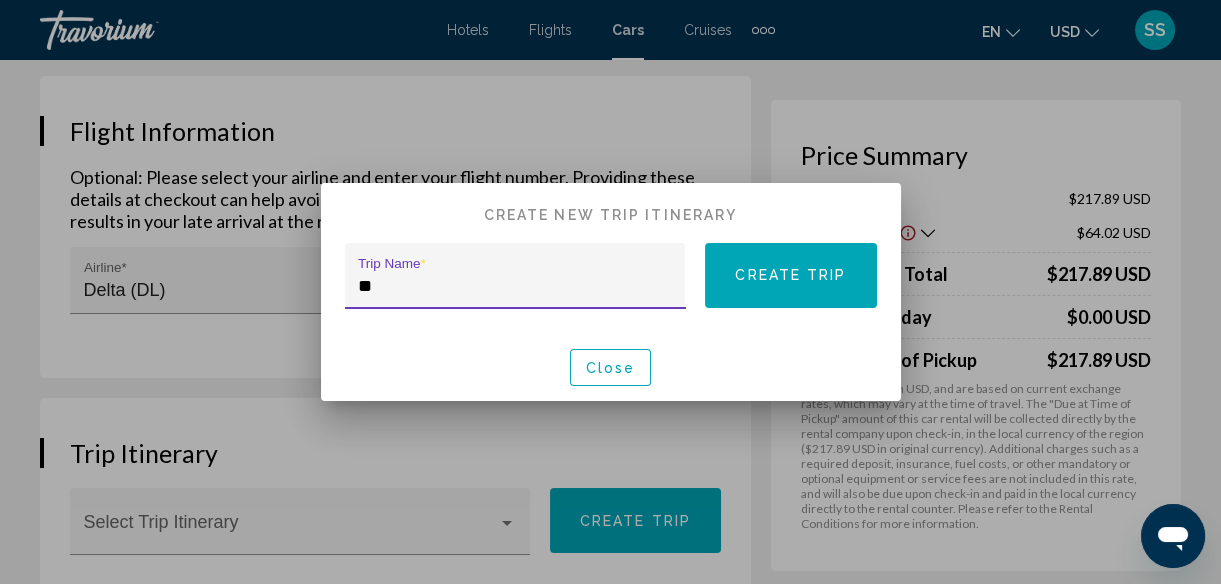 type on "*" 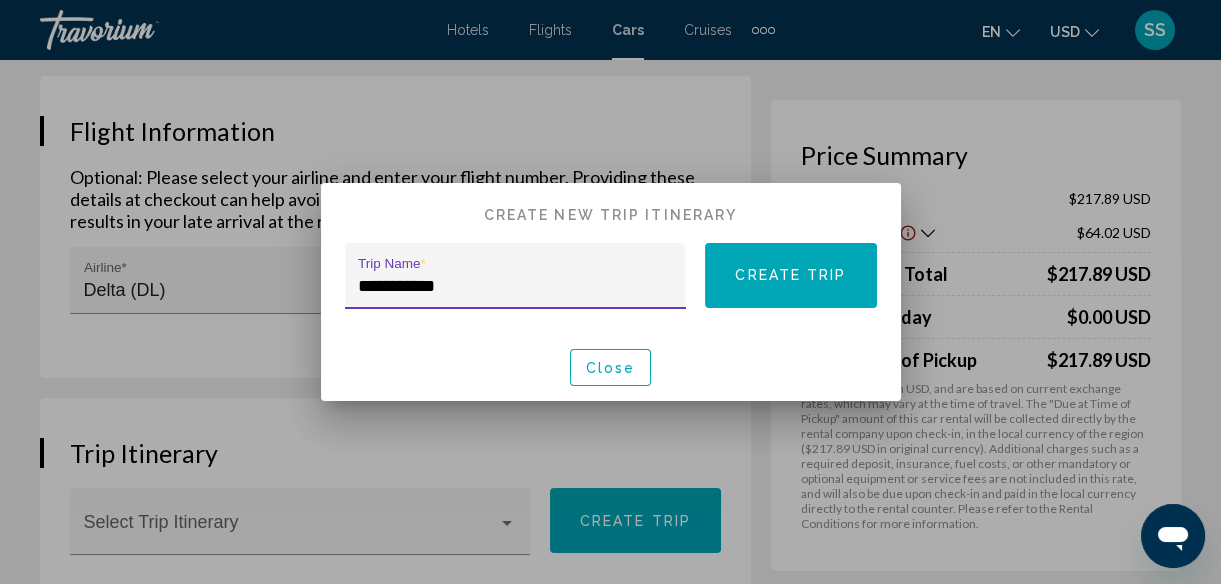 type on "**********" 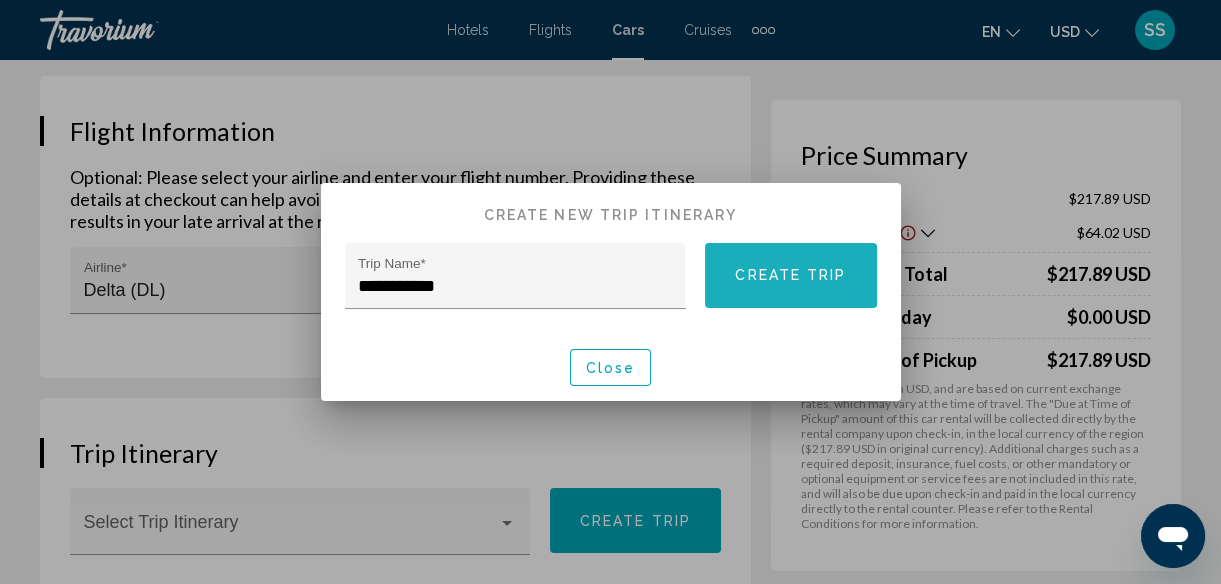 click on "Create trip" at bounding box center (790, 275) 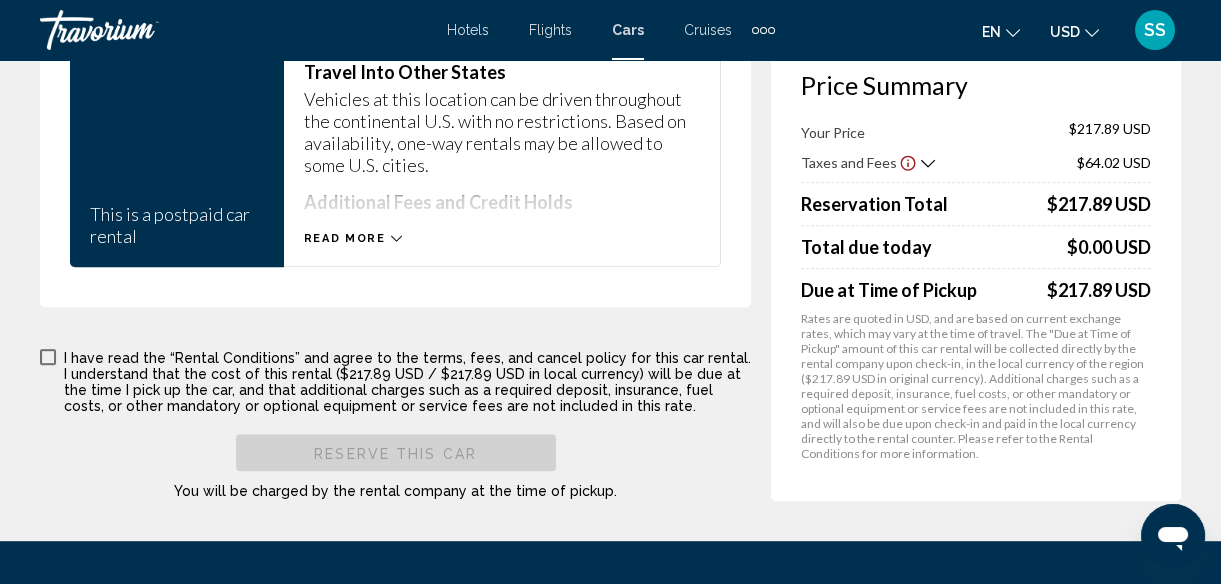 scroll, scrollTop: 2176, scrollLeft: 0, axis: vertical 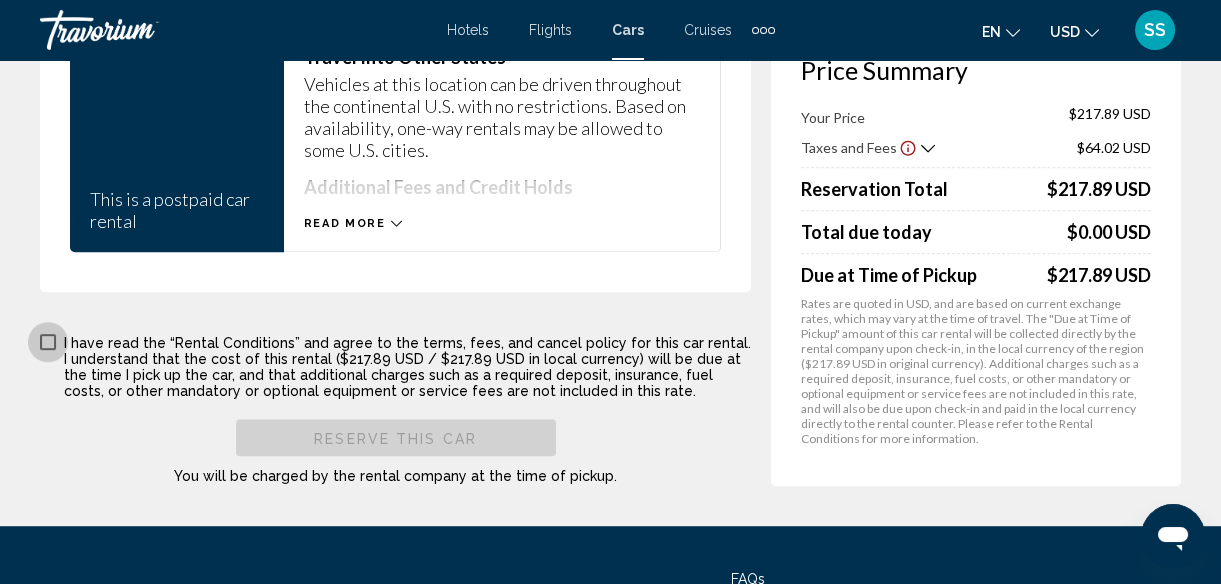 click at bounding box center [48, 342] 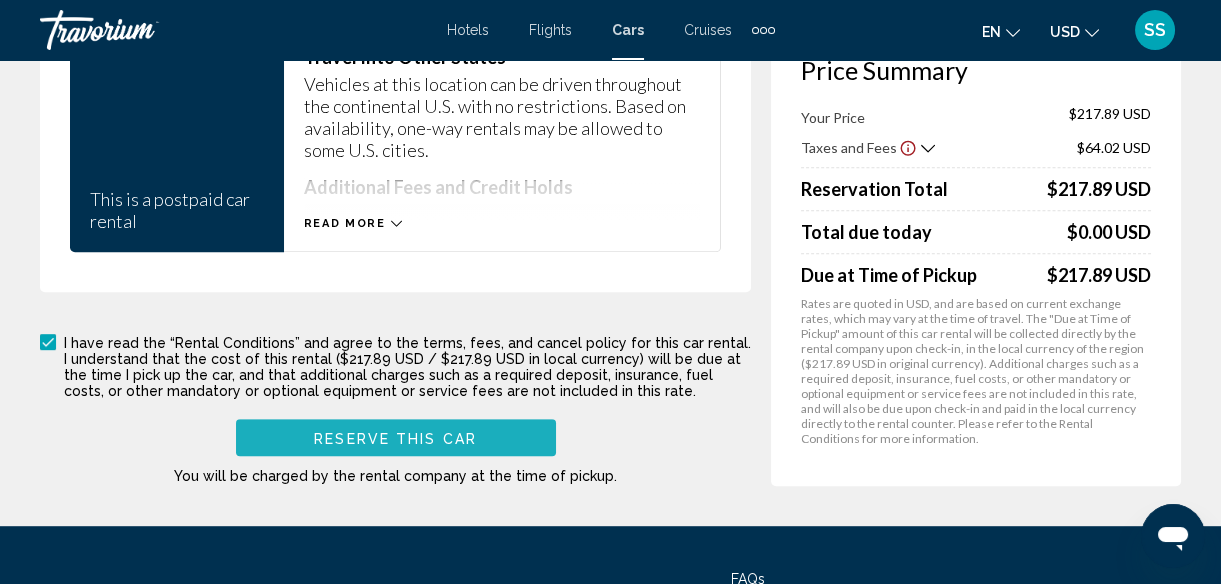 click on "Reserve this car" at bounding box center [395, 438] 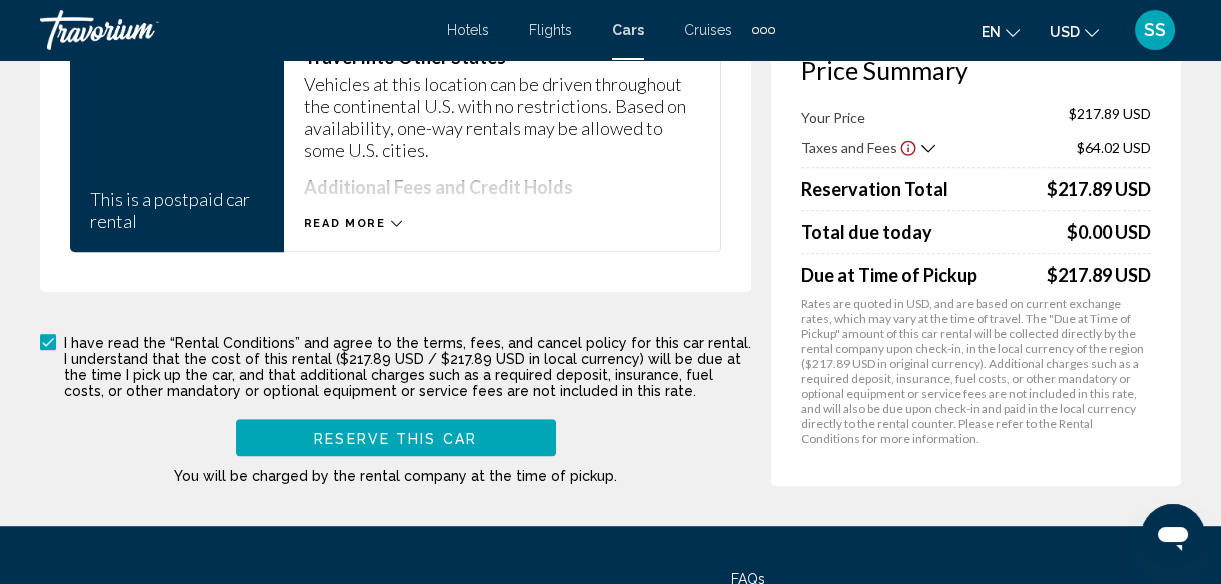 scroll, scrollTop: 670, scrollLeft: 0, axis: vertical 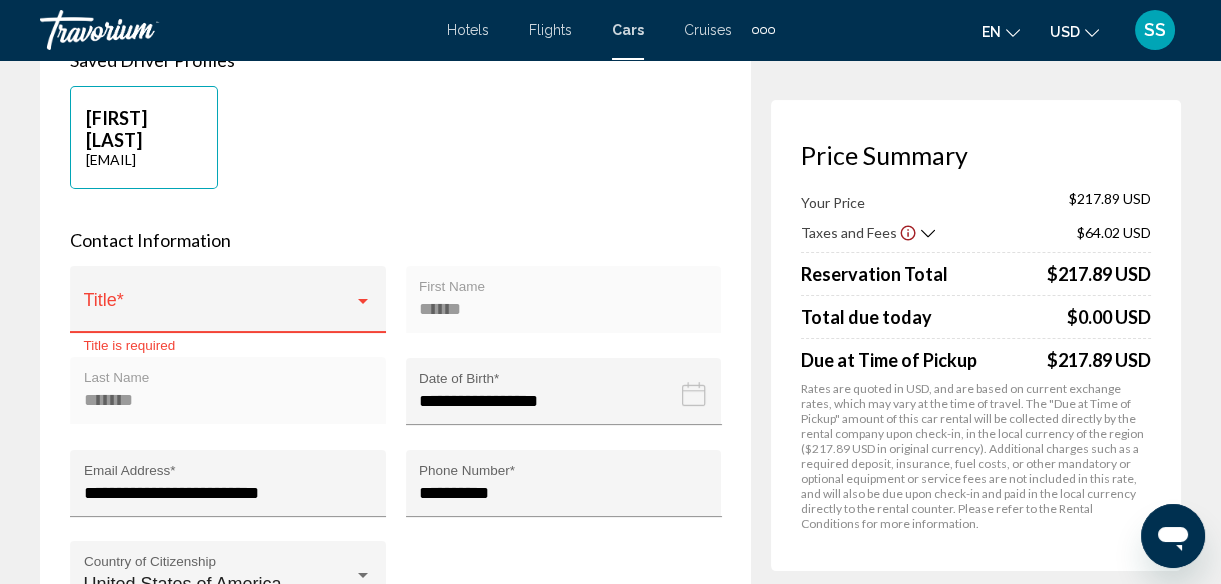 click on "Title  *" at bounding box center [228, 306] 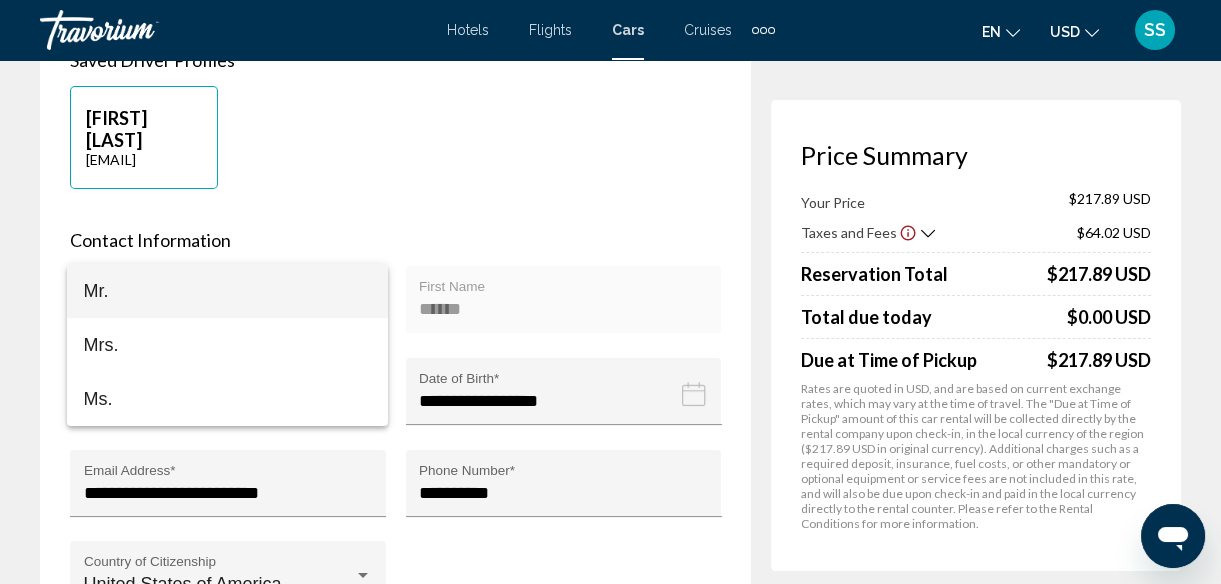 click on "Mr." at bounding box center [227, 291] 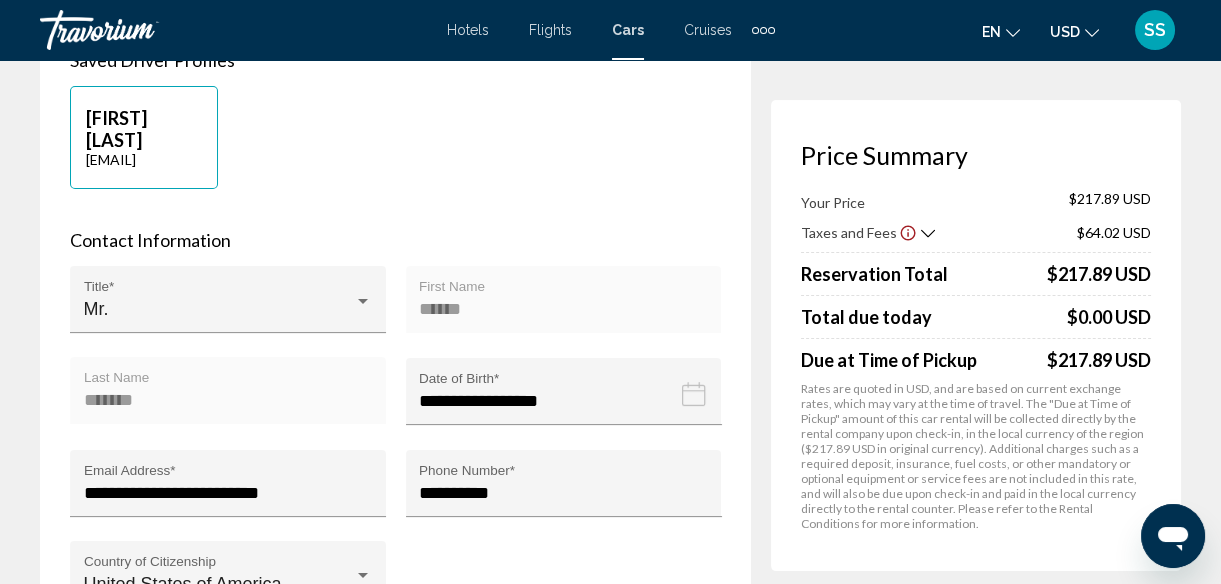 click on "[FIRST] [LAST]  [EMAIL]" at bounding box center (395, 147) 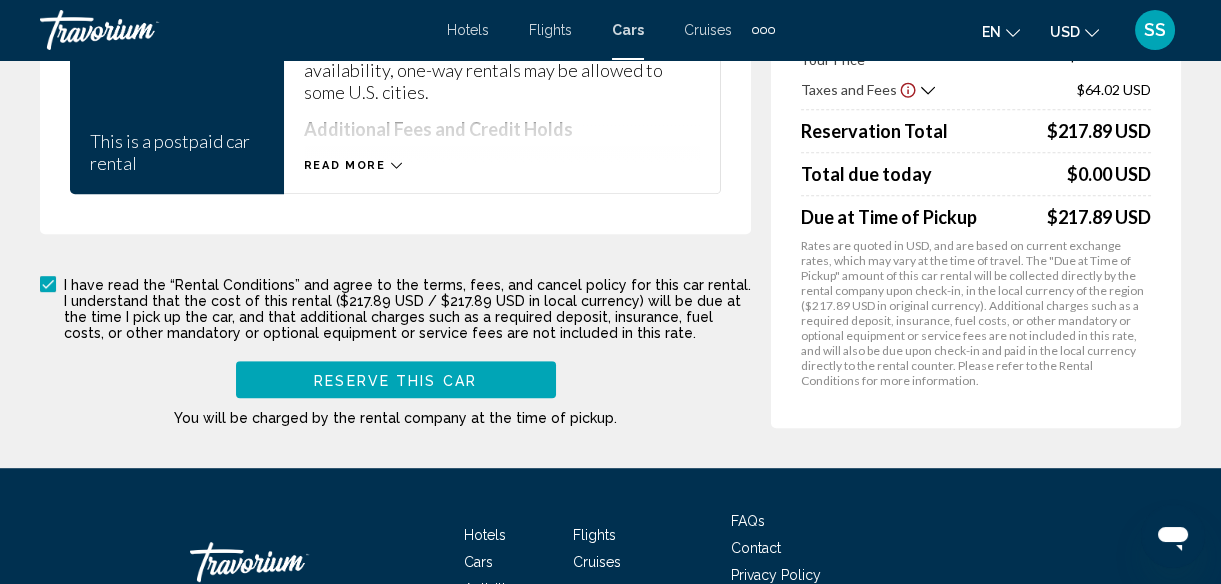 scroll, scrollTop: 2244, scrollLeft: 0, axis: vertical 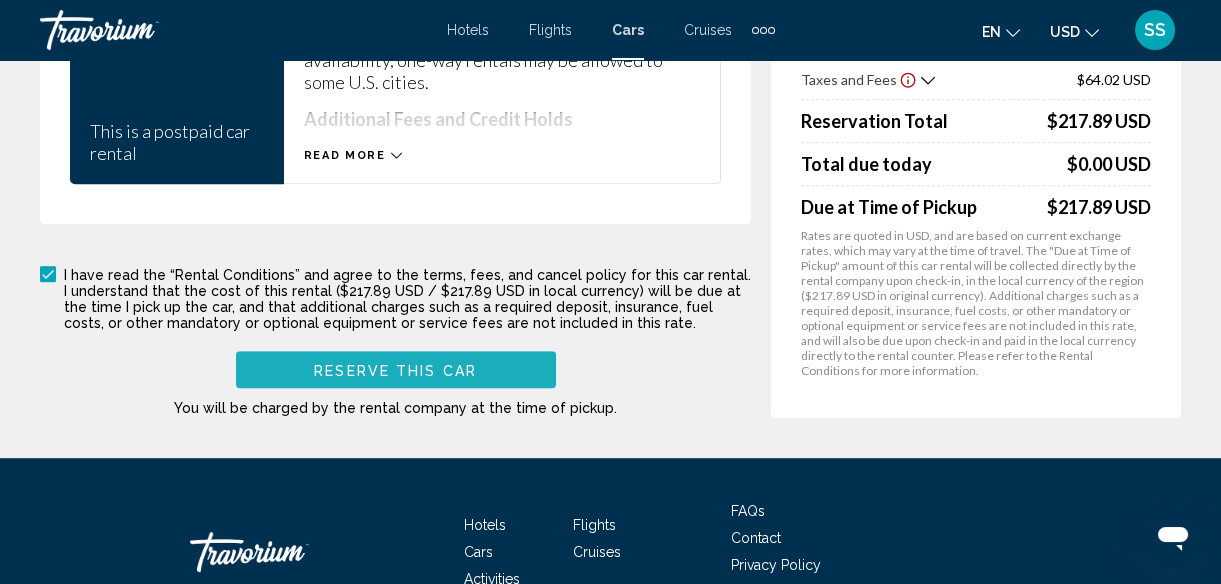 click on "Reserve this car" at bounding box center [396, 369] 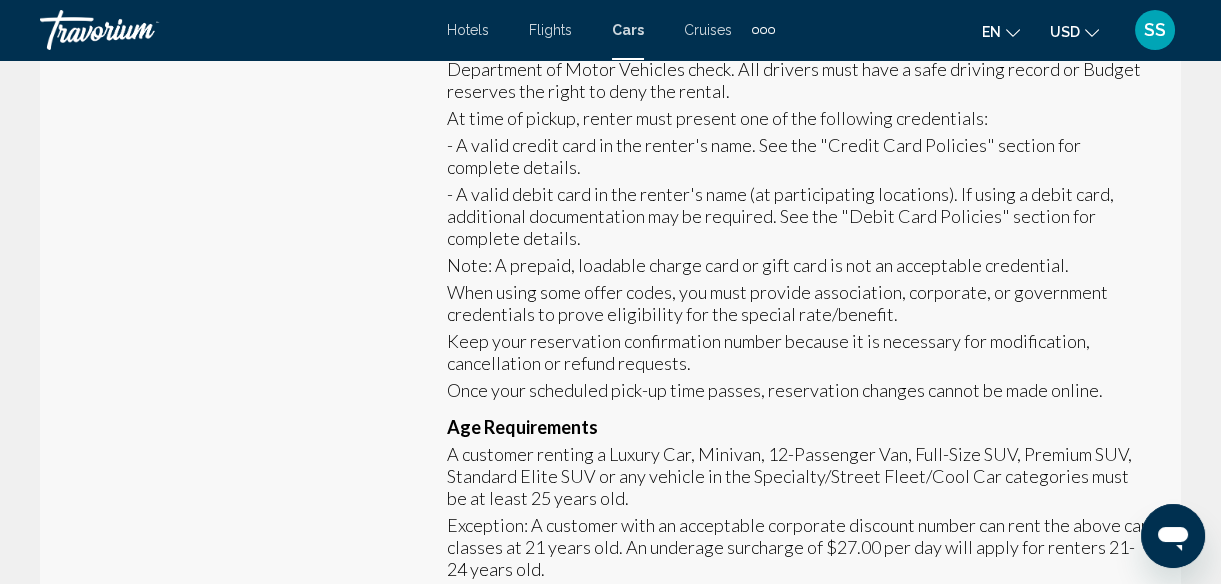 scroll, scrollTop: 0, scrollLeft: 0, axis: both 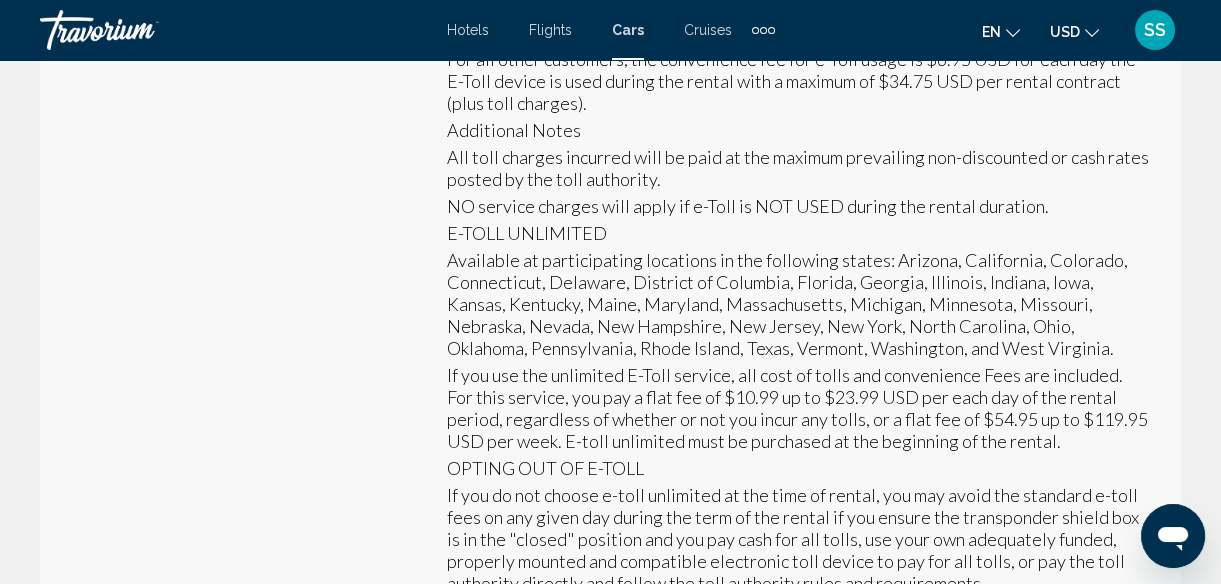 drag, startPoint x: 1213, startPoint y: 220, endPoint x: 1221, endPoint y: 242, distance: 23.409399 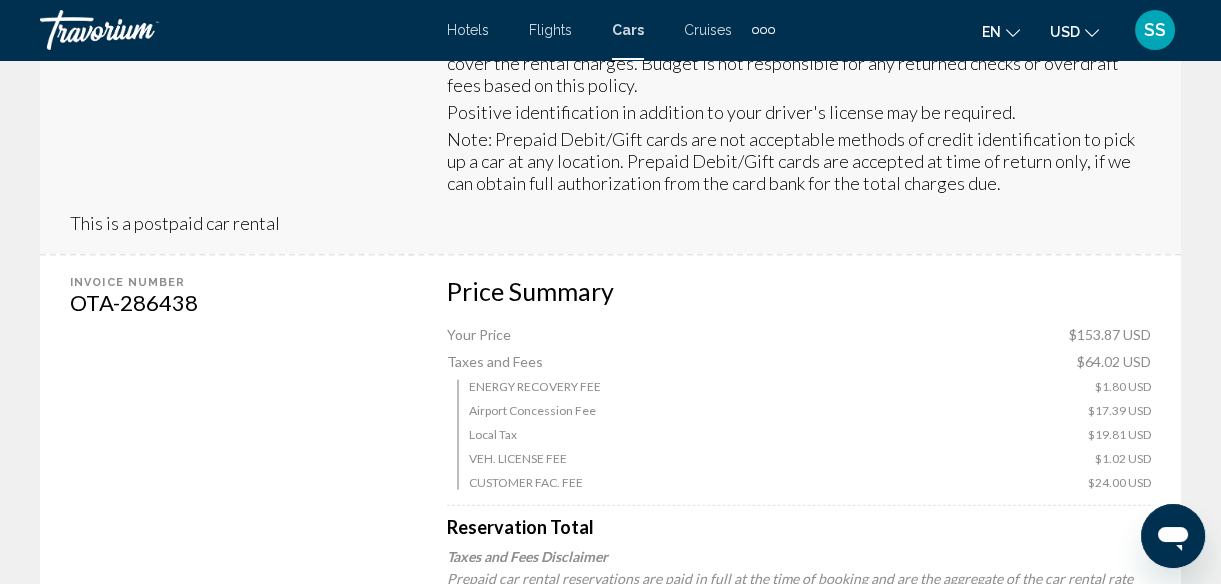 scroll, scrollTop: 8230, scrollLeft: 0, axis: vertical 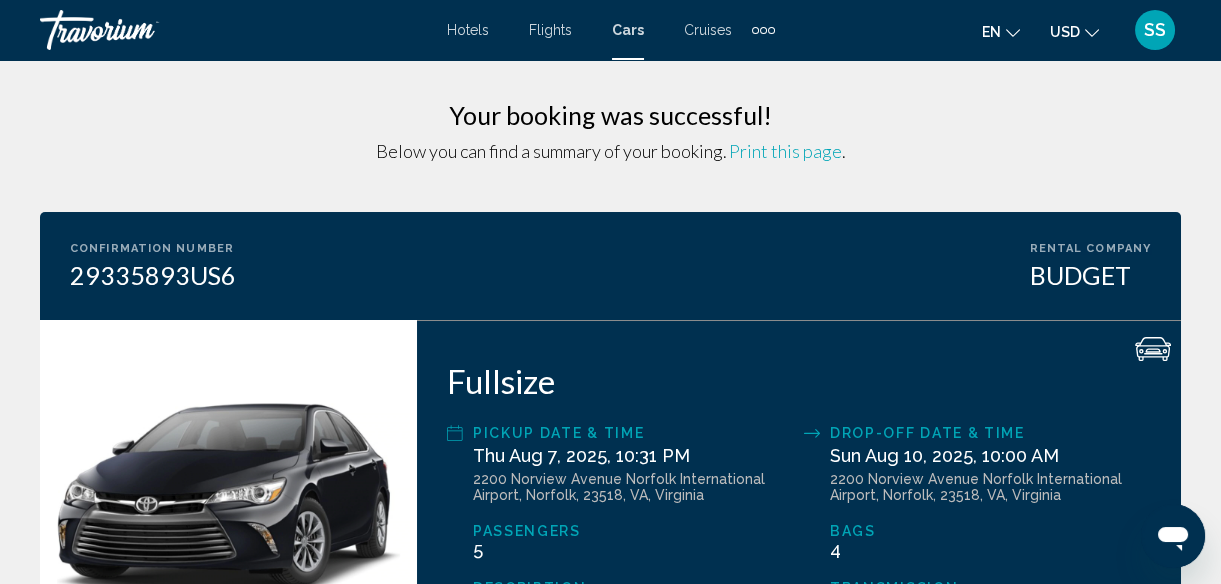 click on "SS" at bounding box center [1155, 30] 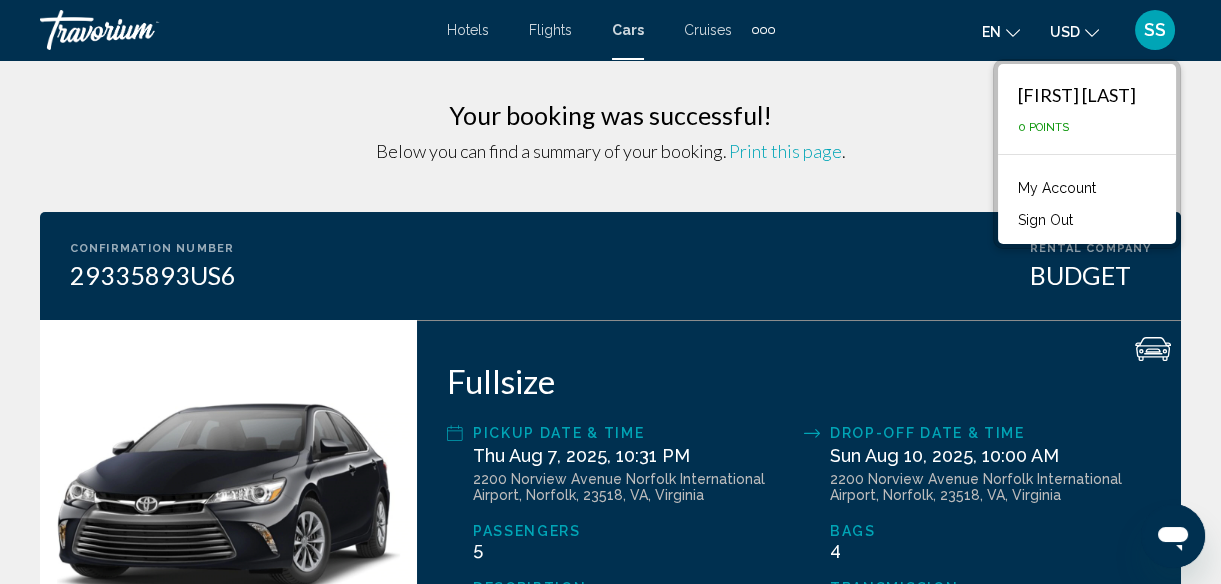click on "Sign Out" at bounding box center [1045, 220] 